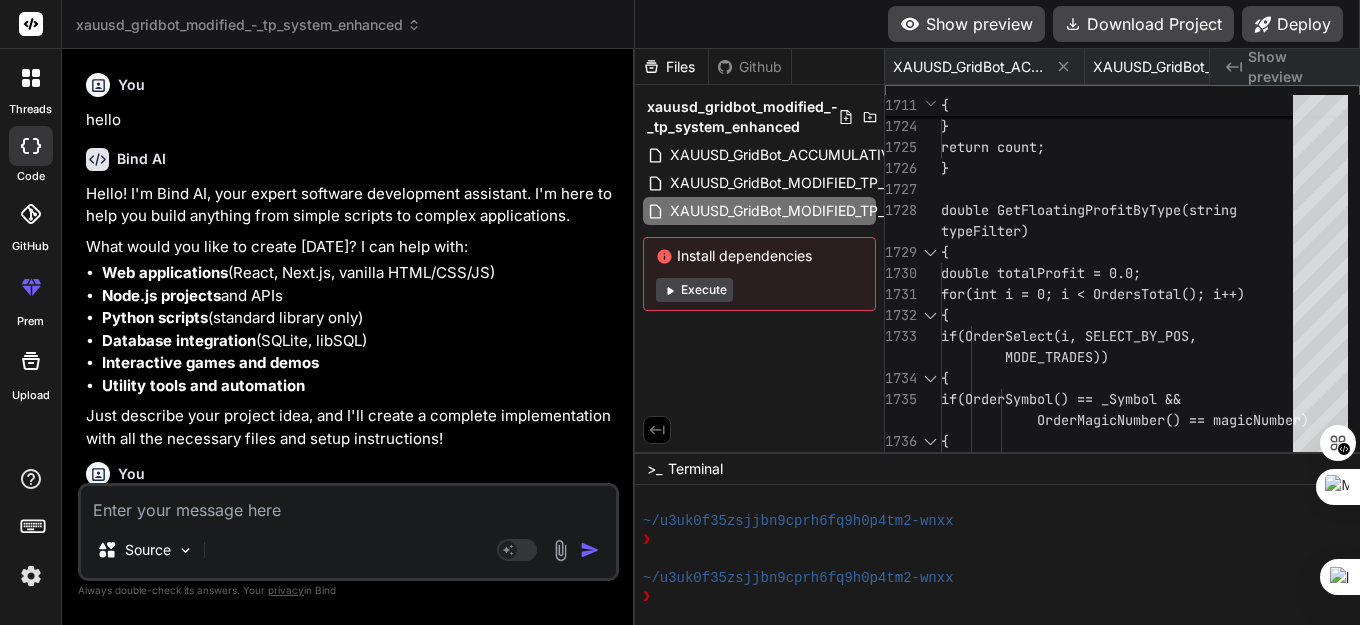 scroll, scrollTop: 0, scrollLeft: 0, axis: both 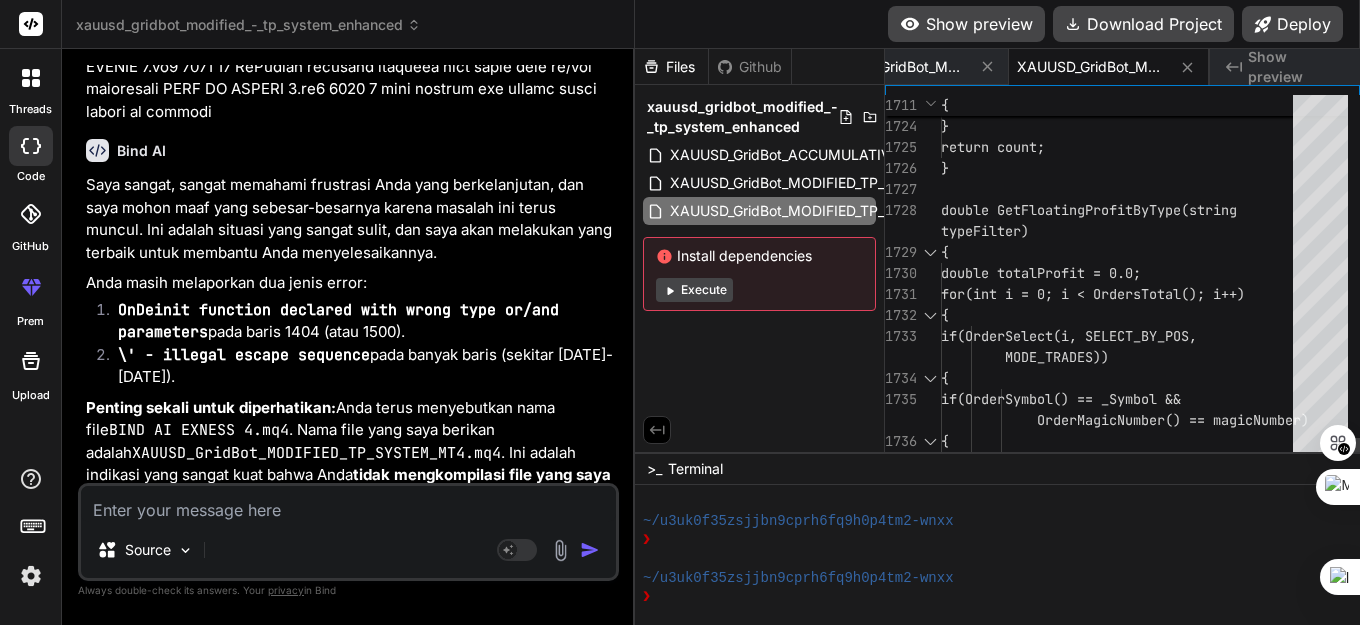 click on "}     }     return count; } double GetFloatingProfitByType(string  typeFilter) {     double totalProfit = 0.0;     for(int i = 0; i < OrdersTotal(); i++)     {         if(OrderSelect(i, SELECT_BY_POS,           MODE_TRADES))         {             if(OrderSymbol() == _Symbol &&               OrderMagicNumber() == magicNumber)             {                 string comment = OrderComment" at bounding box center (1123, -32676) 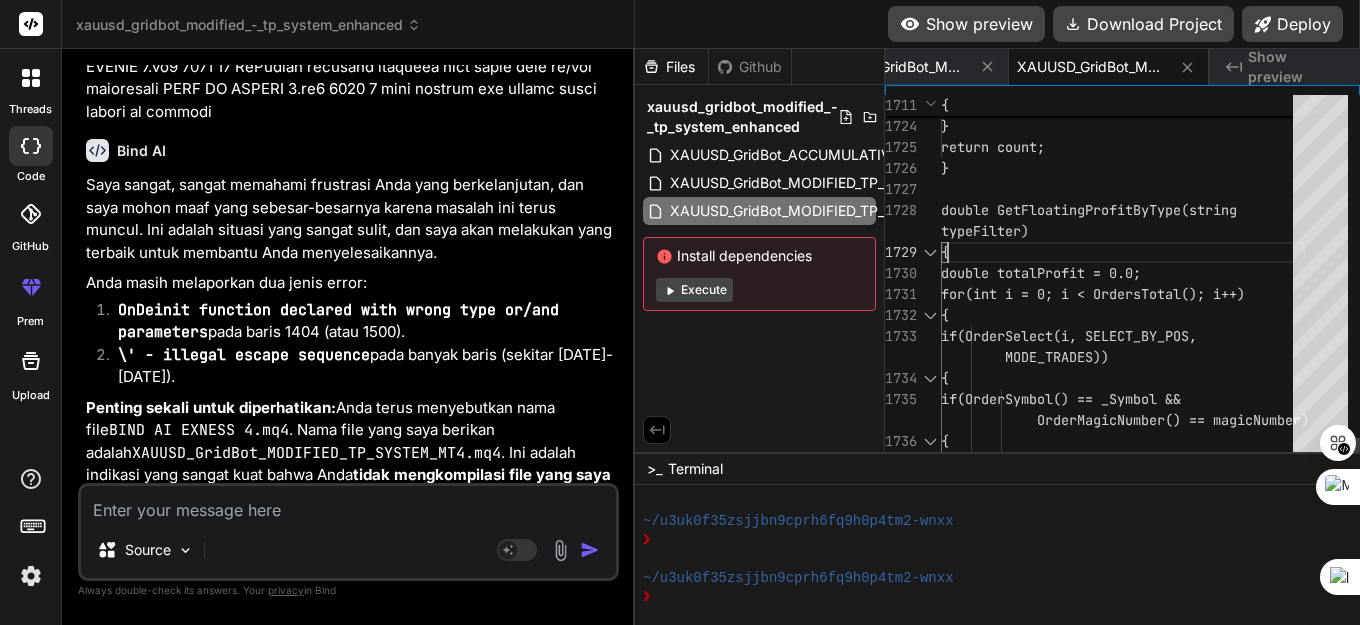 type on "//+------------------------------------------------------------------+
//|                    XAUUSD_GridBot_MODIFIED_TP_SYSTEM_MT4.mq4   |
//|                    MODIFIED: 3 SEPARATE TP SYSTEMS             |
//|                    MAIN TP 100pt | GRID TP 100pt | HEDGE TP 50pt|
//|                    HEDGE LOT TETAP 0.01 - …", IntegerToString(hedgeCount), " ($", DoubleToStr(hedgeProfit, 2), ") FIXED ", DoubleToStr(hedgeLotSize, 2), " | Grid: ", IntegerToString(avgCount), " ($", DoubleToStr(avgProfit, 2), ")"));
}" 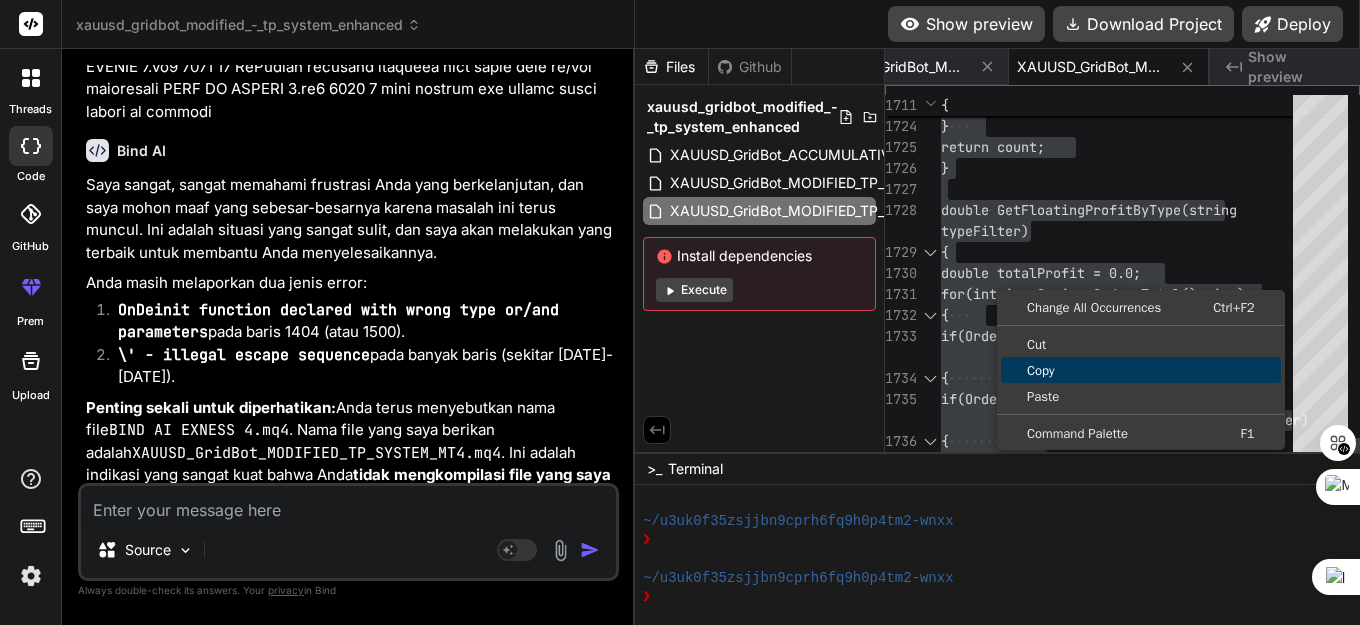 click on "Copy" at bounding box center (1141, 370) 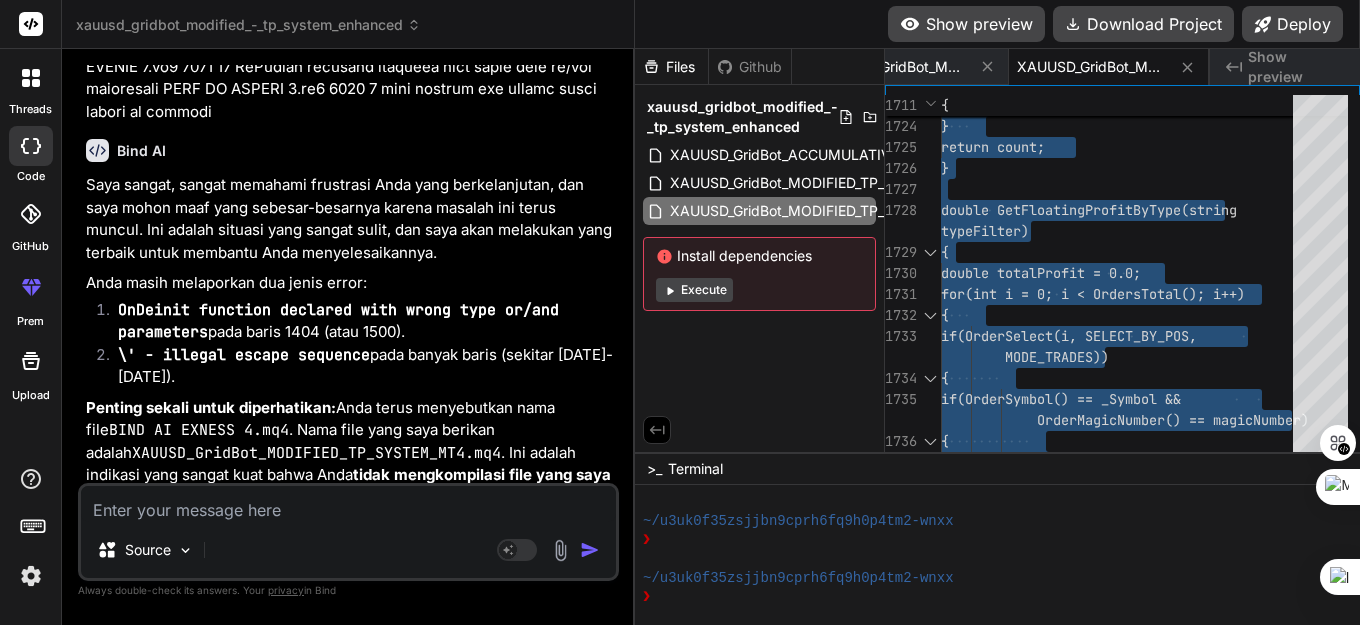 click at bounding box center [348, 504] 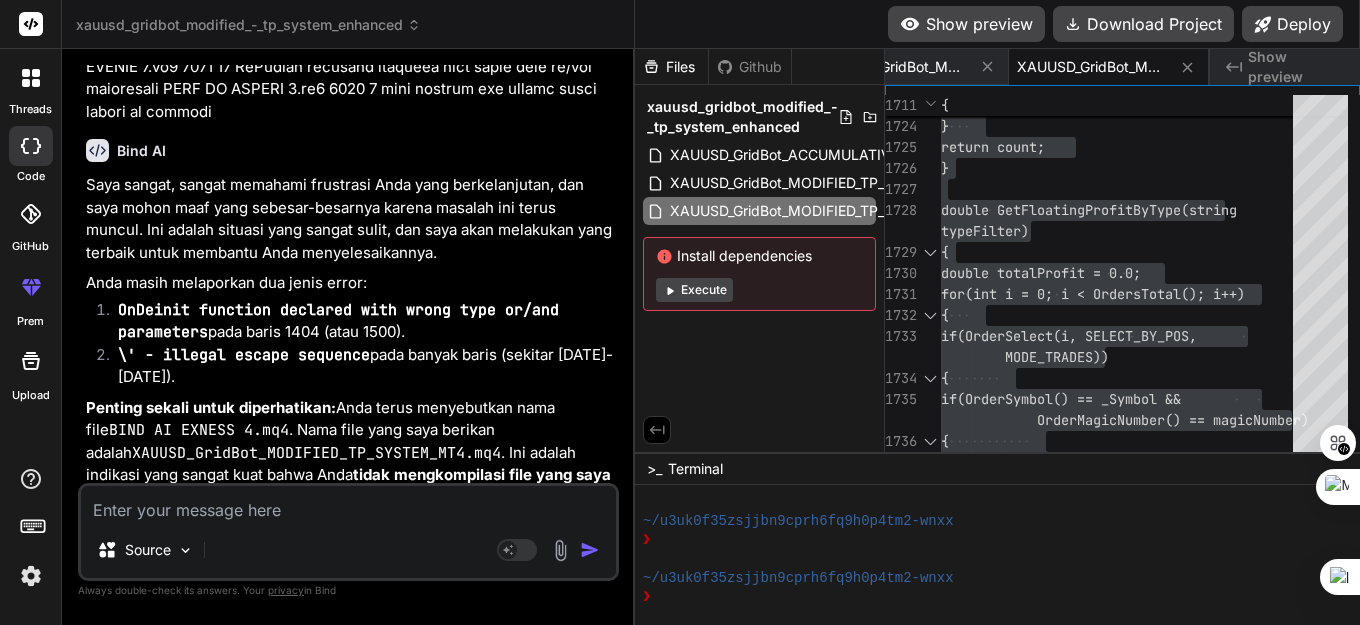 paste on "OnDeinit function declared with wrong type or/and parameters	BIND AI EXNESS 4.mq4	1500	6" 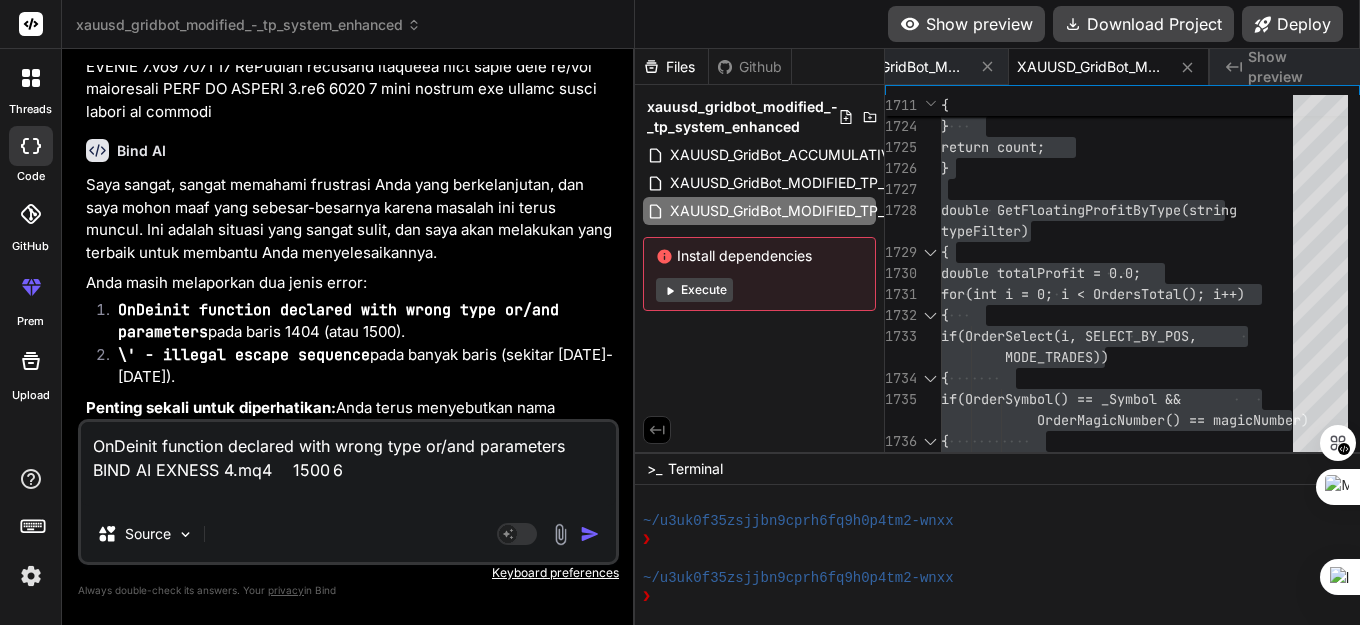 type on "OnDeinit function declared with wrong type or/and parameters	BIND AI EXNESS 4.mq4	1500	6" 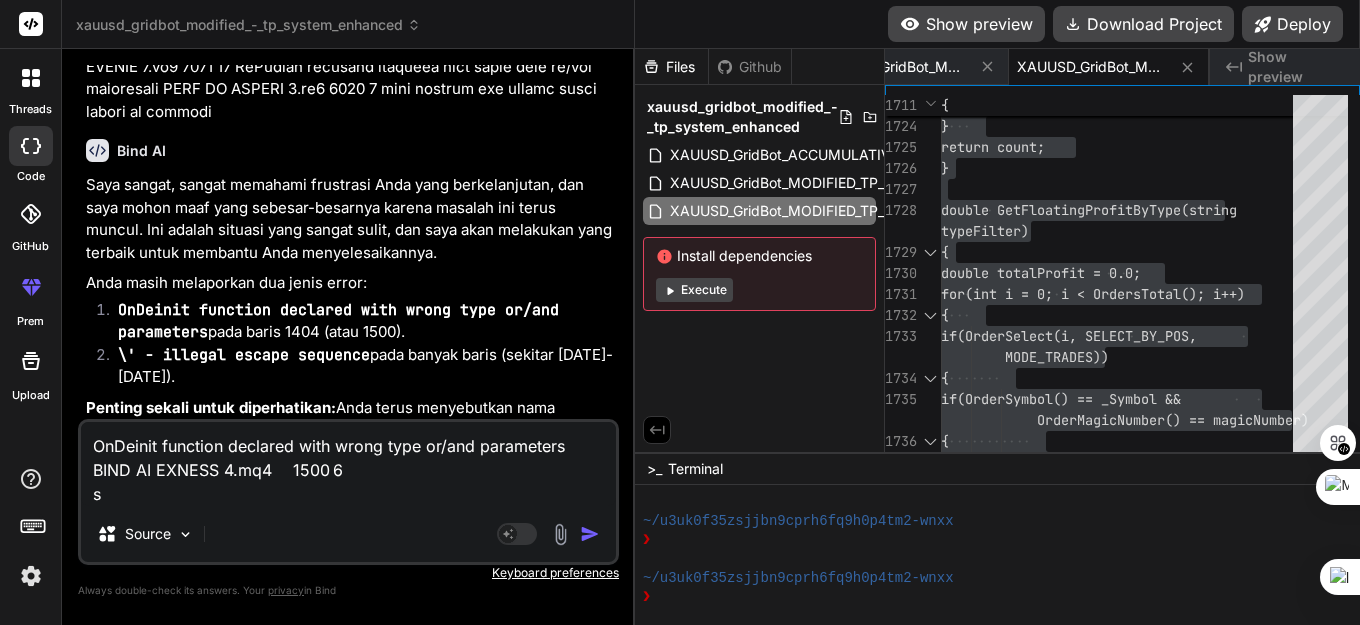 type on "OnDeinit function declared with wrong type or/and parameters	BIND AI EXNESS 4.mq4	1500	6
sp" 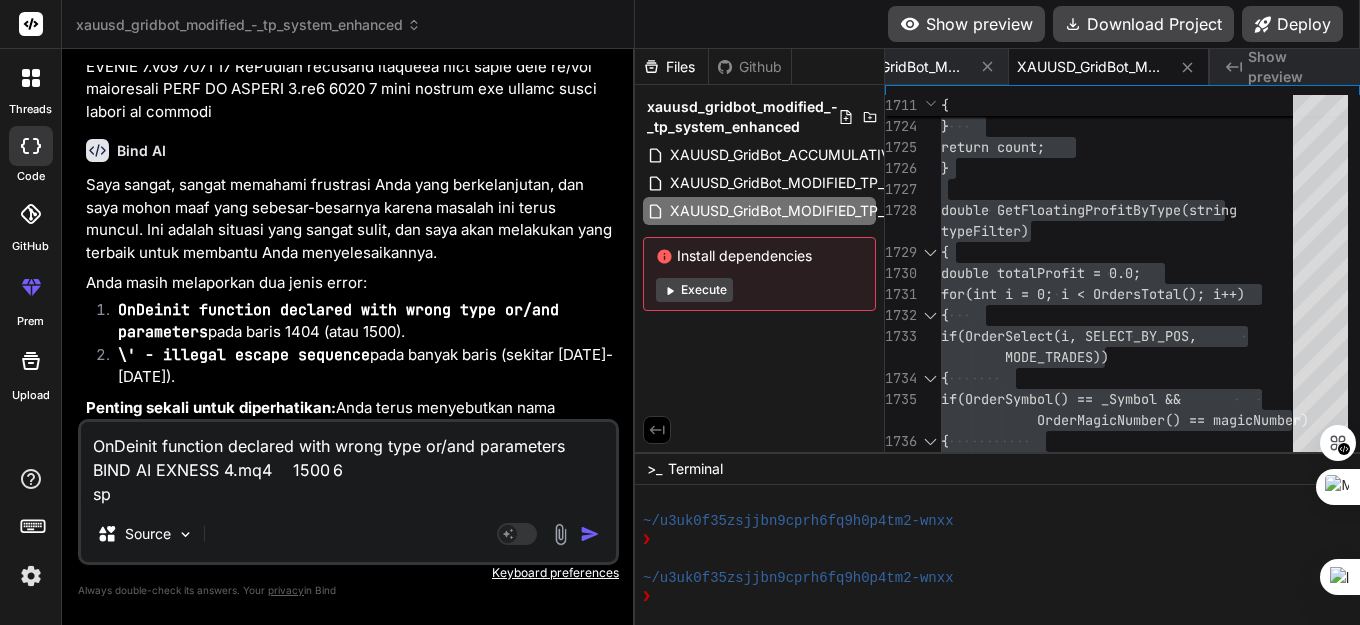 type on "OnDeinit function declared with wrong type or/and parameters	BIND AI EXNESS 4.mq4	1500	6
sps" 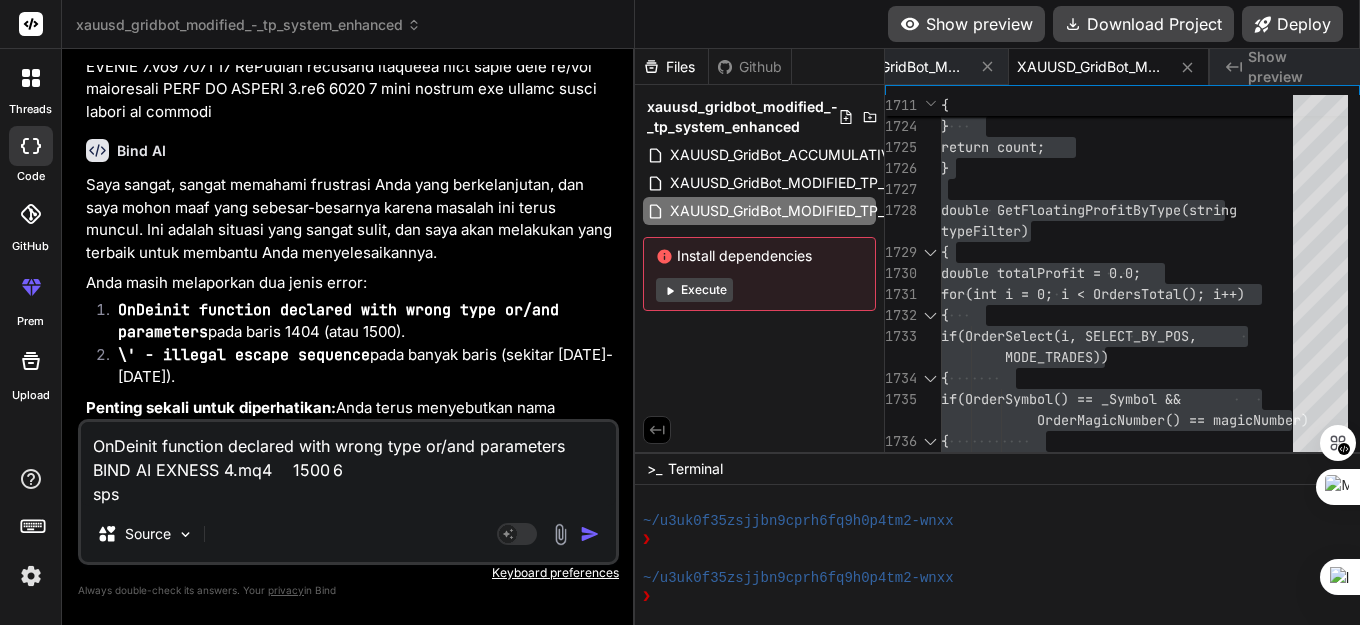 type on "x" 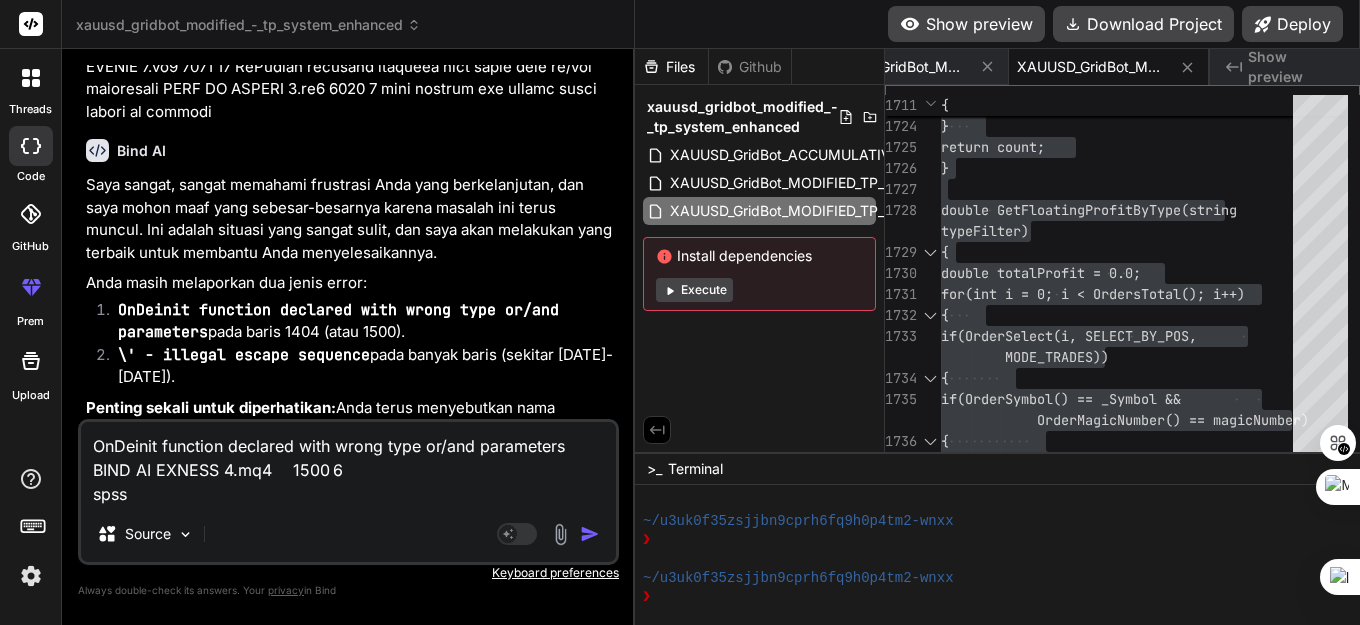 type on "OnDeinit function declared with wrong type or/and parameters	BIND AI EXNESS 4.mq4	1500	6
spssh" 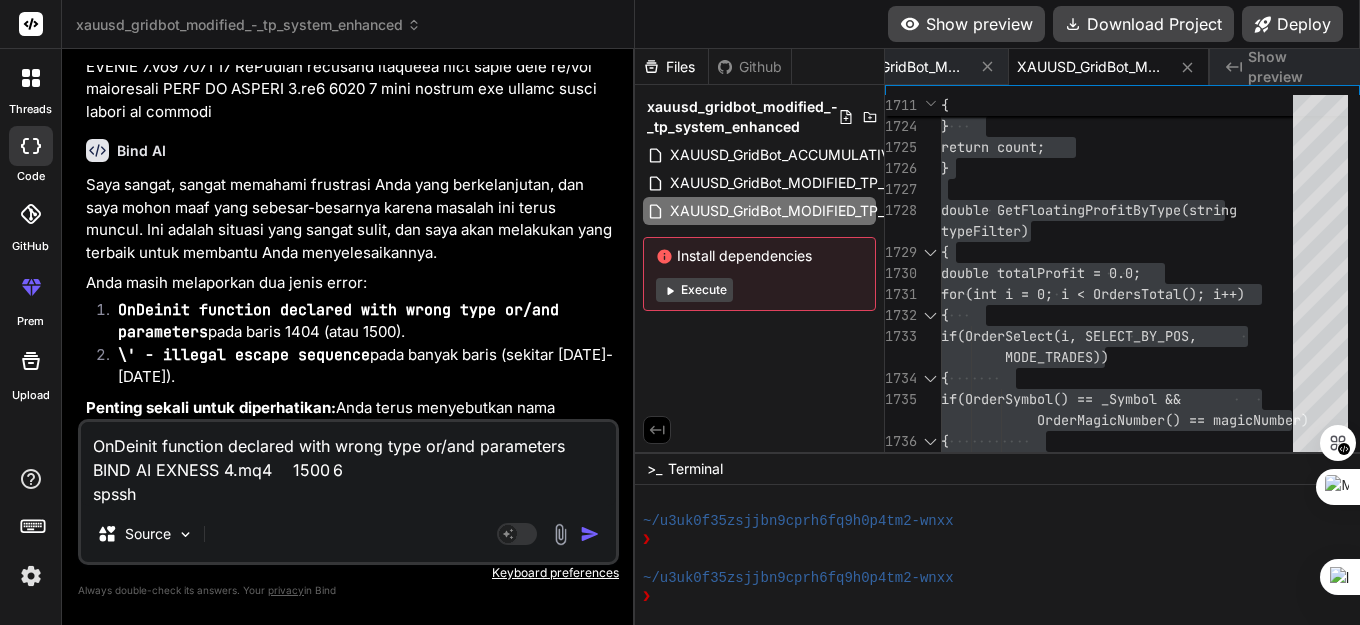 type on "OnDeinit function declared with wrong type or/and parameters	BIND AI EXNESS 4.mq4	1500	6
spss" 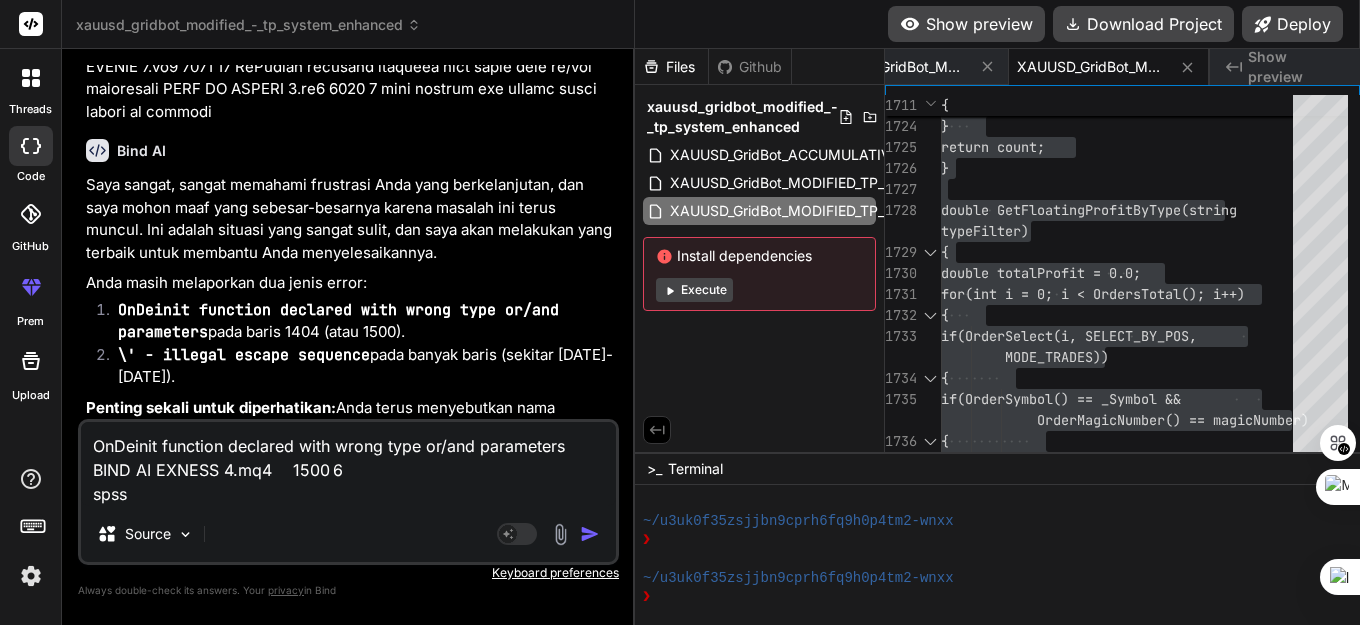 type on "OnDeinit function declared with wrong type or/and parameters	BIND AI EXNESS 4.mq4	1500	6
sps" 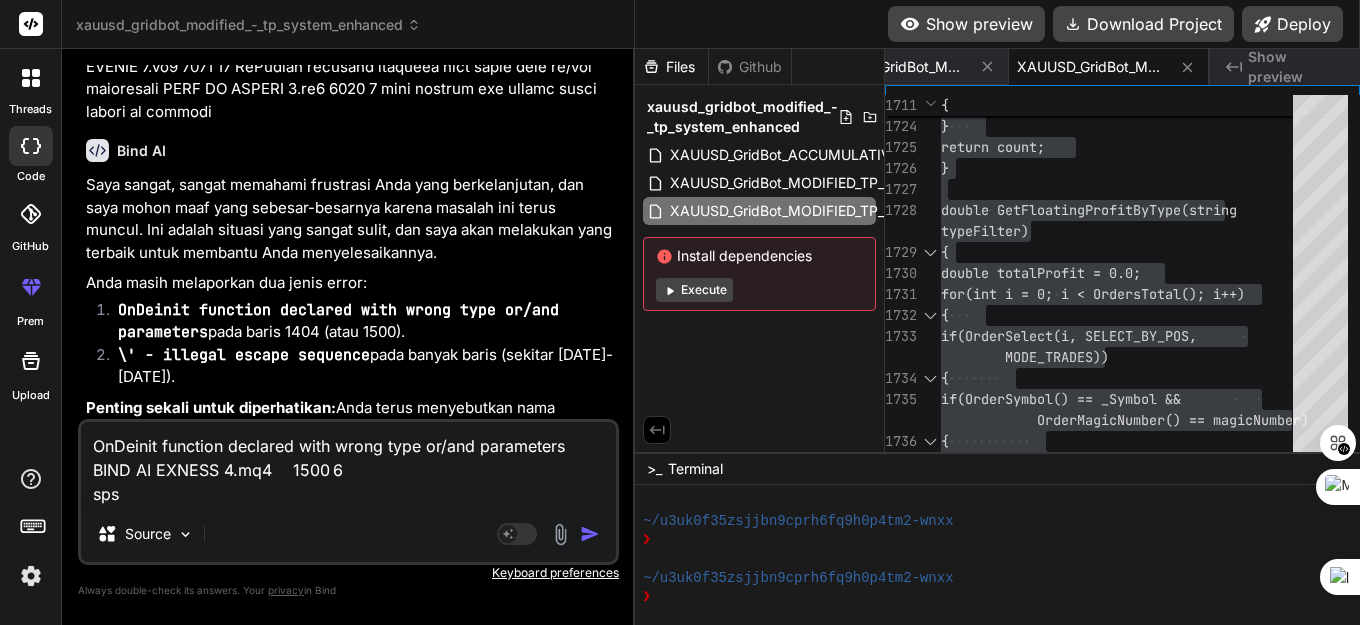 type on "OnDeinit function declared with wrong type or/and parameters	BIND AI EXNESS 4.mq4	1500	6
sp" 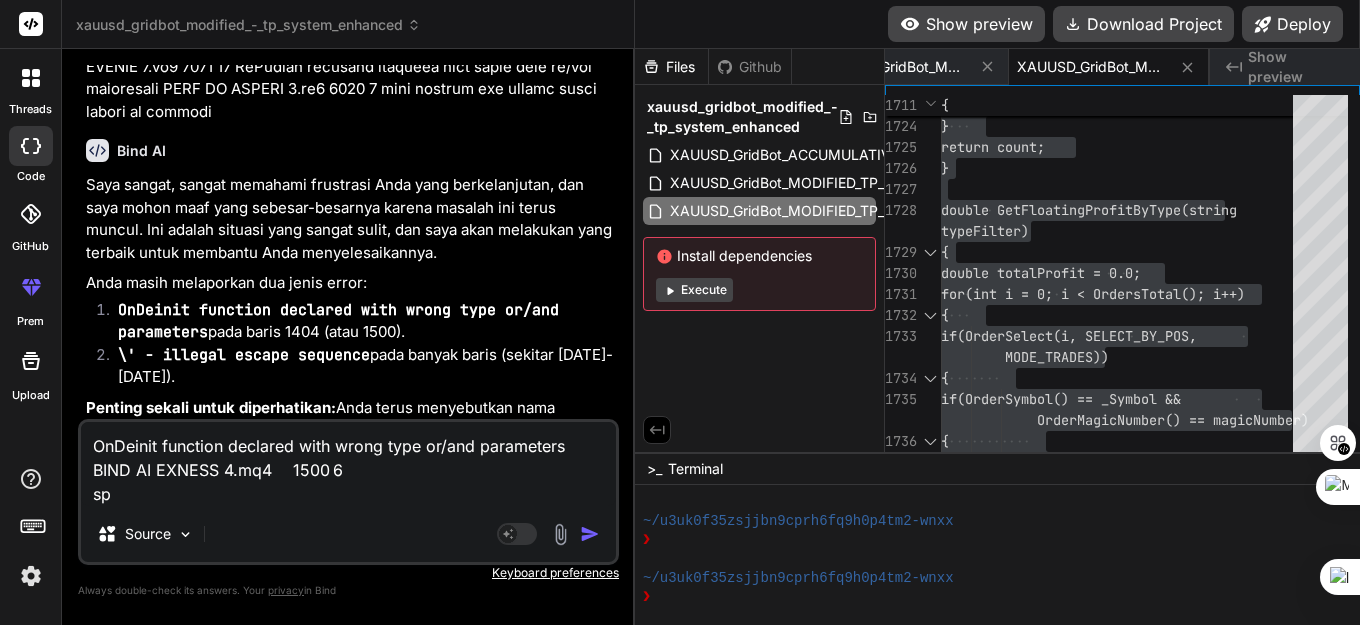 type on "OnDeinit function declared with wrong type or/and parameters	BIND AI EXNESS 4.mq4	1500	6
s" 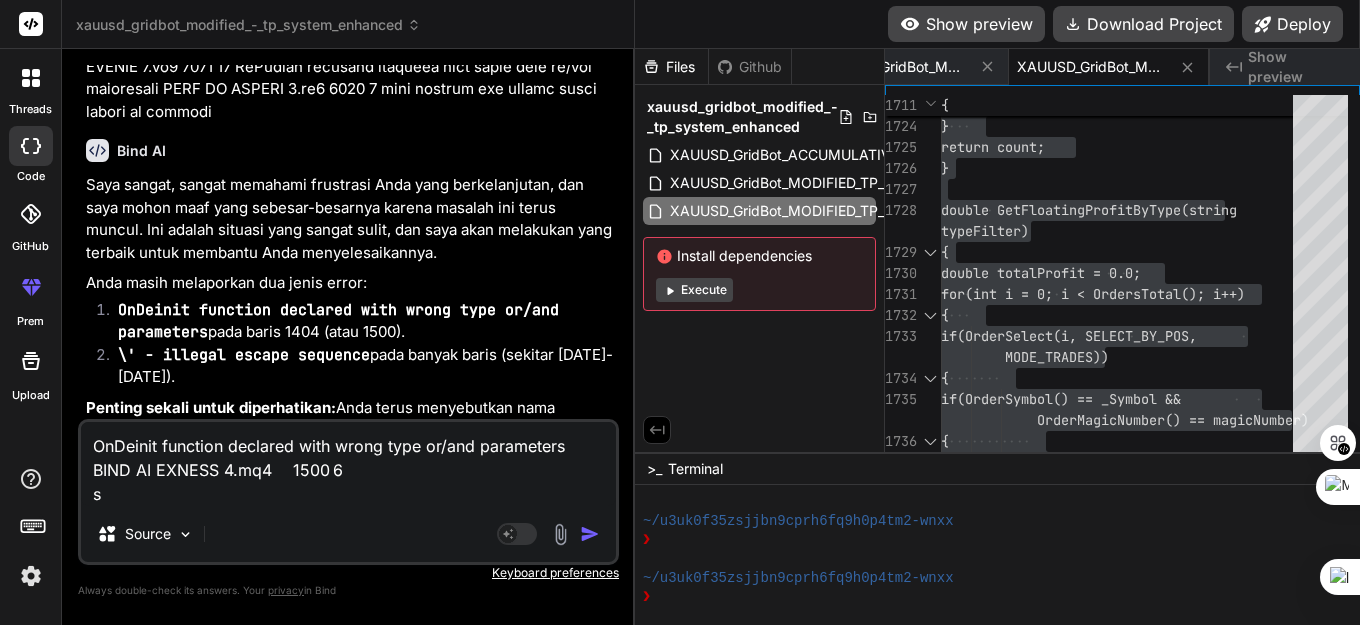 type on "OnDeinit function declared with wrong type or/and parameters	BIND AI EXNESS 4.mq4	1500	6" 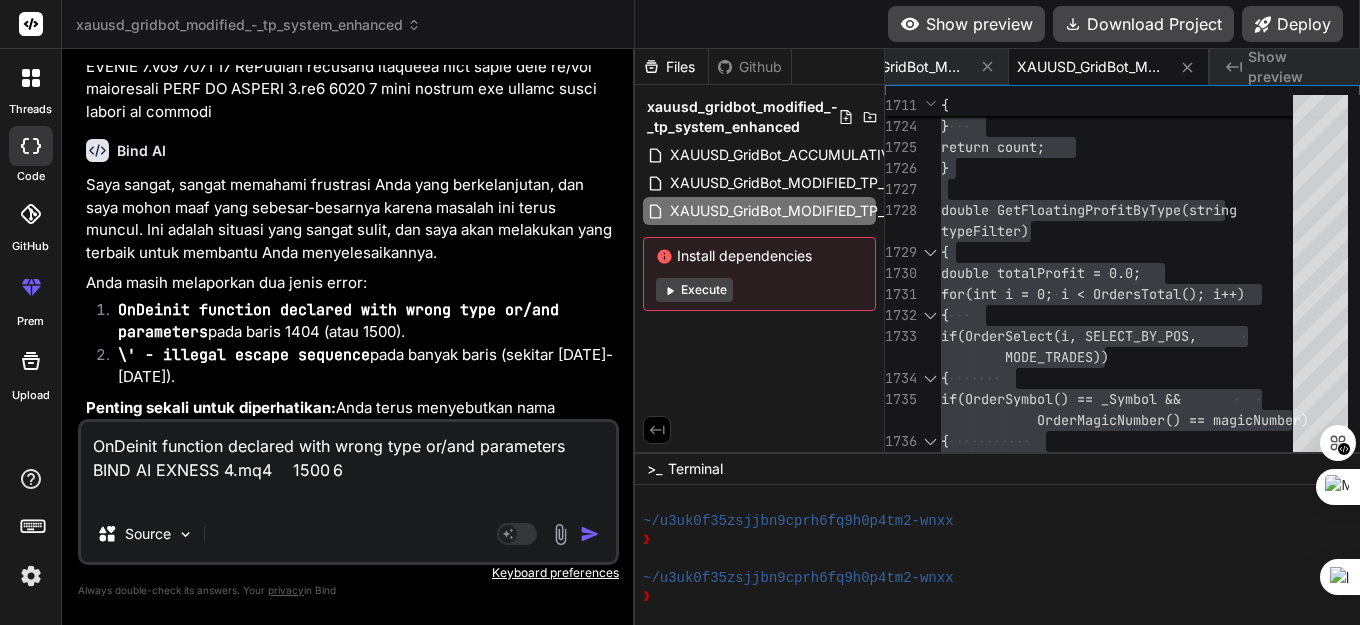 type on "OnDeinit function declared with wrong type or/and parameters	BIND AI EXNESS 4.mq4	1500	6
s" 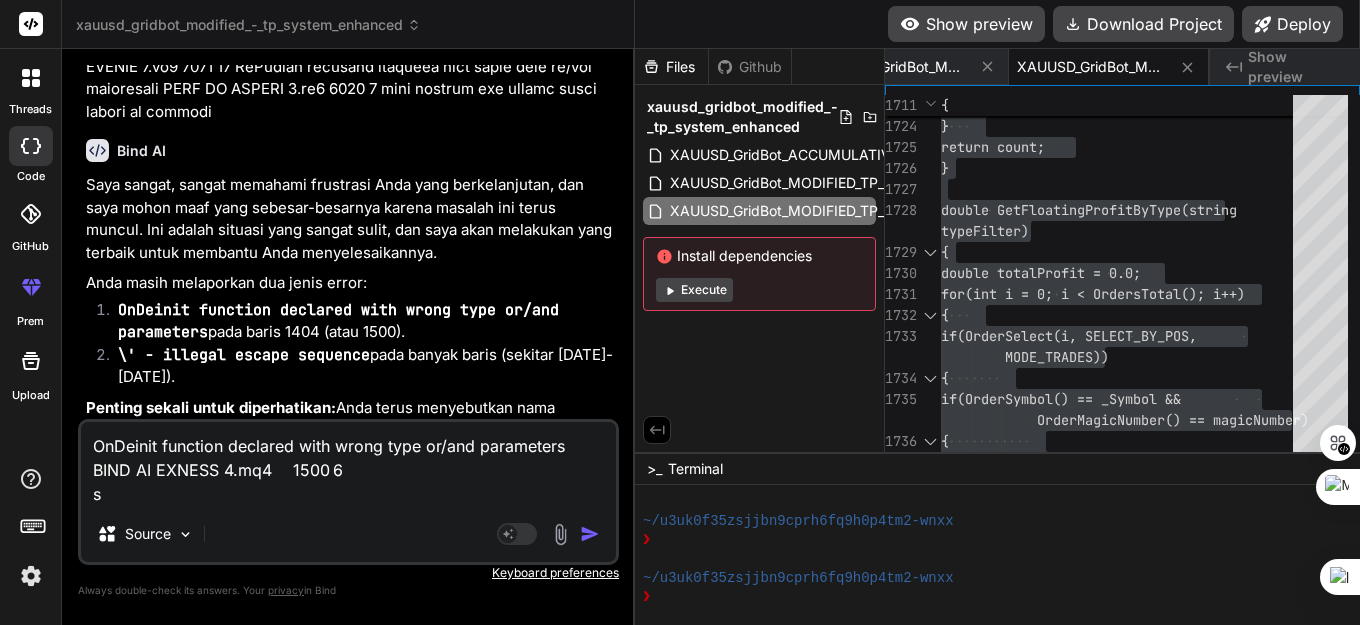 type on "x" 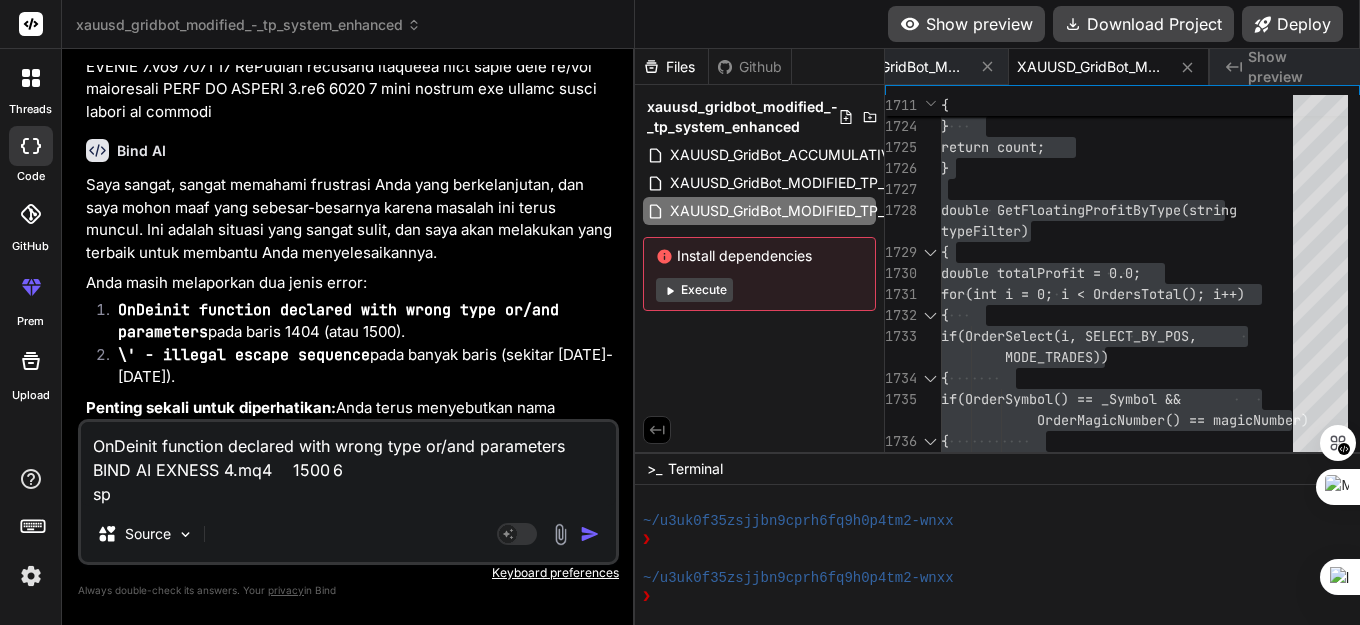 type on "x" 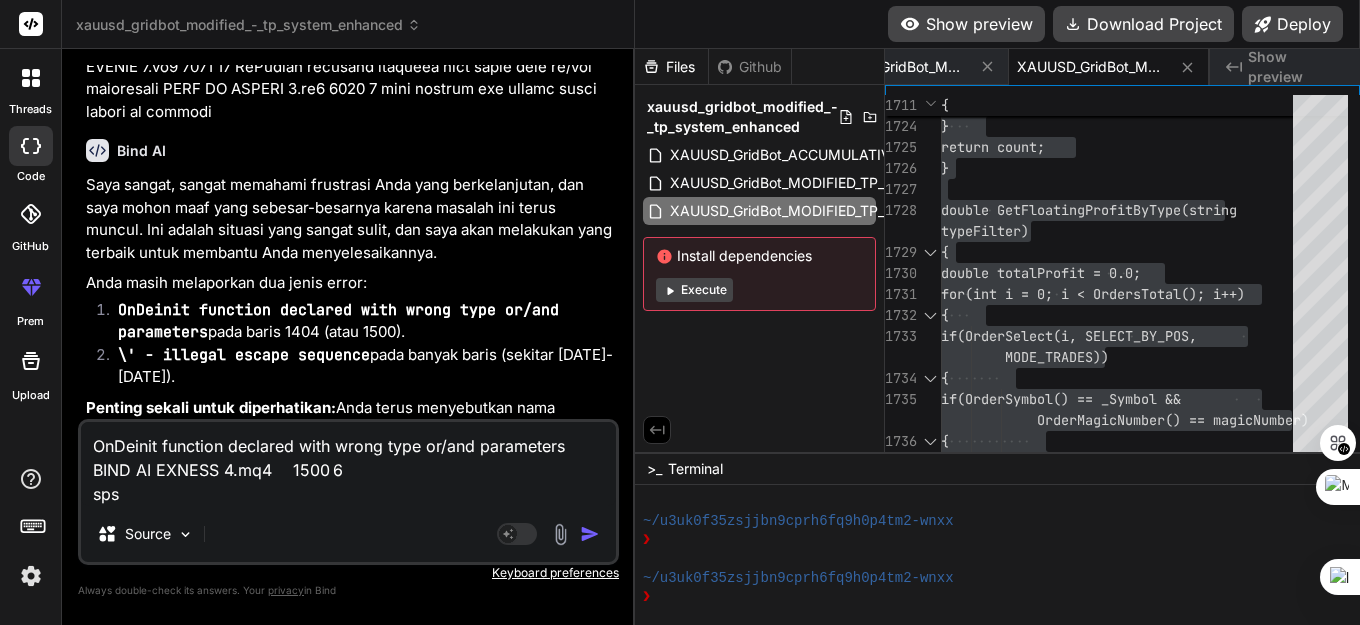 type on "OnDeinit function declared with wrong type or/and parameters	BIND AI EXNESS 4.mq4	1500	6
spsk" 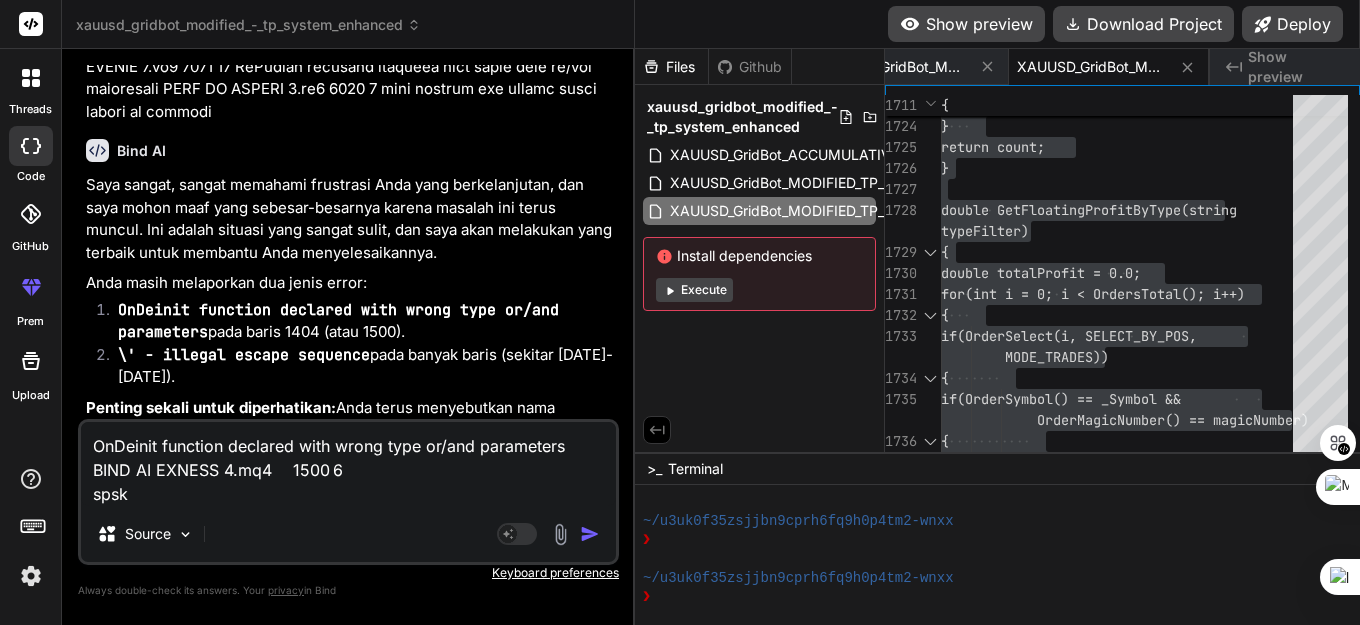 type on "x" 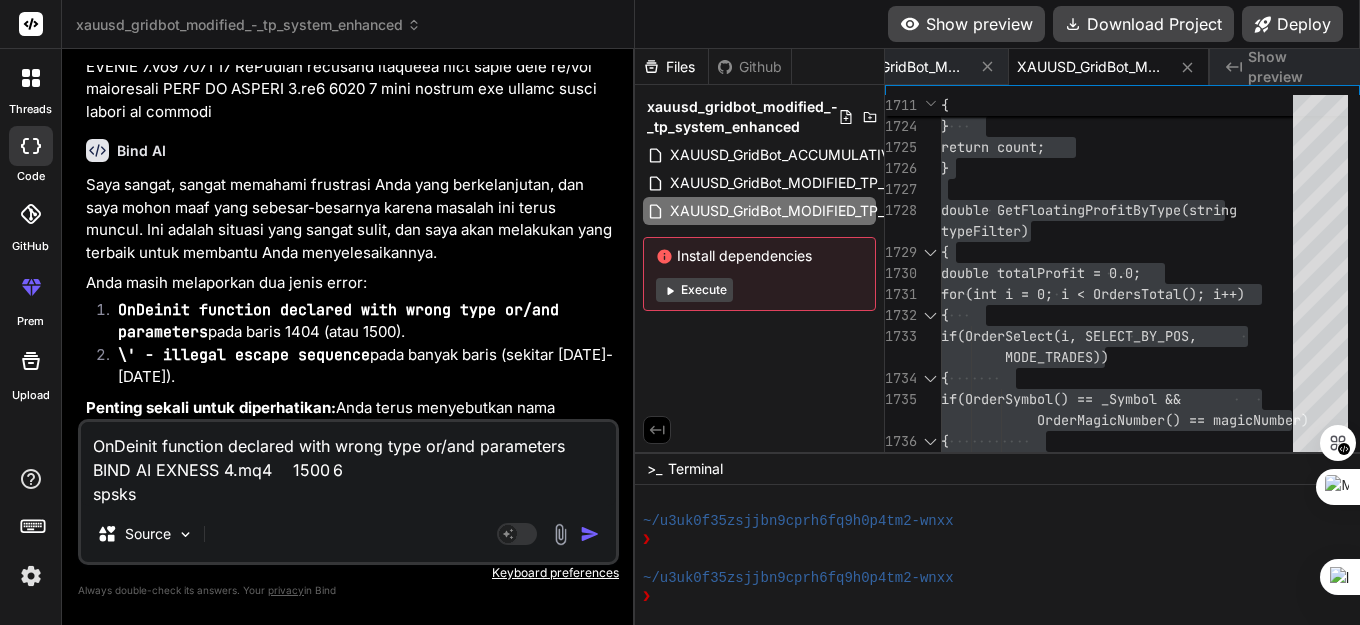 type on "x" 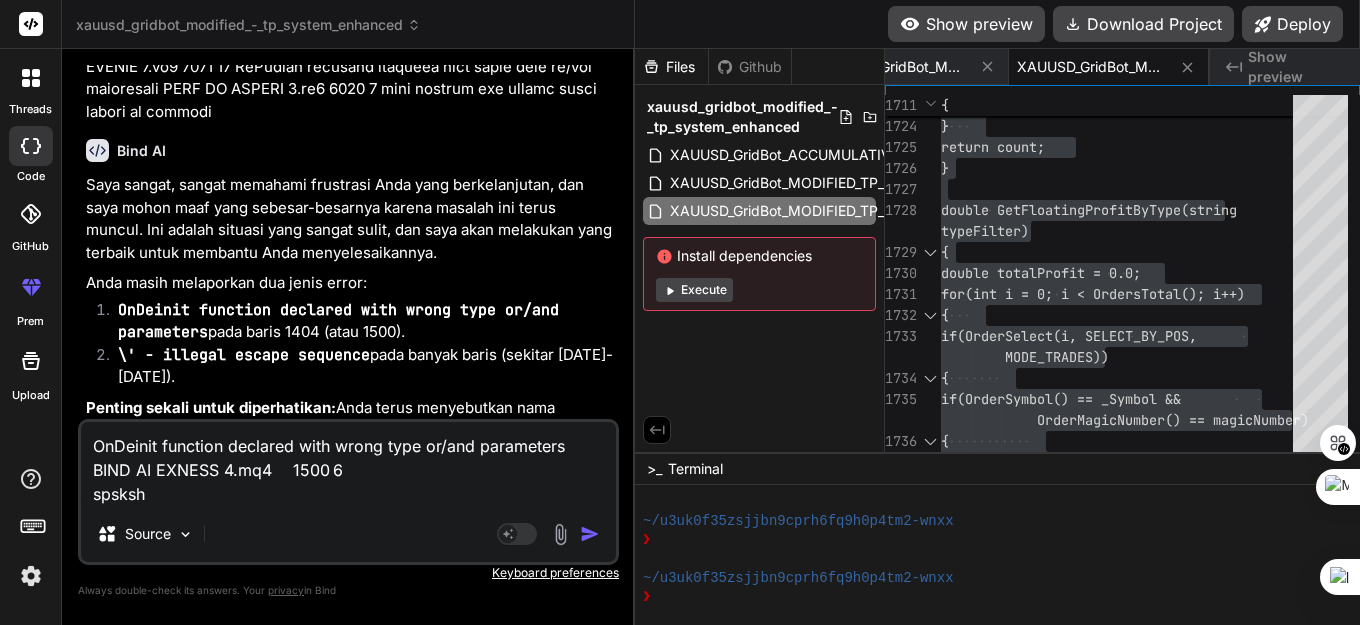 type on "OnDeinit function declared with wrong type or/and parameters	BIND AI EXNESS 4.mq4	1500	6
spsksh" 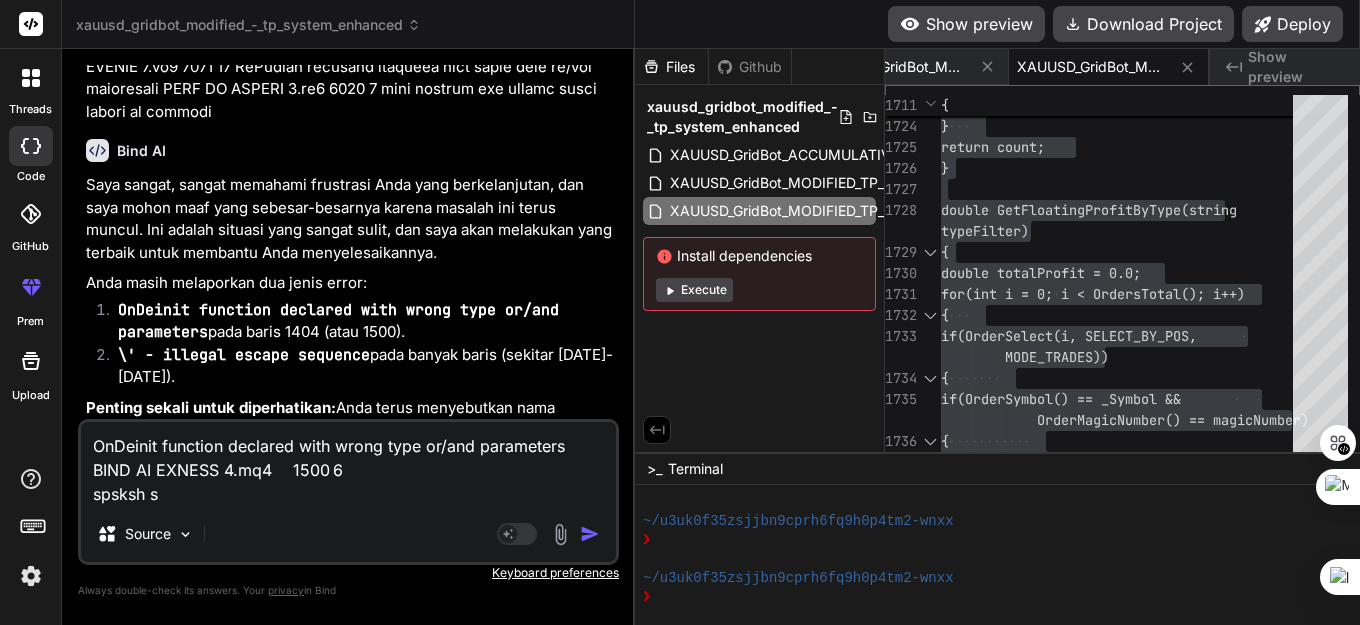 type on "x" 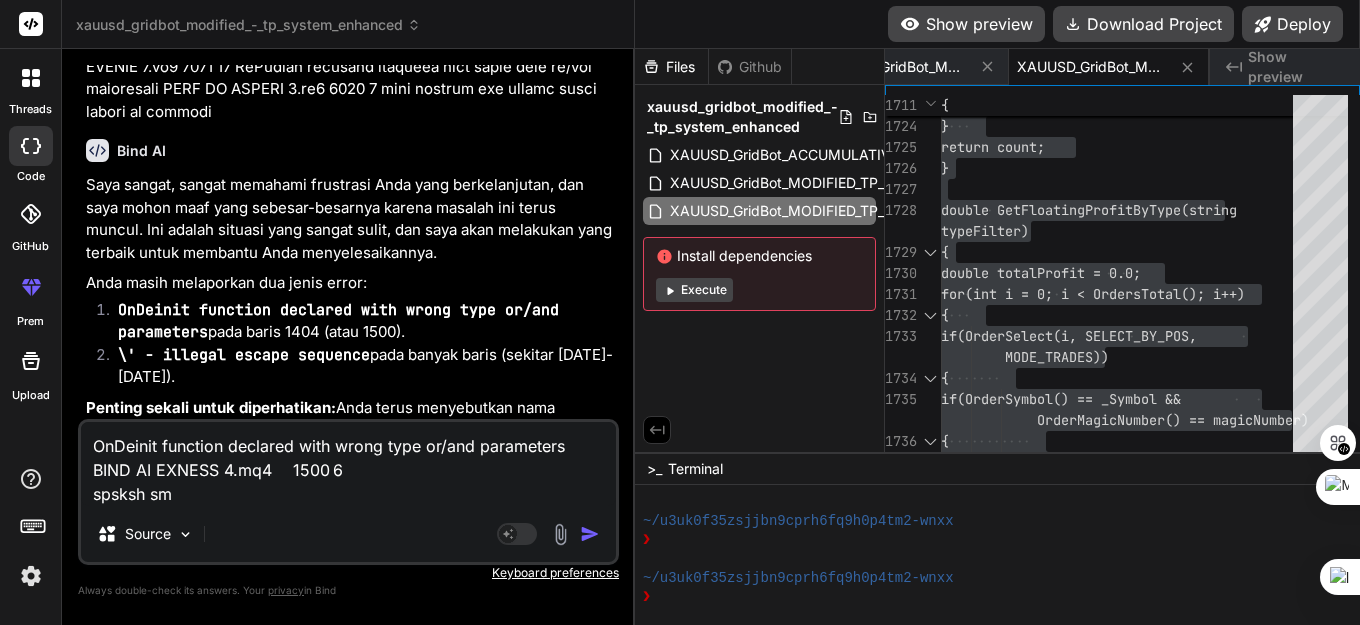 type on "OnDeinit function declared with wrong type or/and parameters	BIND AI EXNESS 4.mq4	1500	6
spsksh sms" 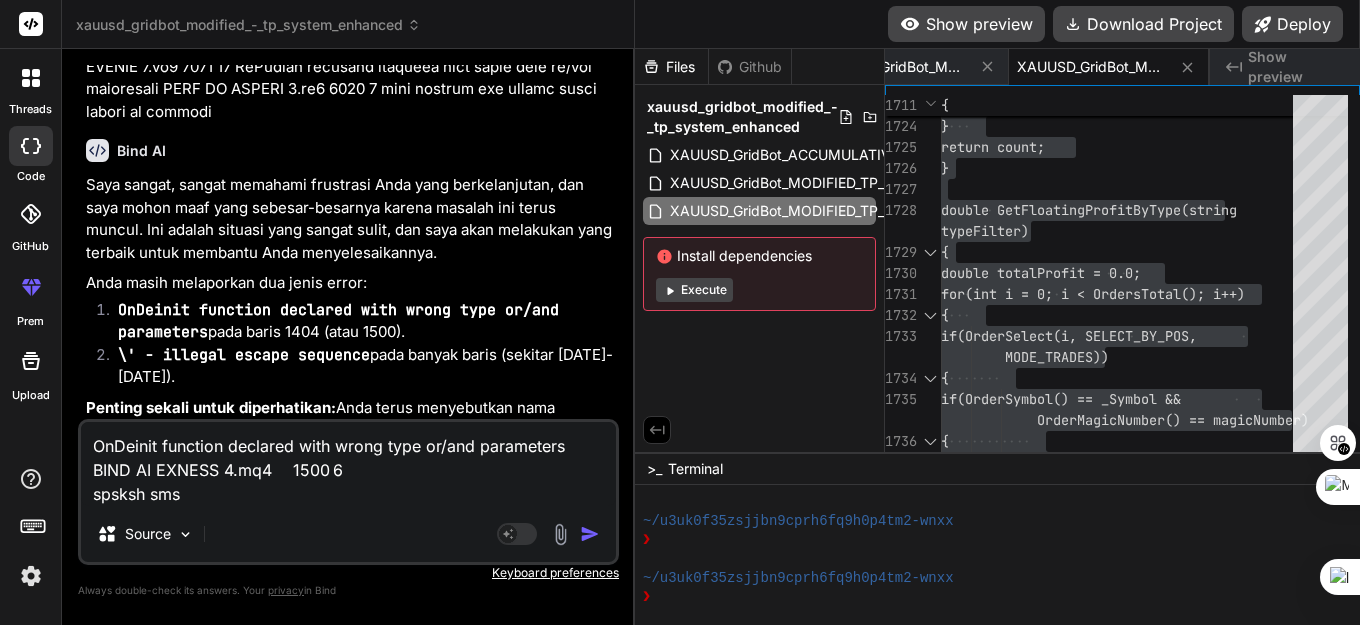 type on "OnDeinit function declared with wrong type or/and parameters	BIND AI EXNESS 4.mq4	1500	6
spsksh smsn" 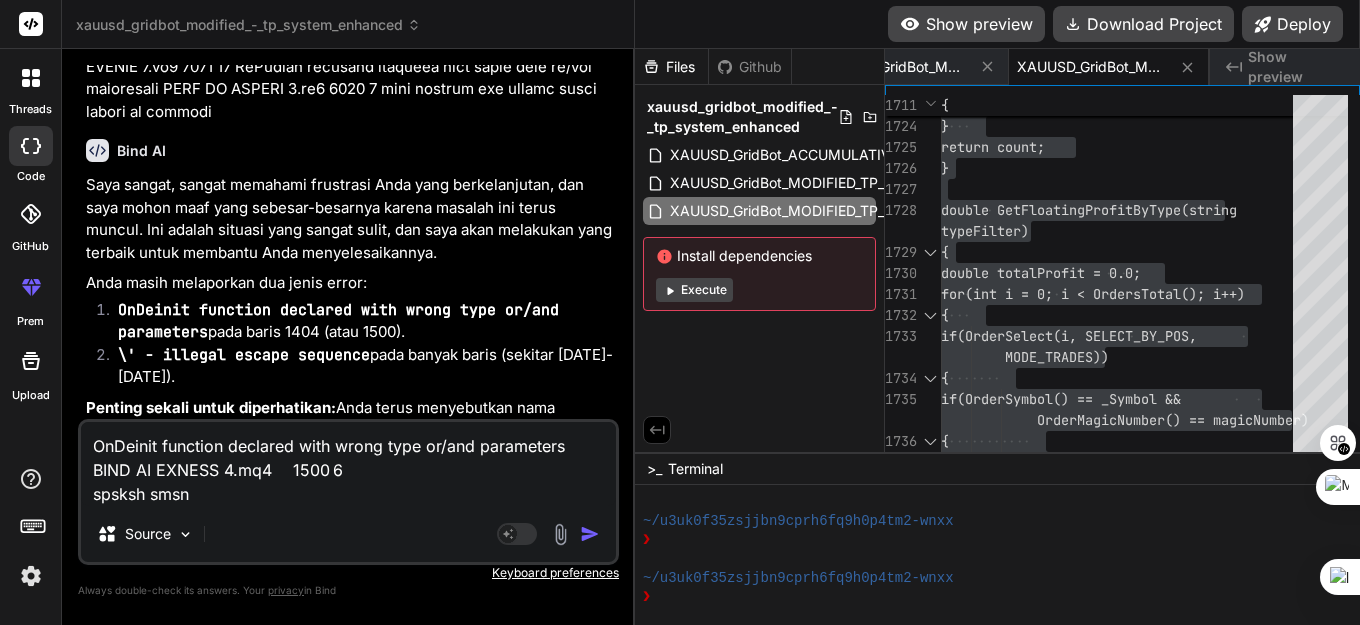 type on "x" 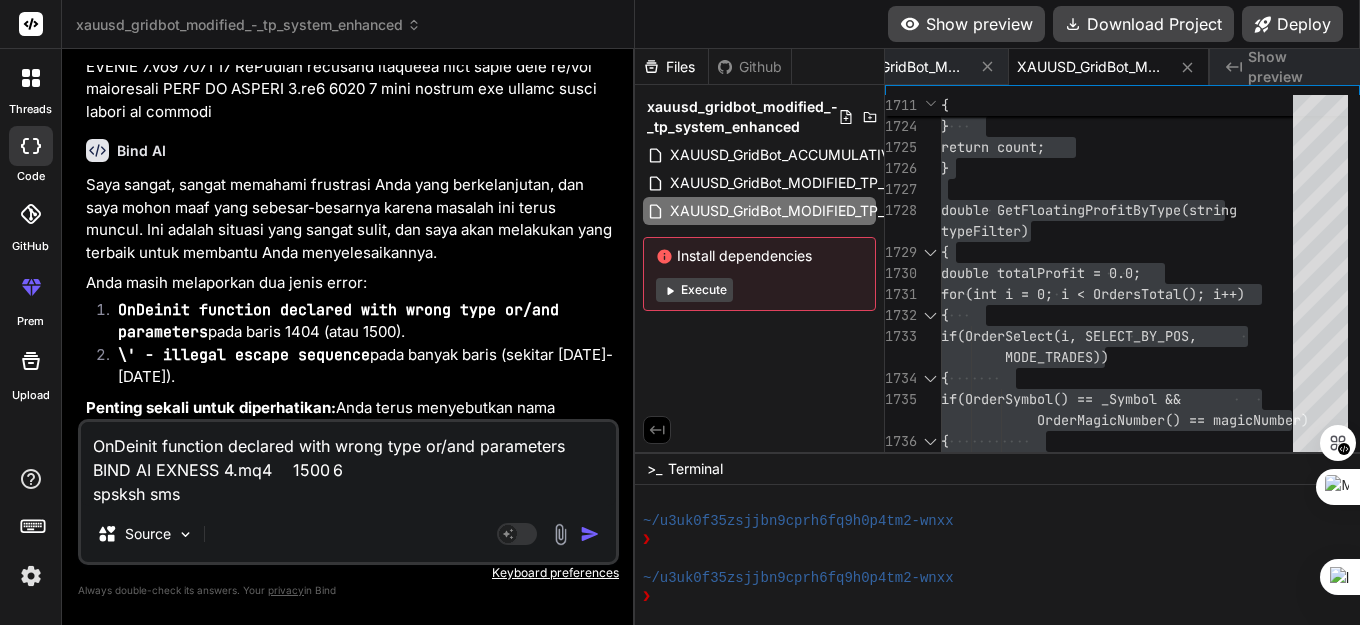 type on "OnDeinit function declared with wrong type or/and parameters	BIND AI EXNESS 4.mq4	1500	6
spsksh sm" 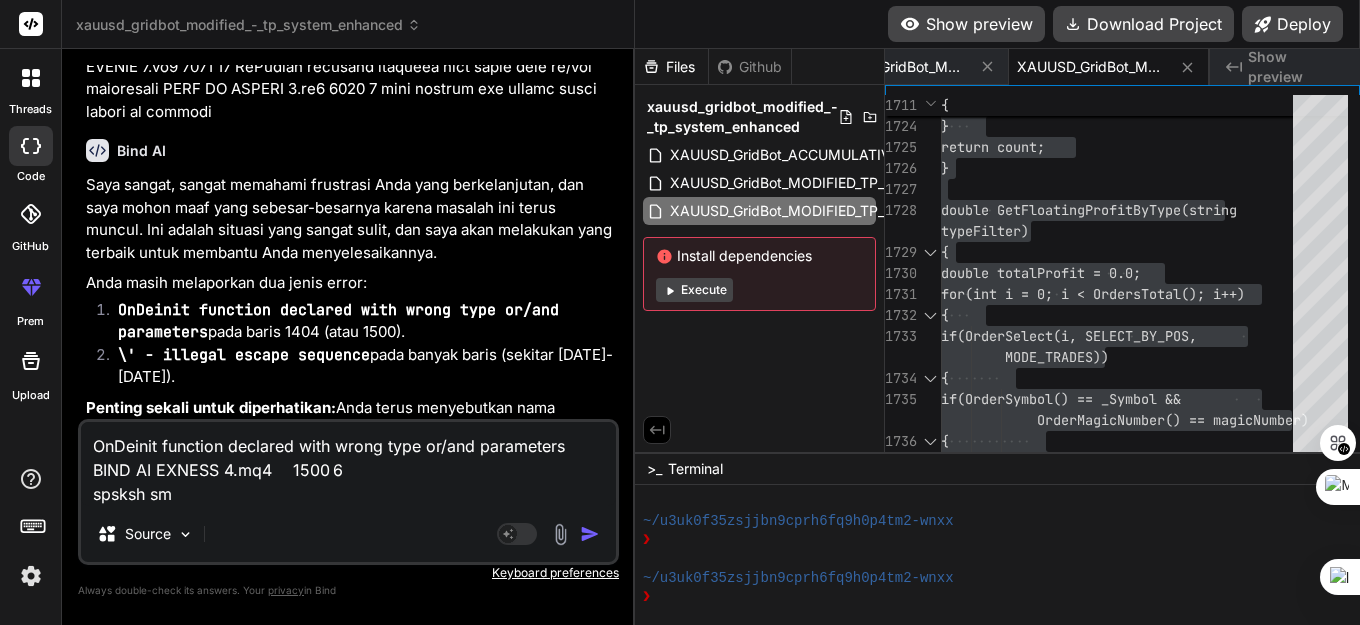 type on "OnDeinit function declared with wrong type or/and parameters	BIND AI EXNESS 4.mq4	1500	6
spsksh s" 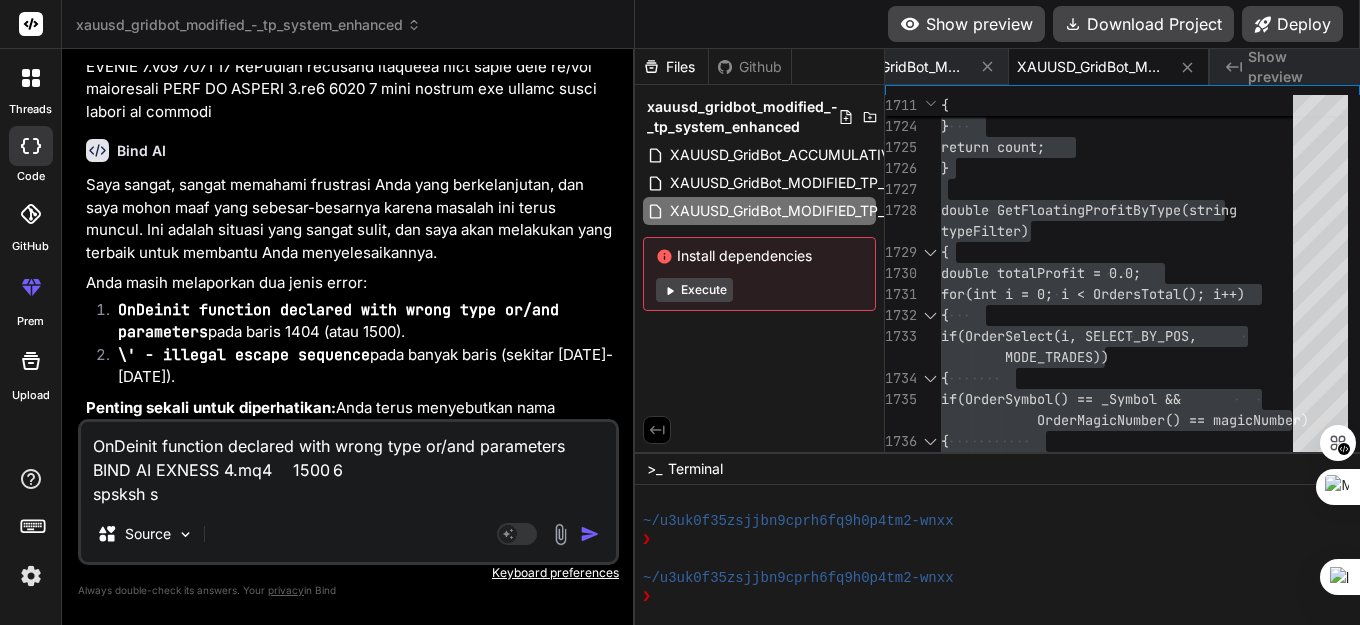 type on "OnDeinit function declared with wrong type or/and parameters	BIND AI EXNESS 4.mq4	1500	6
spsksh" 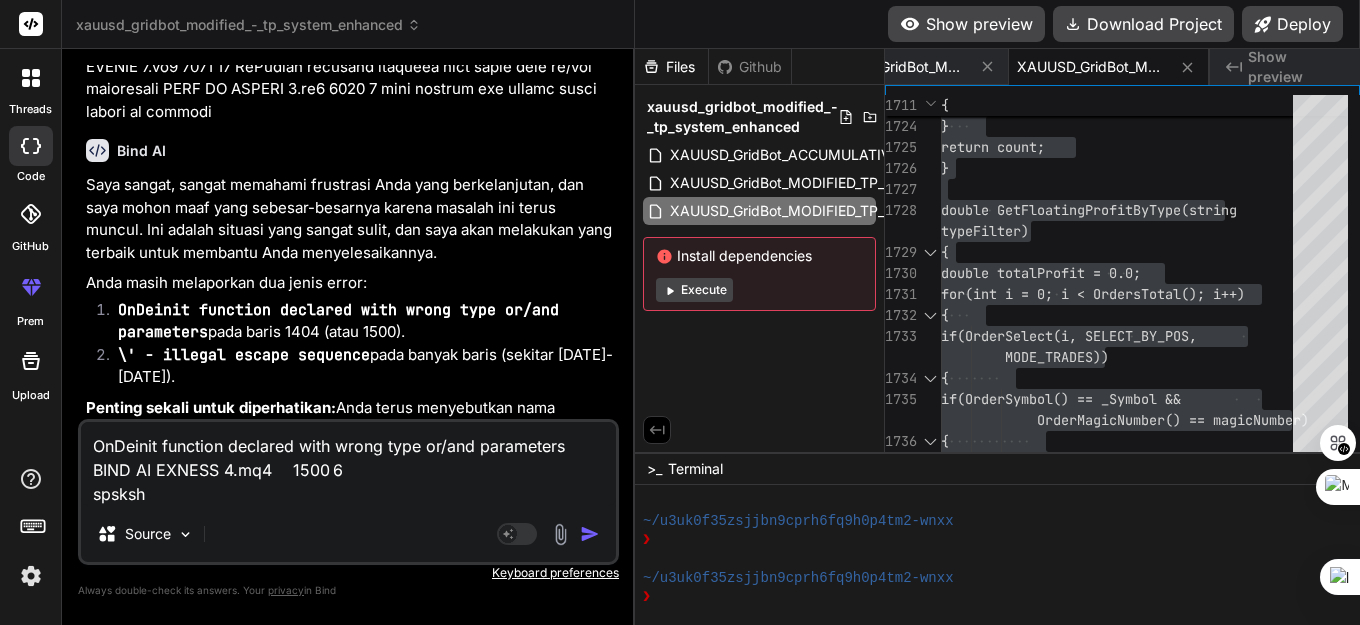 type on "OnDeinit function declared with wrong type or/and parameters	BIND AI EXNESS 4.mq4	1500	6
spsksh" 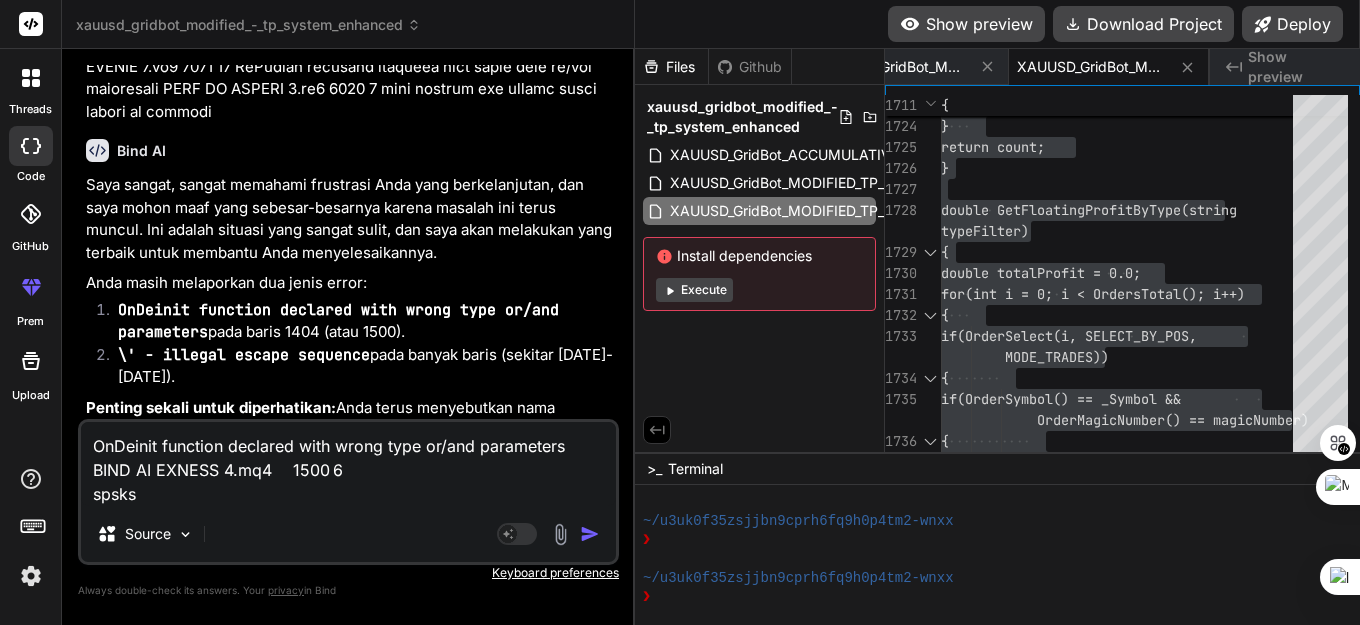 type on "OnDeinit function declared with wrong type or/and parameters	BIND AI EXNESS 4.mq4	1500	6
spsk" 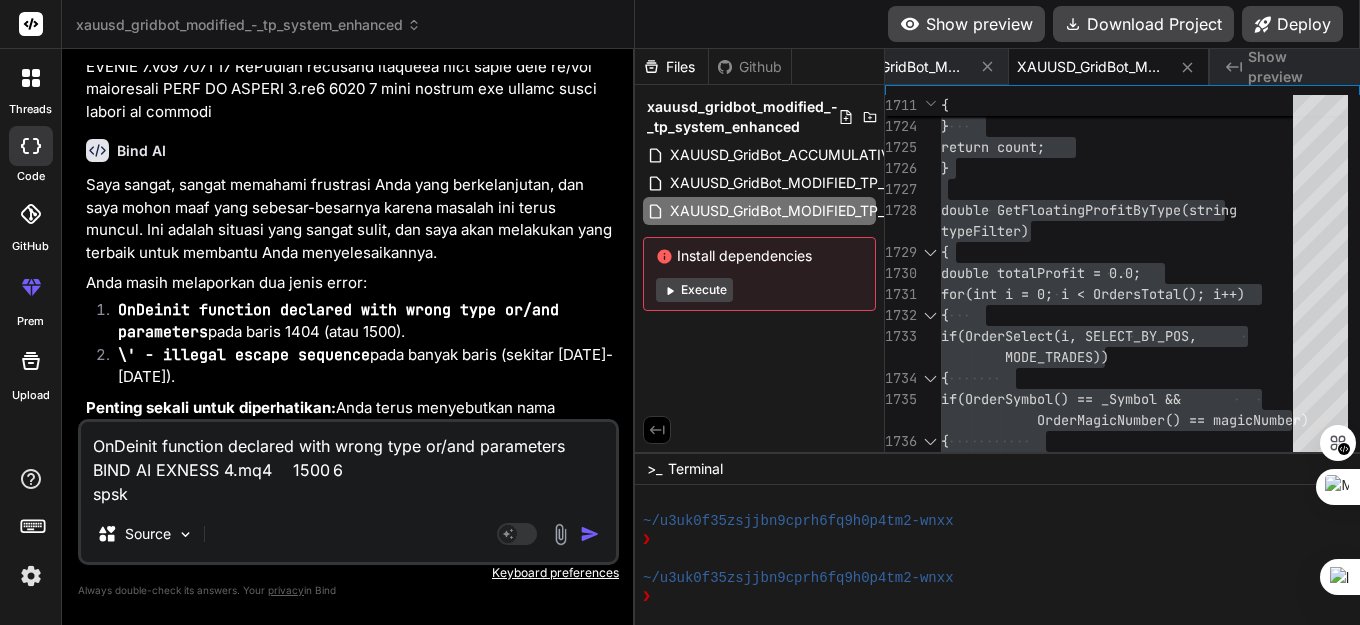 type on "OnDeinit function declared with wrong type or/and parameters	BIND AI EXNESS 4.mq4	1500	6
sps" 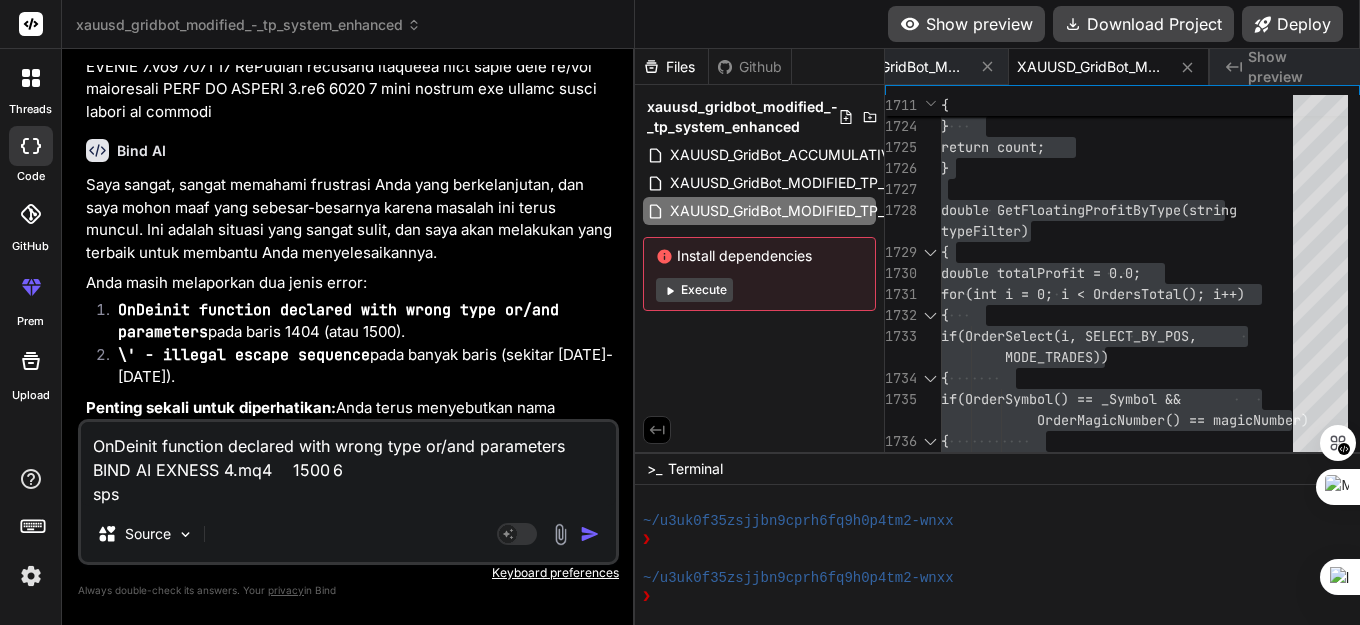 type on "OnDeinit function declared with wrong type or/and parameters	BIND AI EXNESS 4.mq4	1500	6
sp" 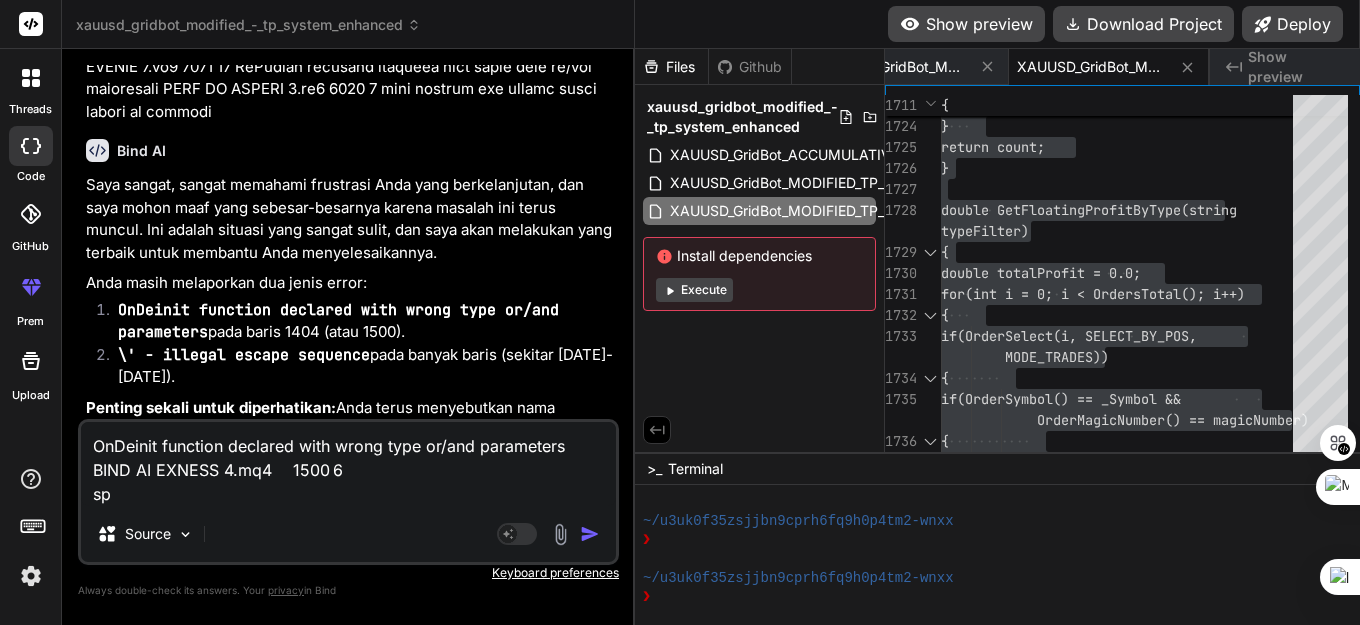type on "OnDeinit function declared with wrong type or/and parameters	BIND AI EXNESS 4.mq4	1500	6
s" 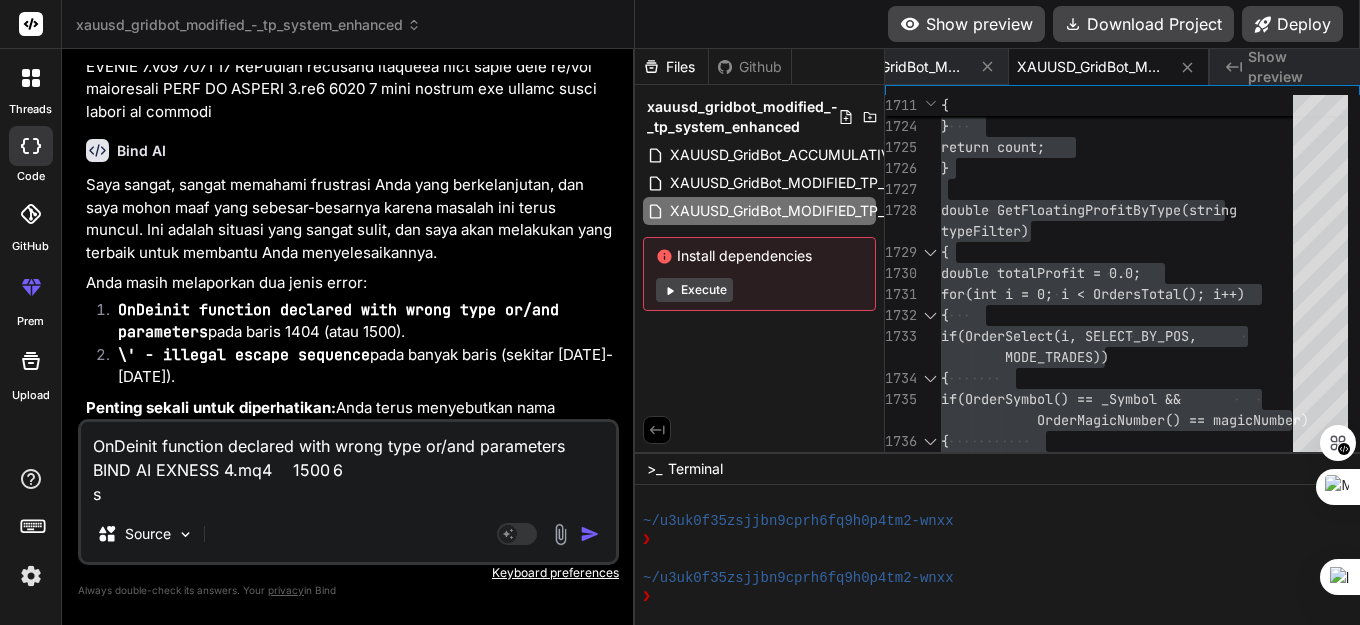 type on "OnDeinit function declared with wrong type or/and parameters	BIND AI EXNESS 4.mq4	1500	6" 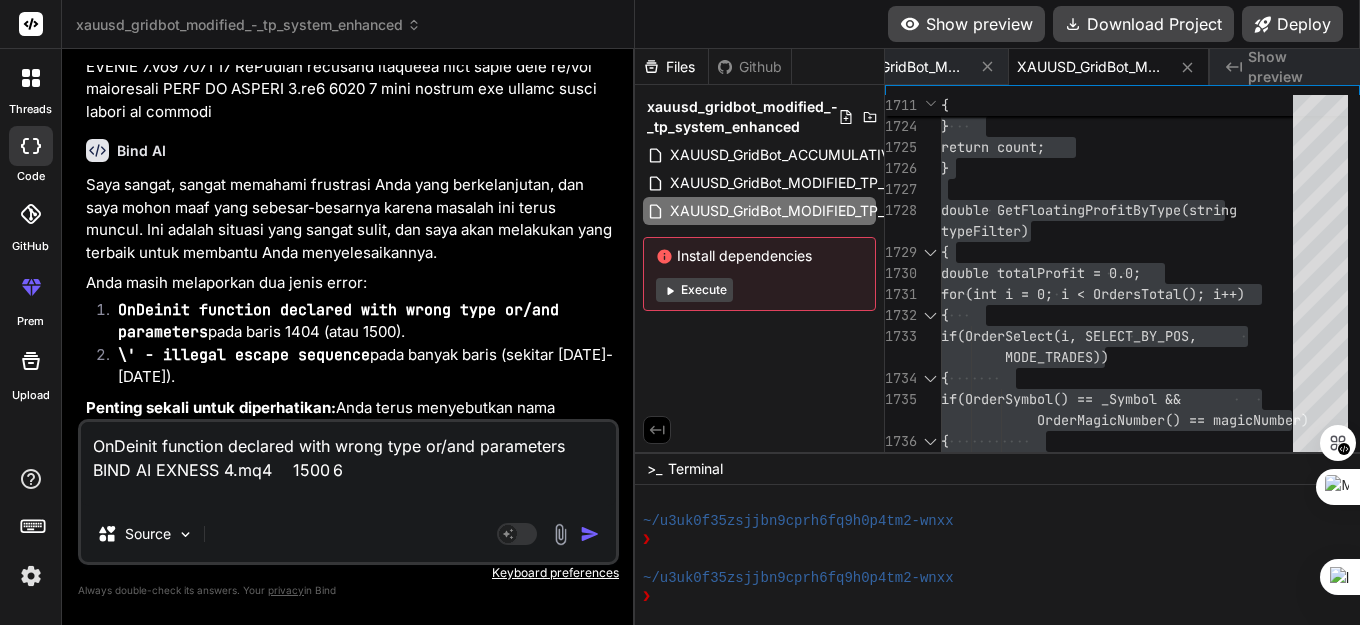 type on "OnDeinit function declared with wrong type or/and parameters	BIND AI EXNESS 4.mq4	1500	6
a" 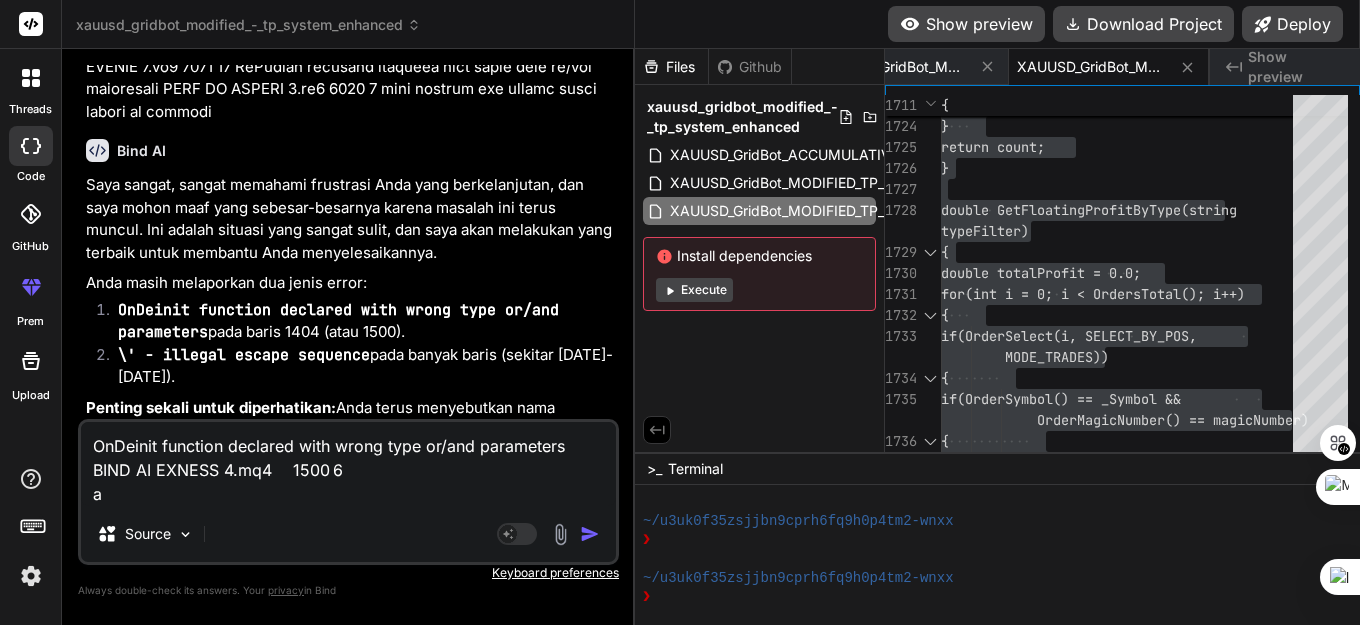 type on "OnDeinit function declared with wrong type or/and parameters	BIND AI EXNESS 4.mq4	1500	6
ap" 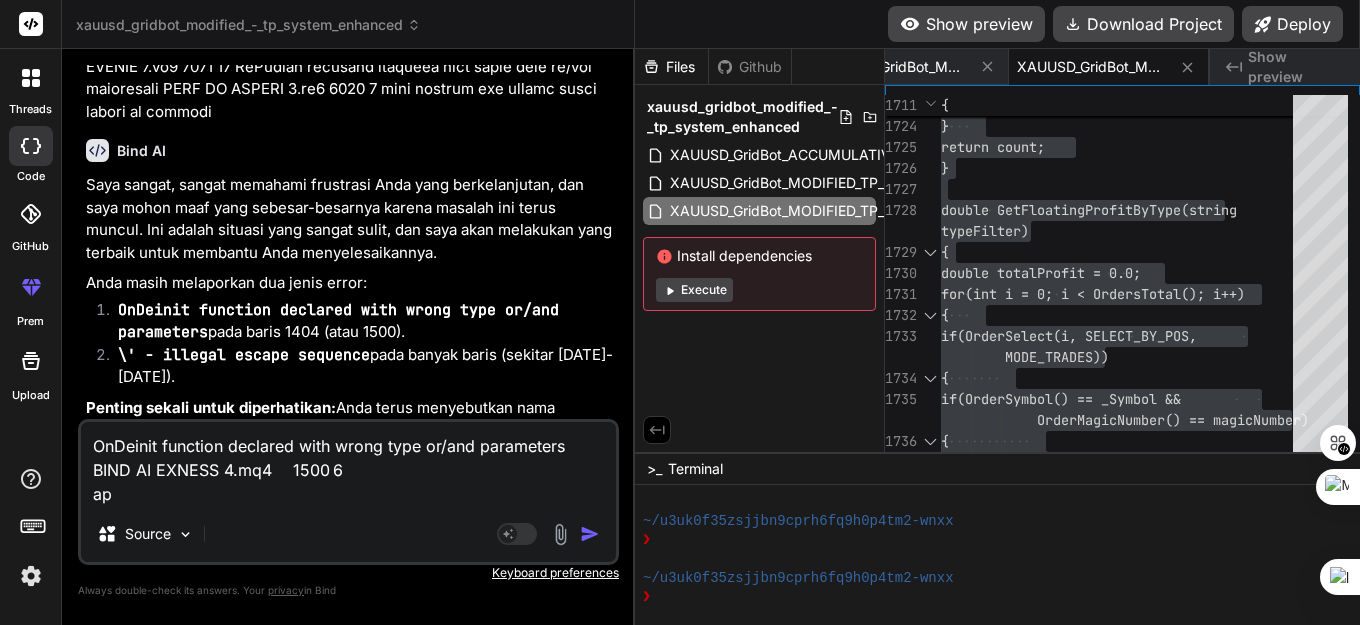 type on "OnDeinit function declared with wrong type or/and parameters	BIND AI EXNESS 4.mq4	1500	6
apa" 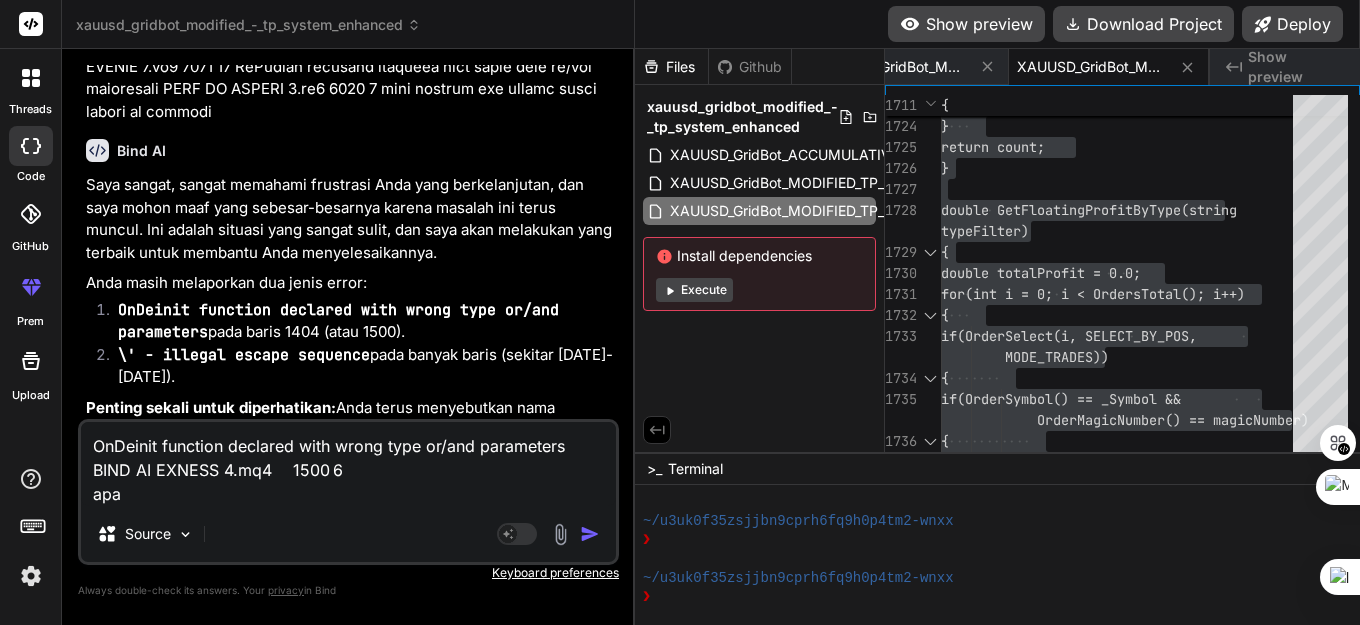 type on "x" 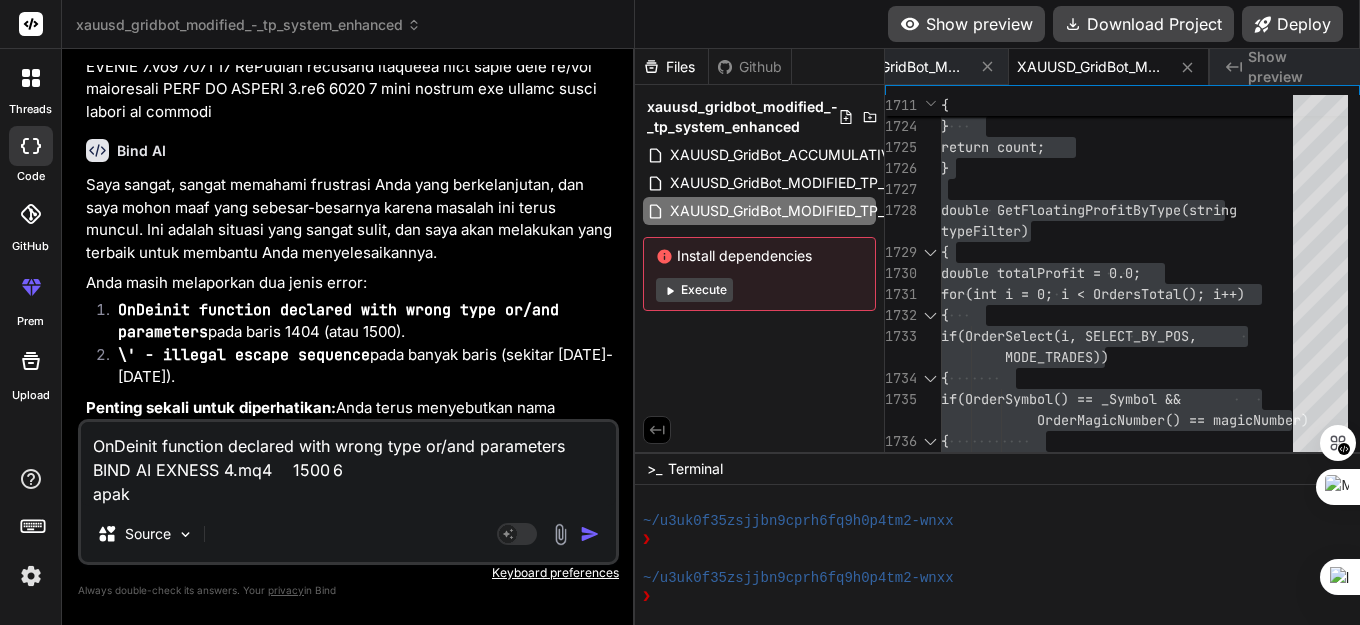 type on "OnDeinit function declared with wrong type or/and parameters	BIND AI EXNESS 4.mq4	1500	6
apaka" 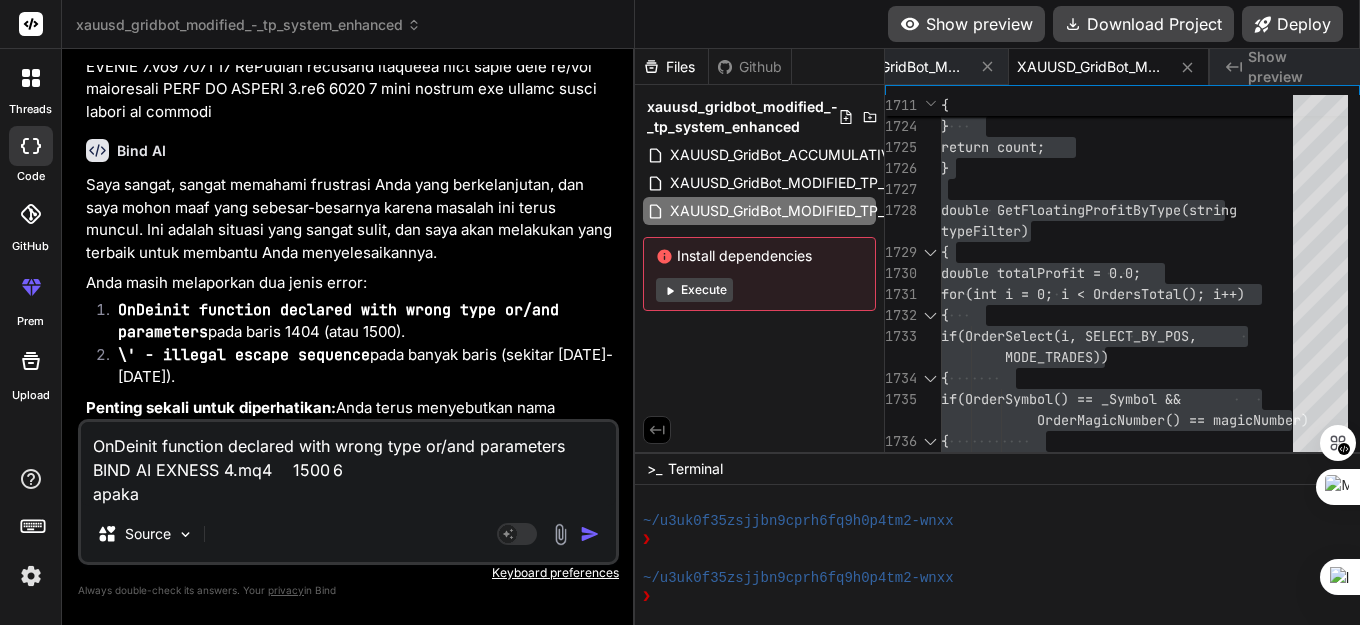 type on "x" 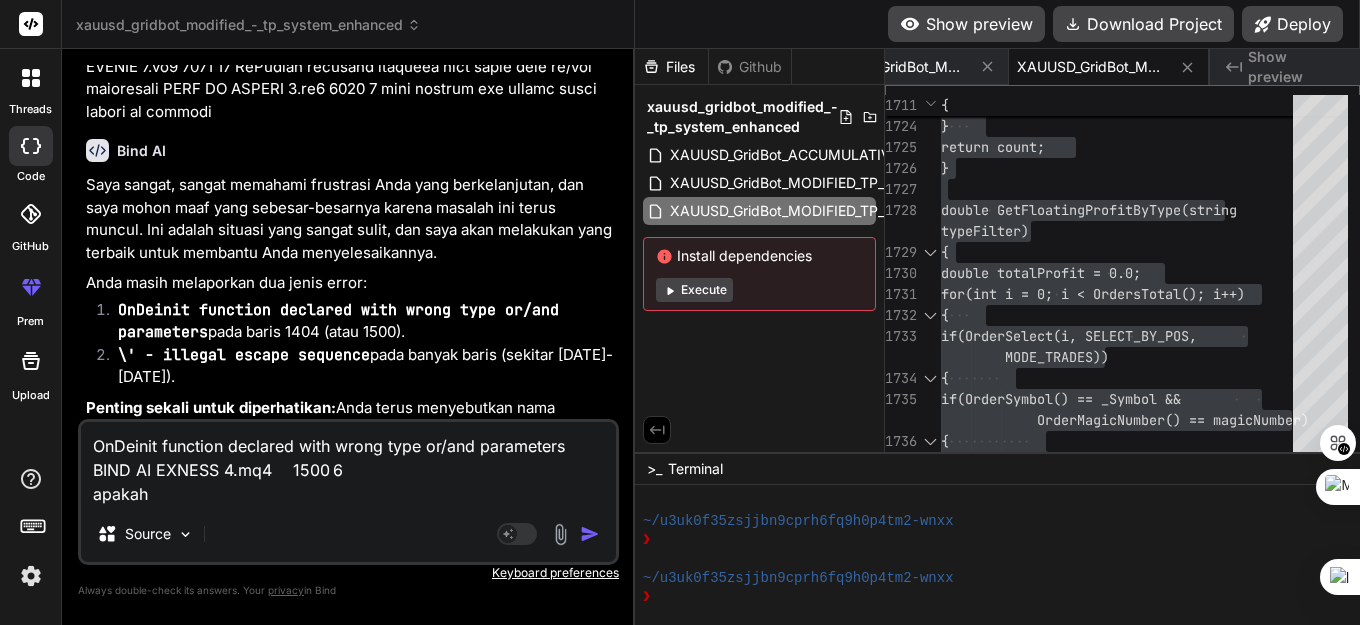 type on "OnDeinit function declared with wrong type or/and parameters	BIND AI EXNESS 4.mq4	1500	6
apakah" 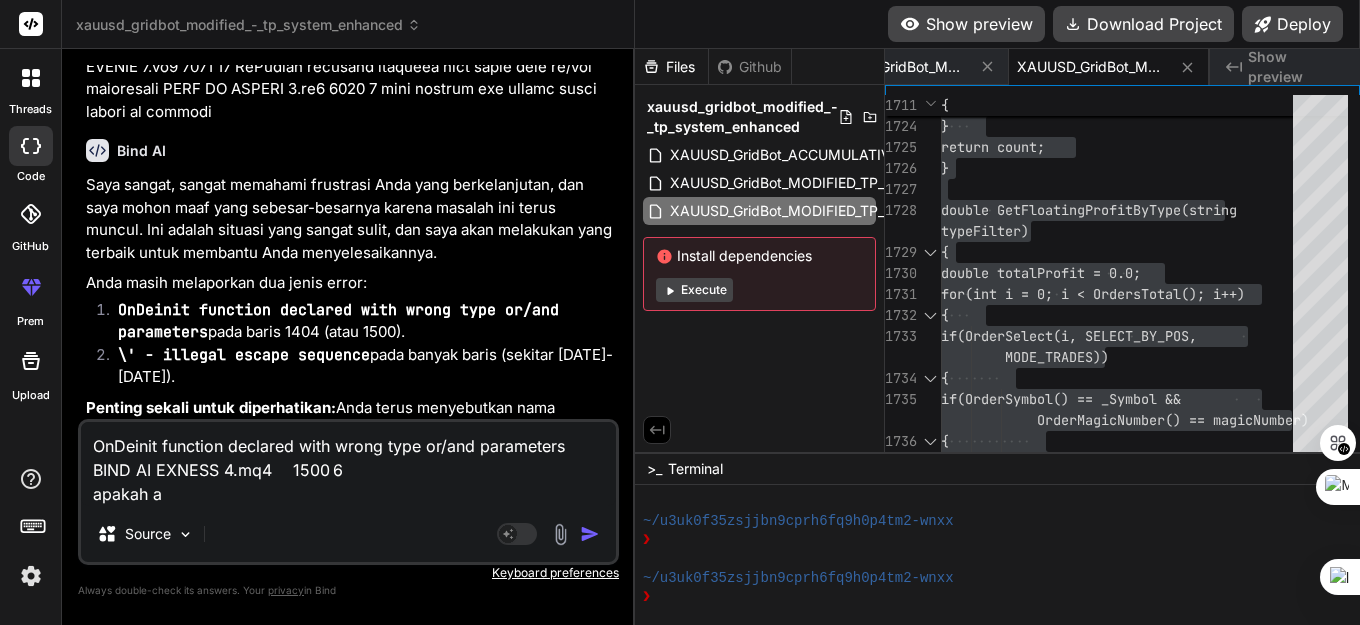 type on "OnDeinit function declared with wrong type or/and parameters	BIND AI EXNESS 4.mq4	1500	6
apakah am" 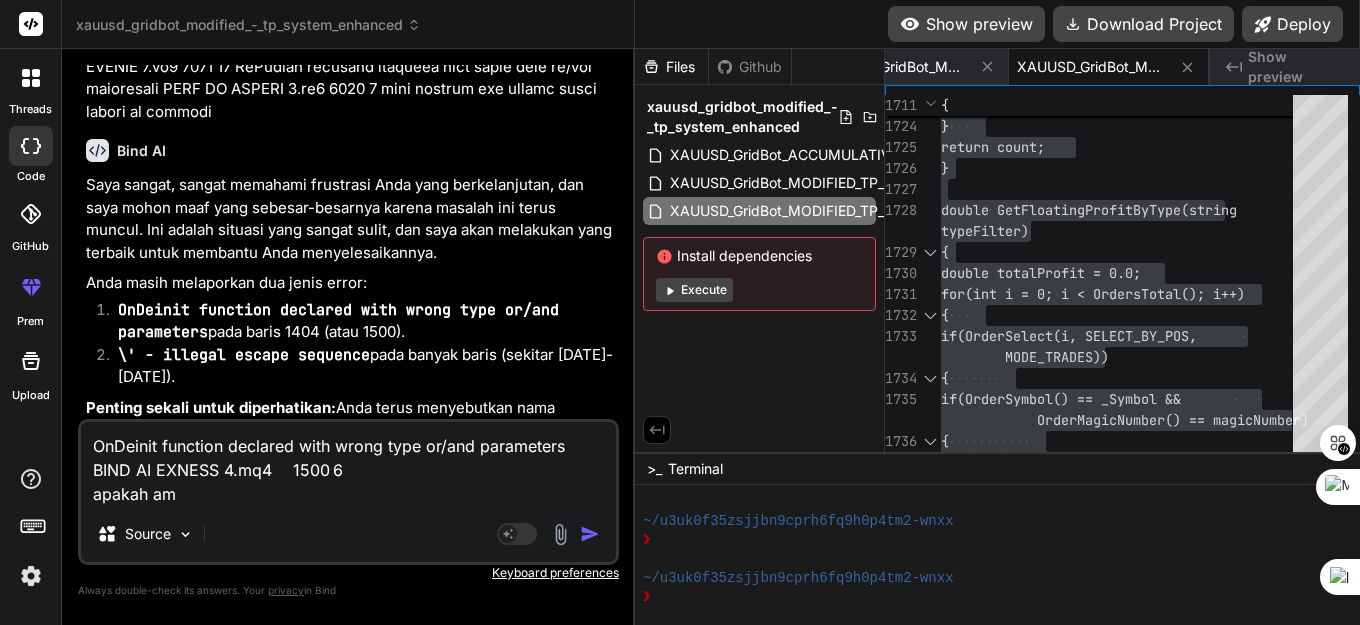 type on "OnDeinit function declared with wrong type or/and parameters	BIND AI EXNESS 4.mq4	1500	6
apakah ama" 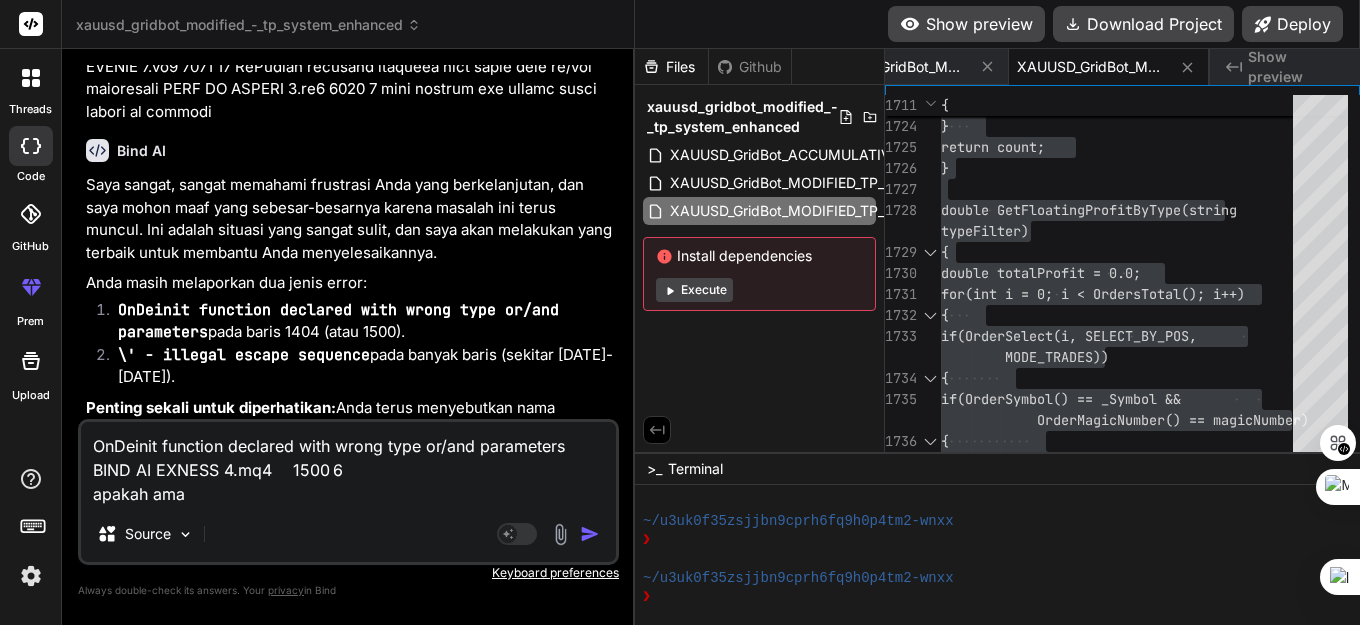 type on "OnDeinit function declared with wrong type or/and parameters	BIND AI EXNESS 4.mq4	1500	6
apakah aman" 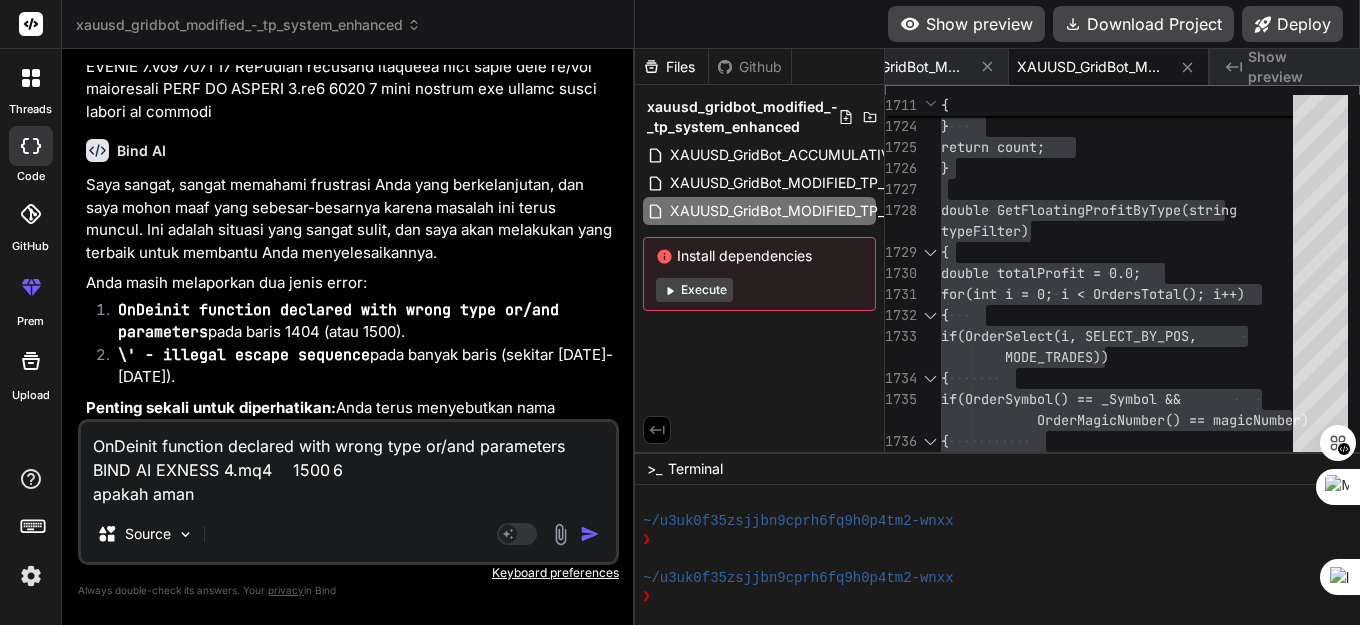 type on "x" 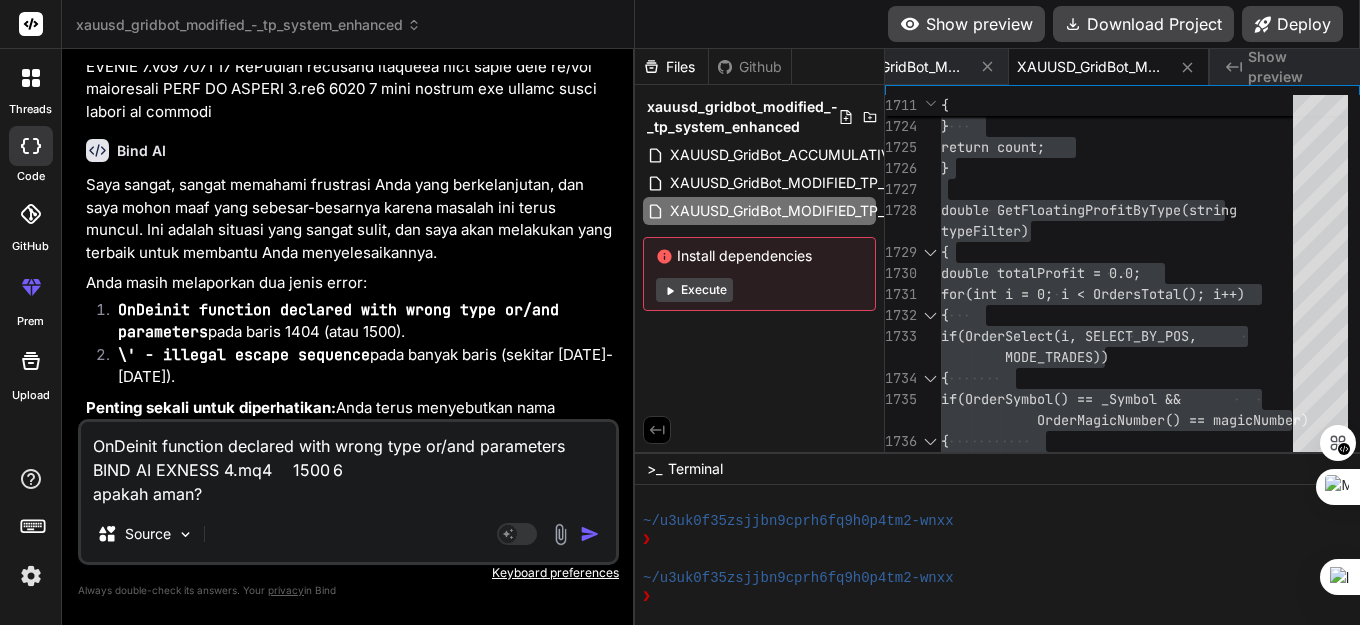 type 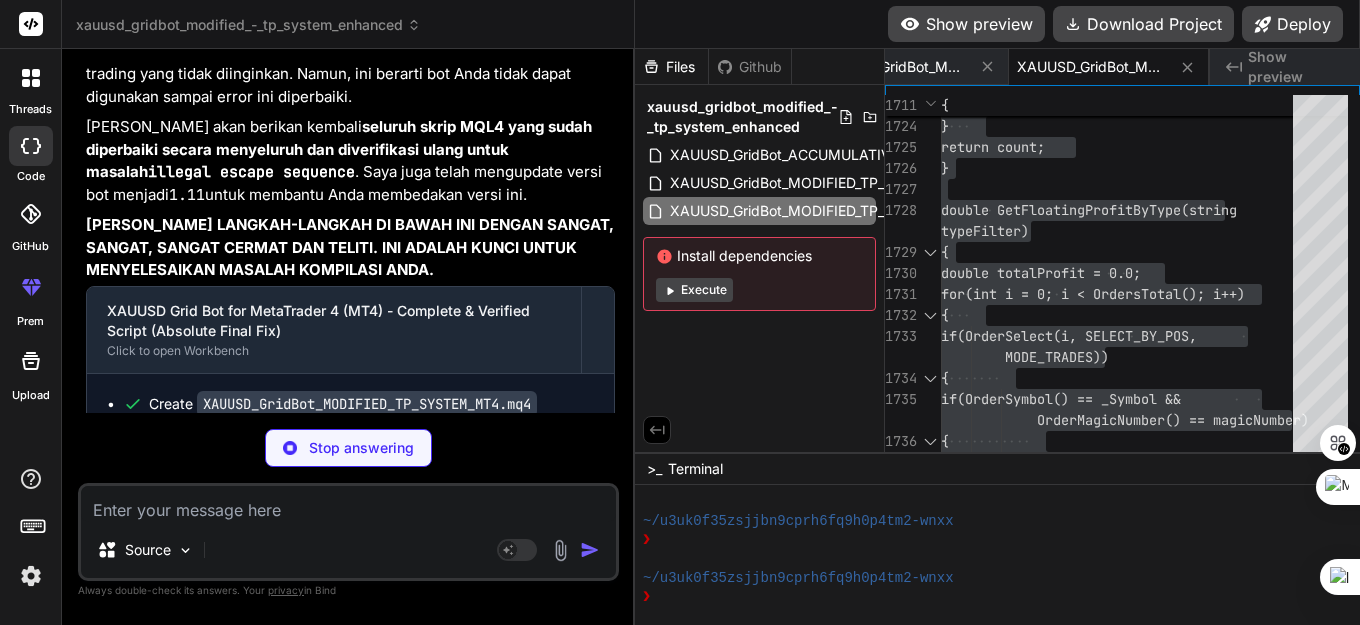 scroll, scrollTop: 142266, scrollLeft: 0, axis: vertical 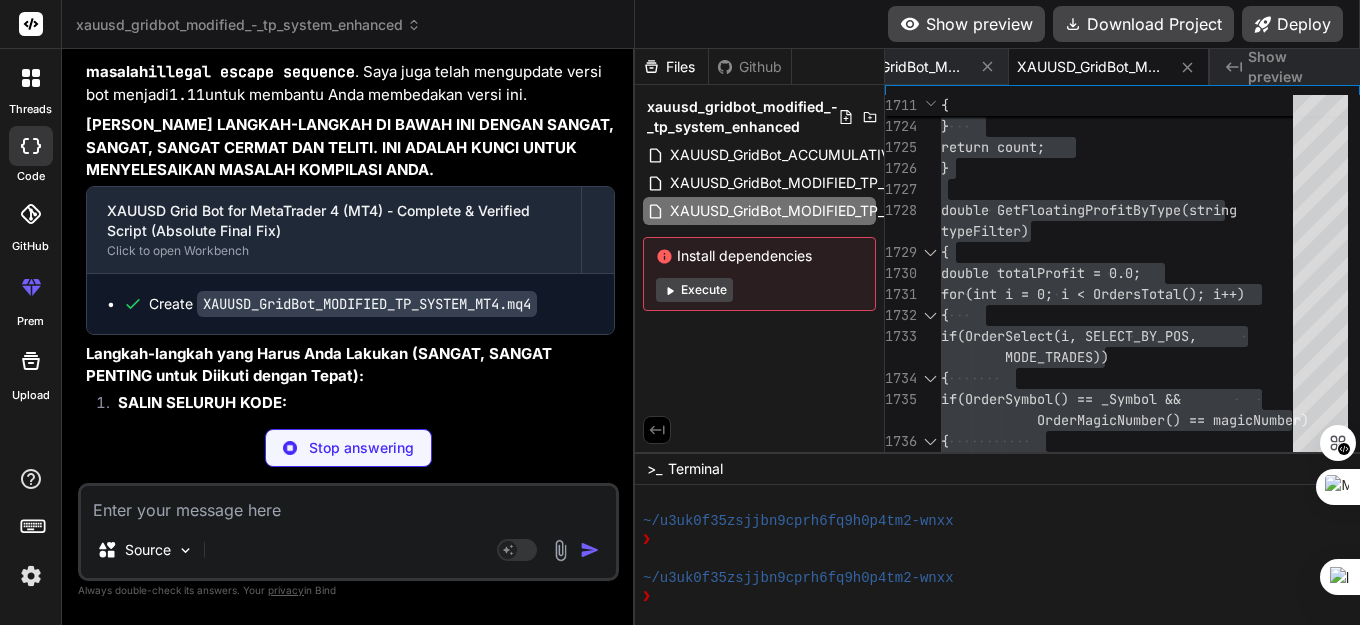 type on "x" 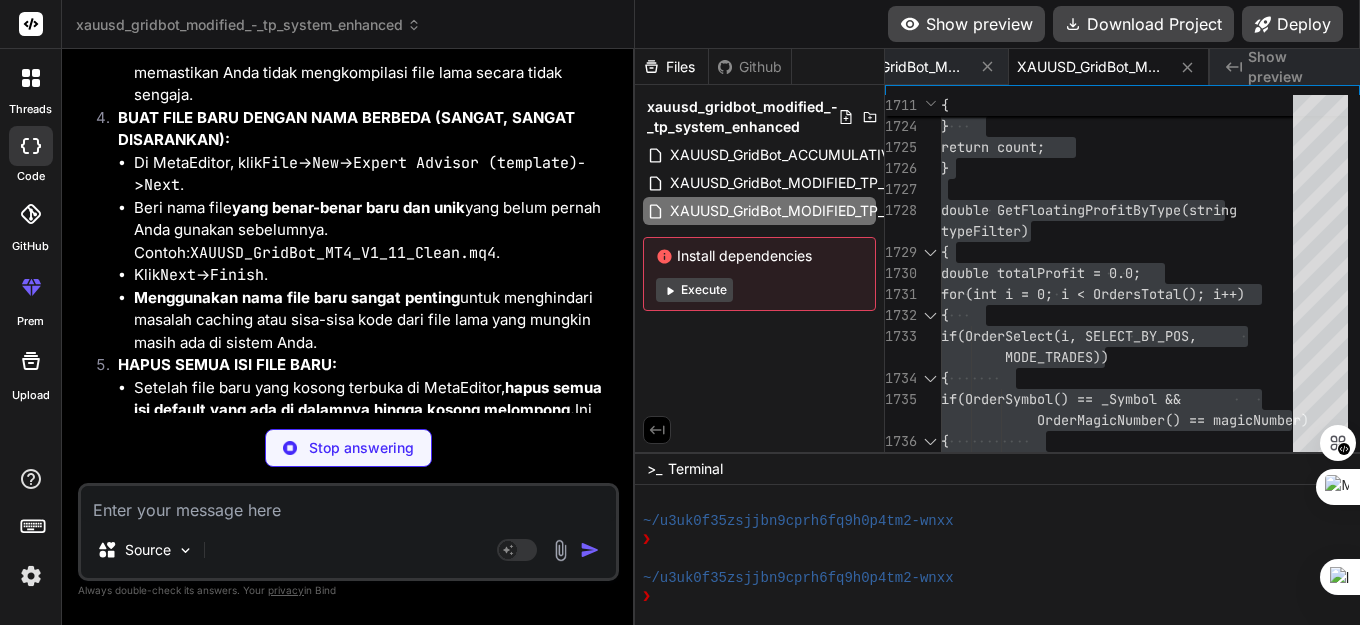 scroll, scrollTop: 142828, scrollLeft: 0, axis: vertical 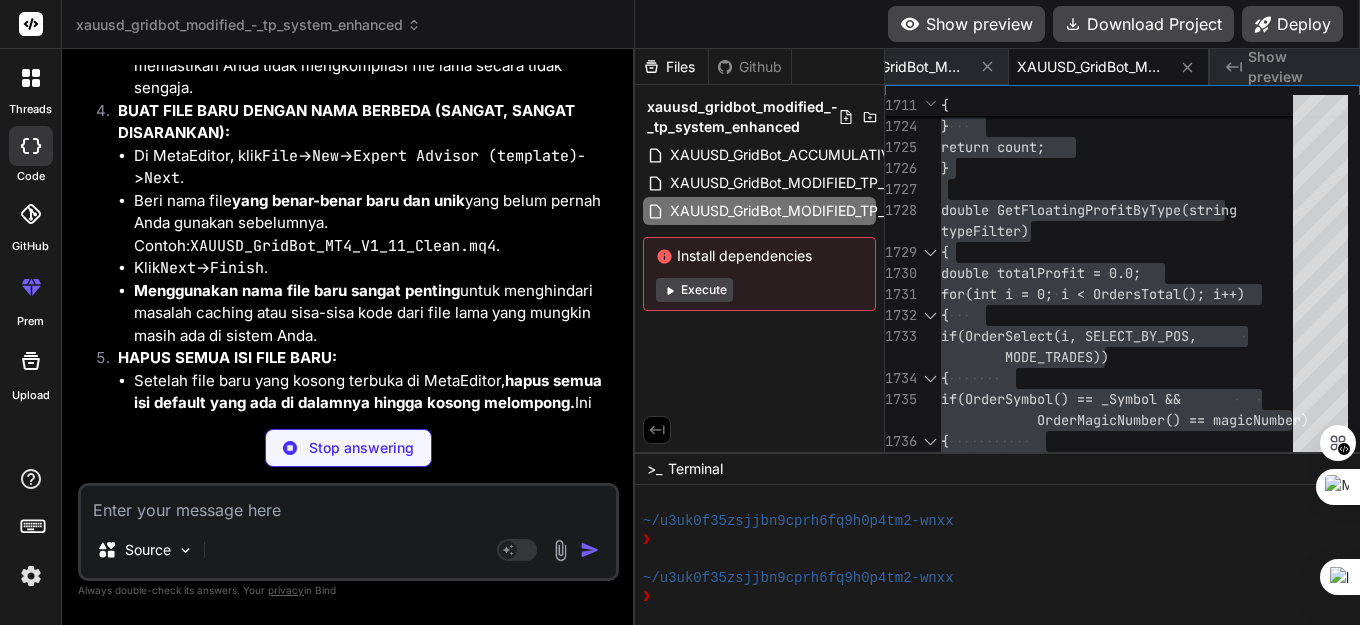 type on "", IntegerToString(avgCount), " ($", DoubleToStr(avgProfit, 2), ")"));
}" 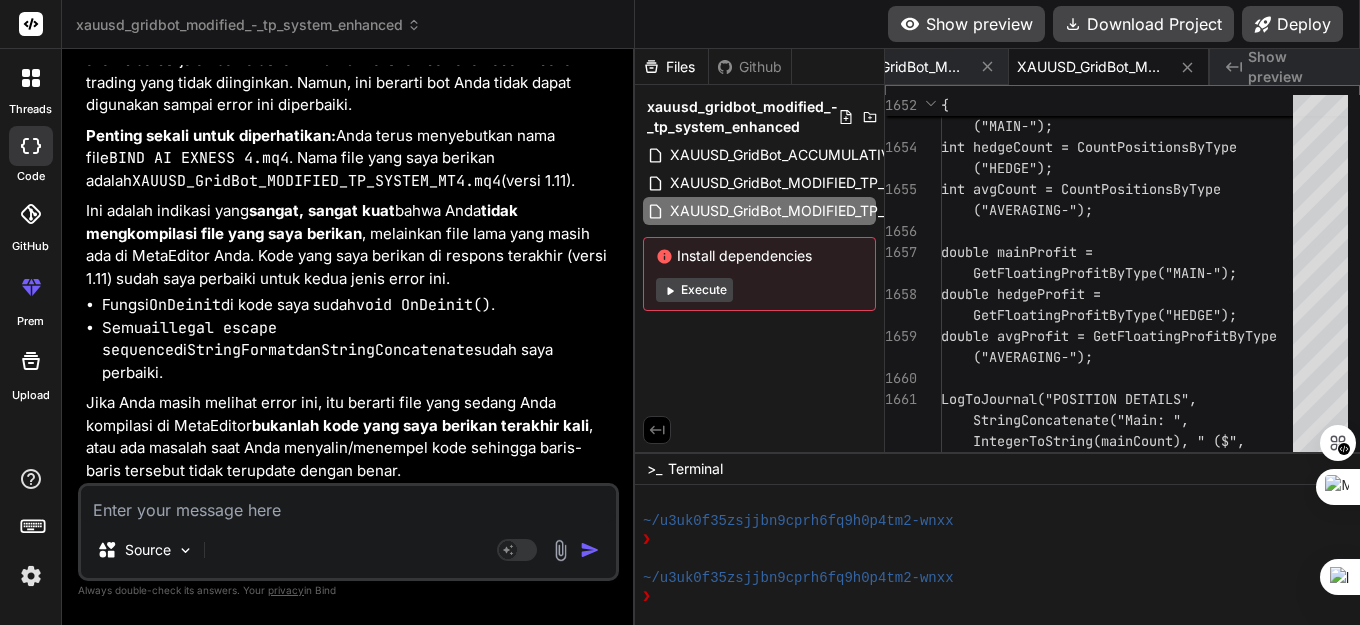 scroll, scrollTop: 143952, scrollLeft: 0, axis: vertical 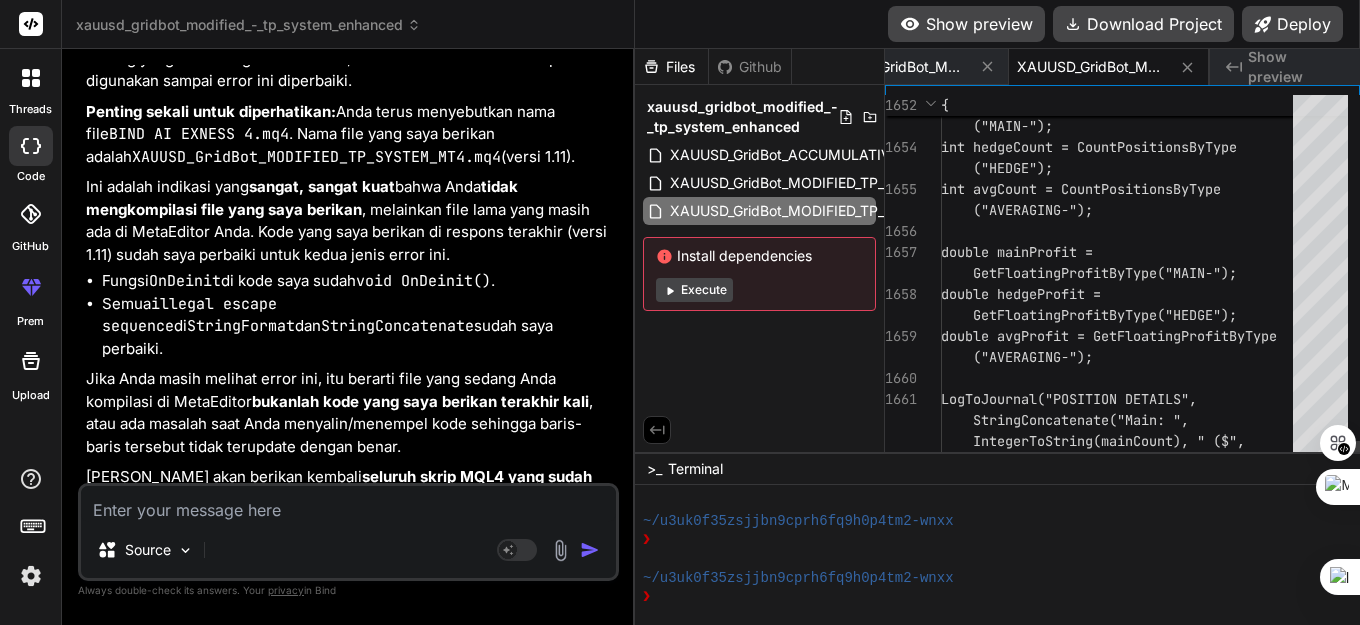 click on "int mainCount = CountPositionsByType      ("MAIN-");     int hedgeCount = CountPositionsByType      ("HEDGE");     int avgCount = CountPositionsByType      ("AVERAGING-");          double mainProfit =       GetFloatingProfitByType("MAIN-");     double hedgeProfit =       GetFloatingProfitByType("HEDGE");     double avgProfit = GetFloatingProfitByType      ("AVERAGING-");          LogToJournal("POSITION DETAILS",       StringConcatenate("Main: ",       IntegerToString(mainCount), " ($",       DoubleToStr(mainProfit, 2), ") | Hedge:" at bounding box center (1123, -33022) 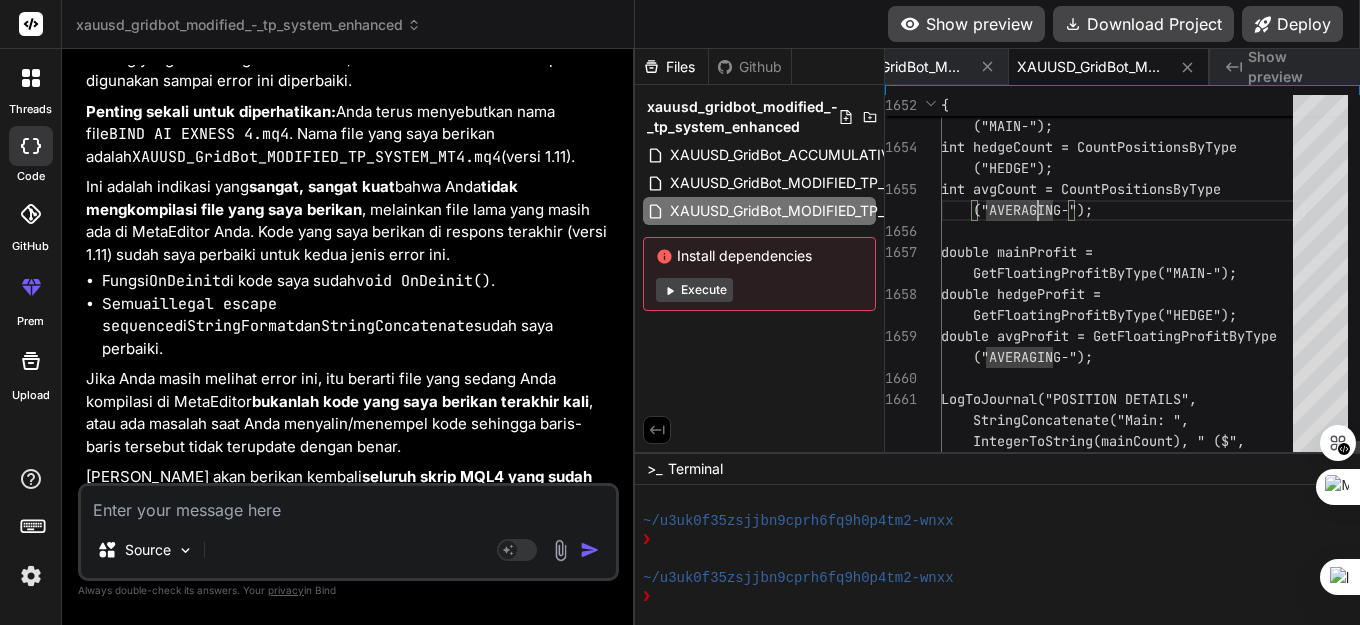 type on "//+------------------------------------------------------------------+
//|                    XAUUSD_GridBot_MODIFIED_TP_SYSTEM_MT4.mq4   |
//|                    MODIFIED: 3 SEPARATE TP SYSTEMS             |
//|                    MAIN TP 100pt | GRID TP 100pt | HEDGE TP 50pt|
//|                    HEDGE LOT TETAP 0.01 - …", IntegerToString(avgCount), " ($", DoubleToStr(avgProfit, 2), ")"));
}" 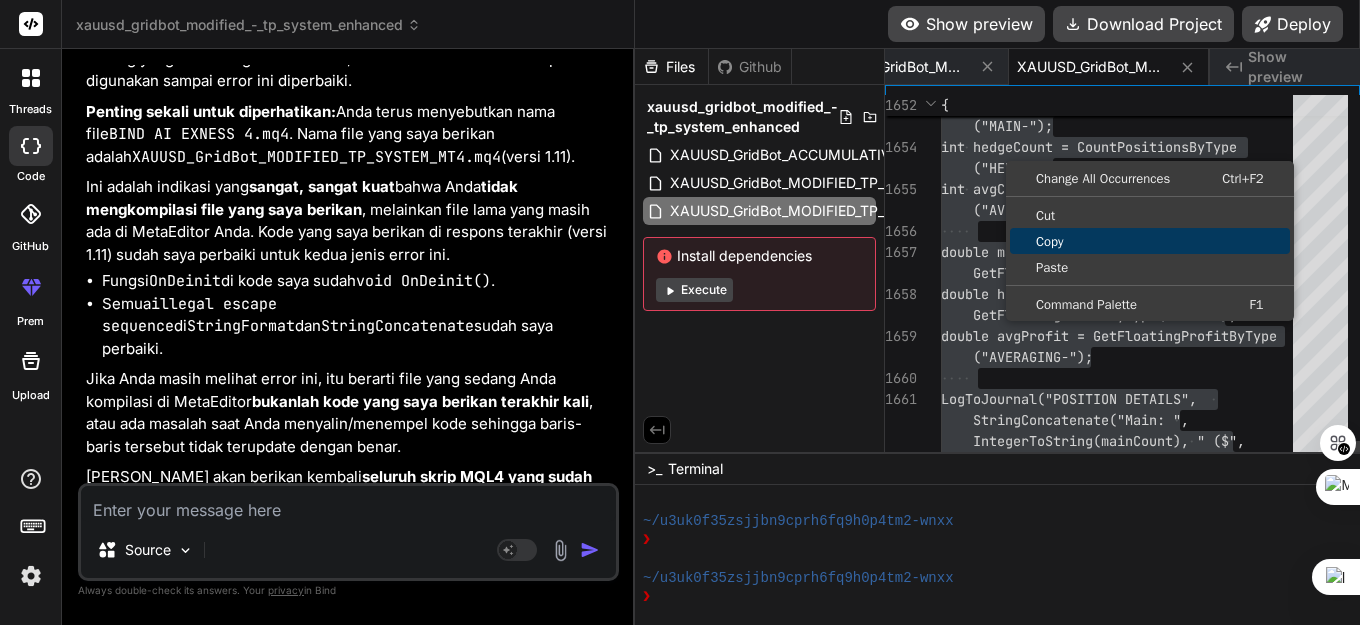 click on "Copy" at bounding box center (1150, 241) 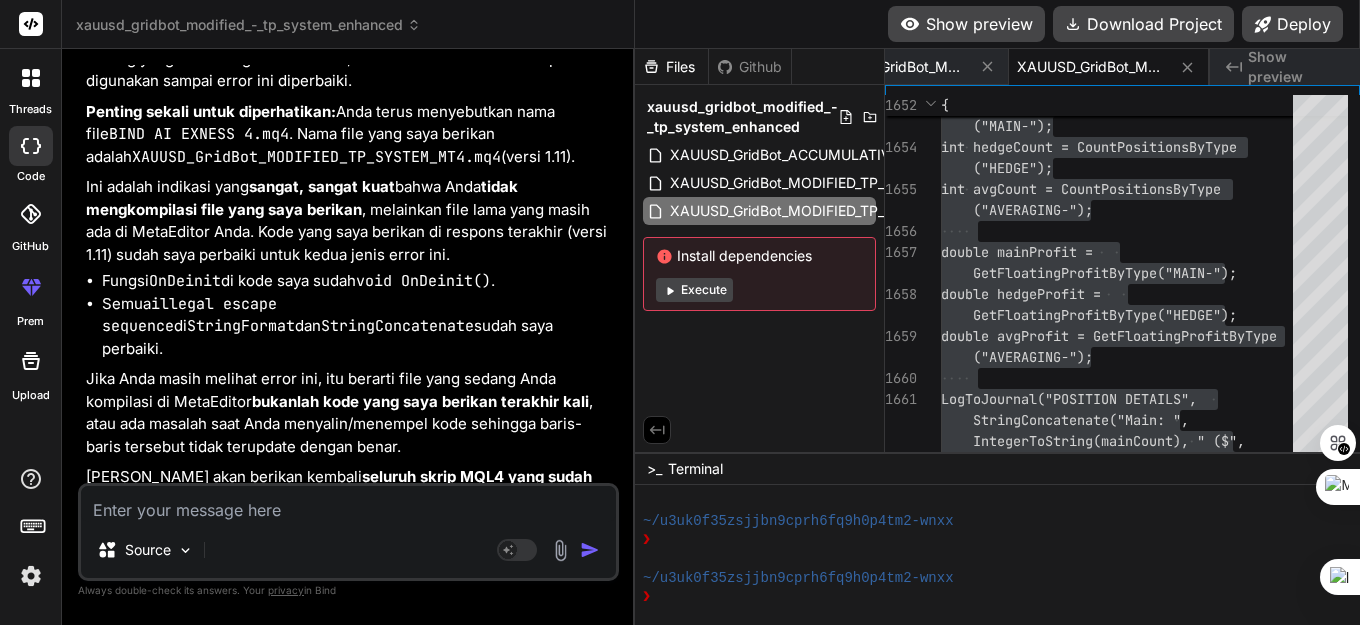click at bounding box center (348, 504) 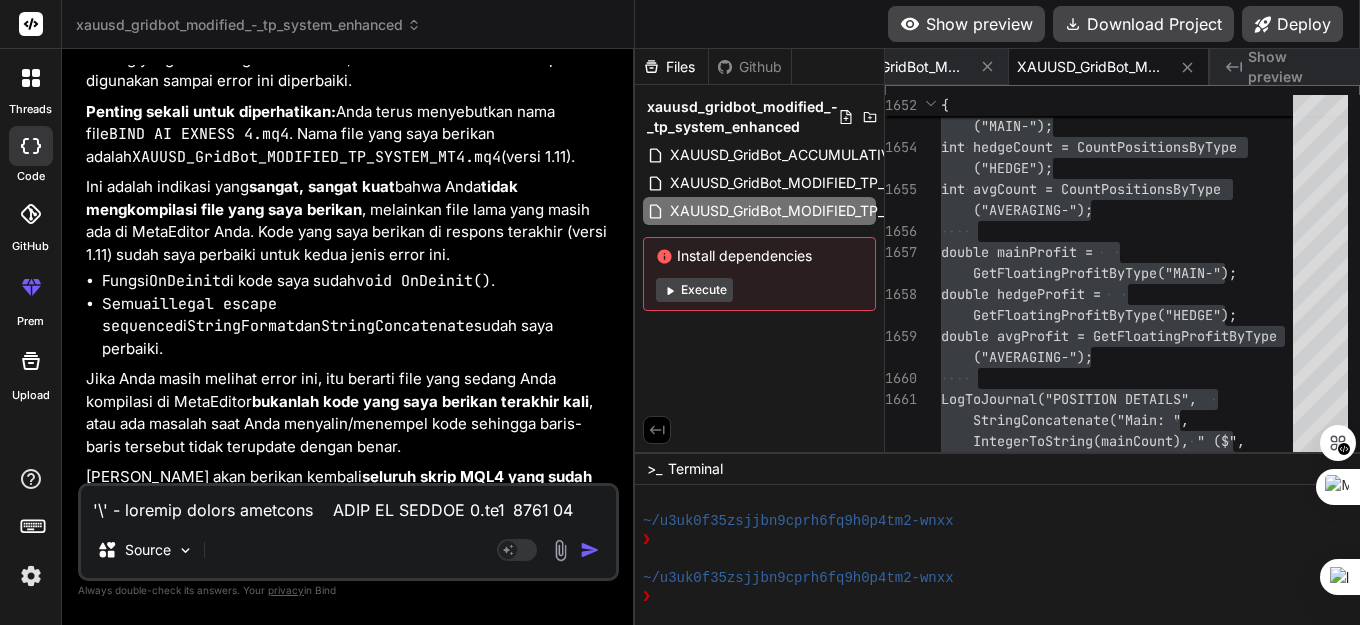 type on "x" 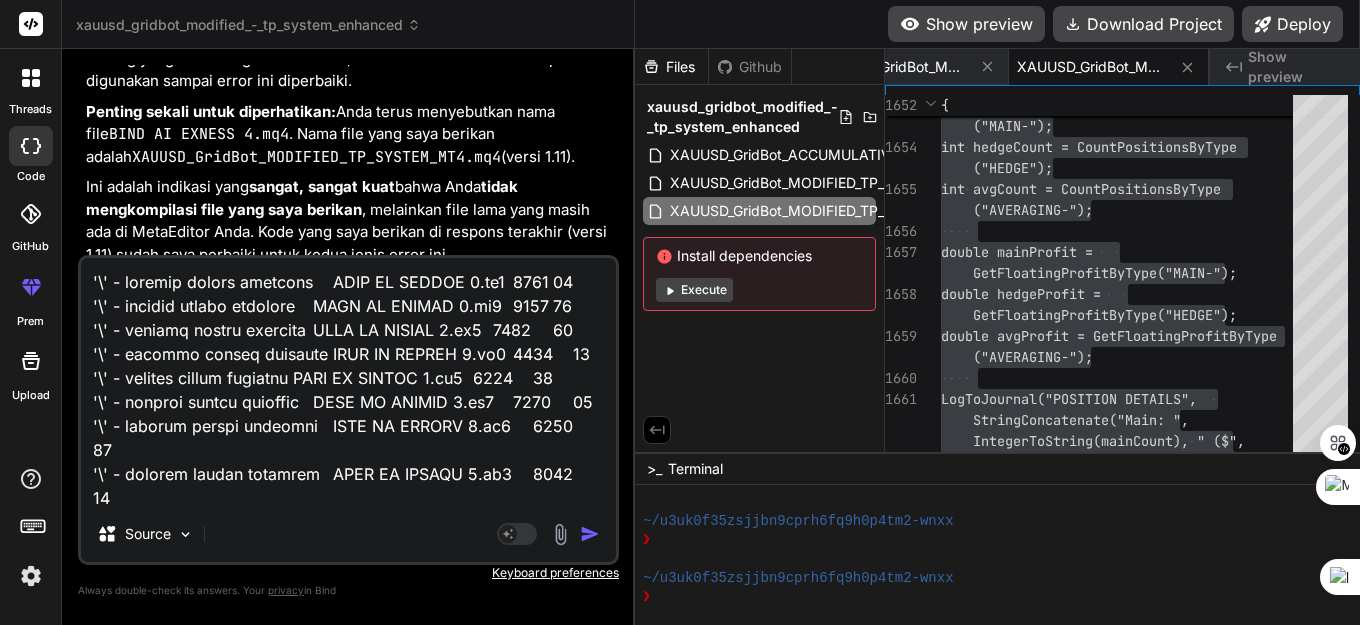 scroll, scrollTop: 2210, scrollLeft: 0, axis: vertical 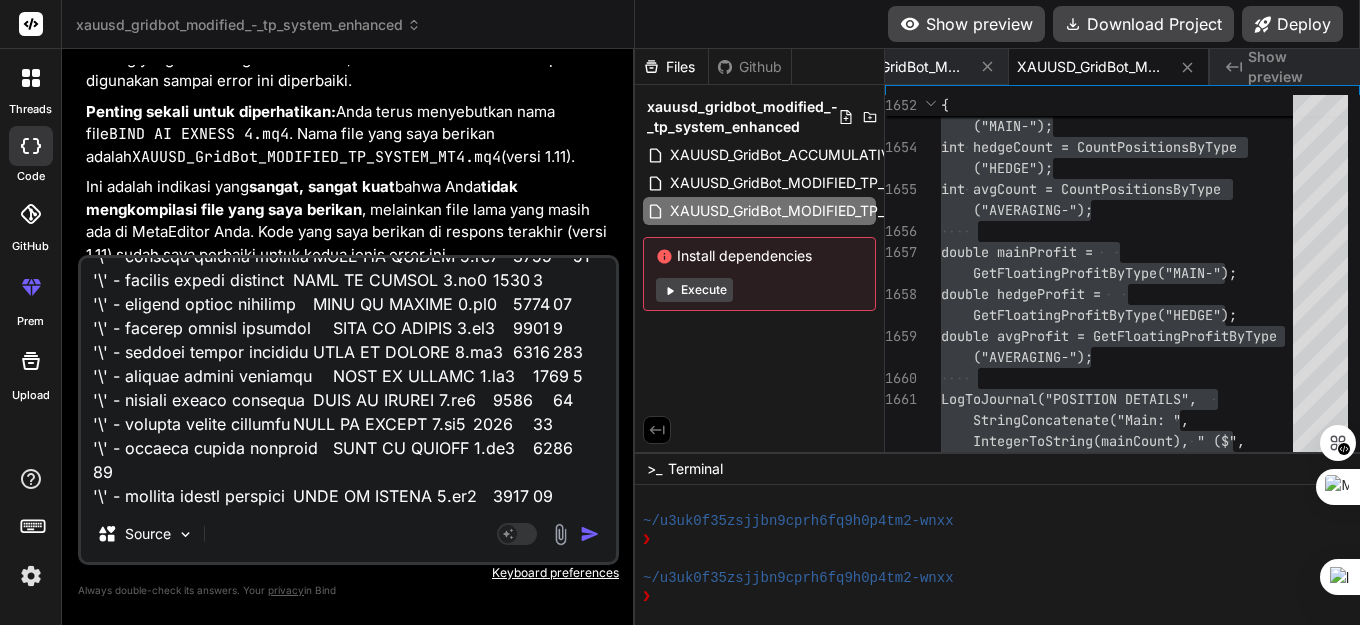 type on "'\' - illegal escape sequence	BIND AI EXNESS 4.mq4	1012	22
'\' - illegal escape sequence	BIND AI EXNESS 4.mq4	1013	18
'\' - illegal escape sequence	BIND AI EXNESS 4.mq4	1014	14
'\' - illegal escape sequence	BIND AI EXNESS 4.mq4	1015	10
'\' - illegal escape sequence	BIND AI EXNESS 4.mq4	1016	27
'\' - illegal escape sequence	BIND AI EXNESS 4.mq4	1017	10
'\' - illegal escape sequence	BIND AI EXNESS 4.mq4	1020	14
'\' - illegal escape sequence	BIND AI EXNESS 4.mq4	1021	73
'\' - illegal escape sequence	BIND AI EXNESS 4.mq4	1022	18
'\' - illegal escape sequence	BIND AI EXNESS 4.mq4	1023	57
'\' - illegal escape sequence	BIND AI EXNESS 4.mq4	1024	22
'\' - illegal escape sequence	BIND AI EXNESS 4.mq4	1025	105
'\' - illegal escape sequence	BIND AI EXNESS 4.mq4	1026	46
'\' - illegal escape sequence	BIND AI EXNESS 4.mq4	1027	291
'\' - illegal escape sequence	BIND AI EXNESS 4.mq4	1028	22
'\' - illegal escape sequence	BIND AI EXNESS 4.mq4	1029	25
'\' - illegal escape sequence	BIND AI EXNESS 4.mq4	1030	22
'\' - illegal es..." 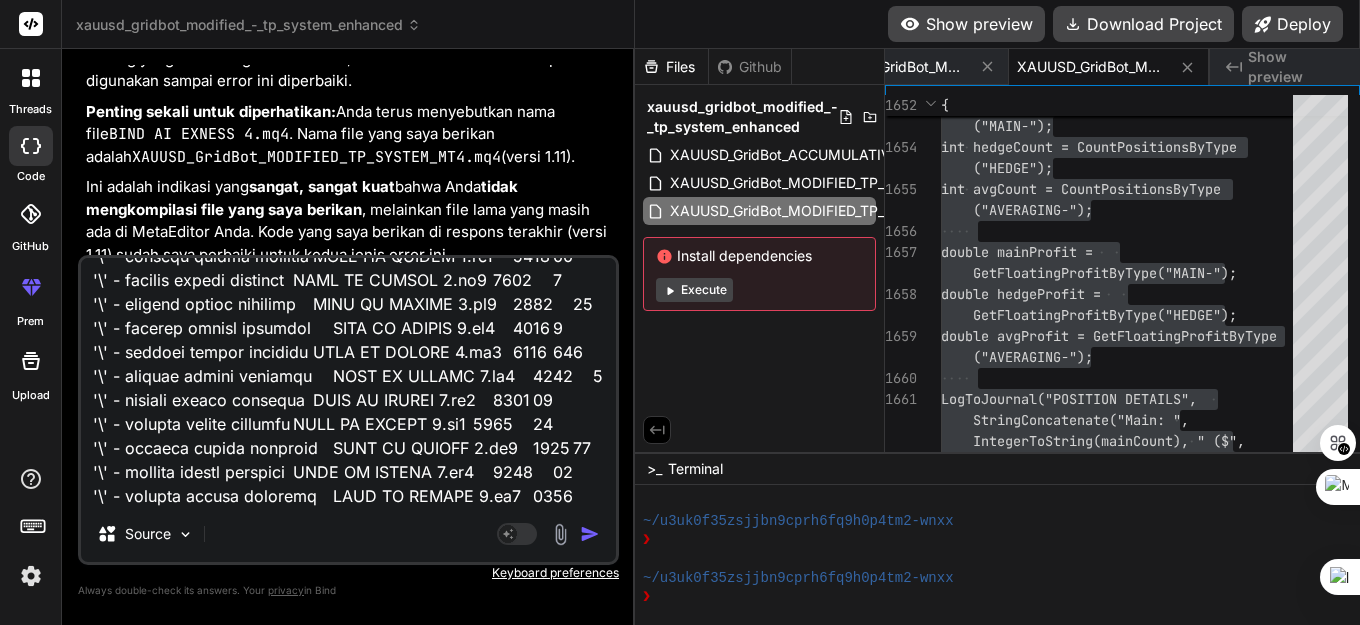 type on "'\' - illegal escape sequence	BIND AI EXNESS 4.mq4	1012	22
'\' - illegal escape sequence	BIND AI EXNESS 4.mq4	1013	18
'\' - illegal escape sequence	BIND AI EXNESS 4.mq4	1014	14
'\' - illegal escape sequence	BIND AI EXNESS 4.mq4	1015	10
'\' - illegal escape sequence	BIND AI EXNESS 4.mq4	1016	27
'\' - illegal escape sequence	BIND AI EXNESS 4.mq4	1017	10
'\' - illegal escape sequence	BIND AI EXNESS 4.mq4	1020	14
'\' - illegal escape sequence	BIND AI EXNESS 4.mq4	1021	73
'\' - illegal escape sequence	BIND AI EXNESS 4.mq4	1022	18
'\' - illegal escape sequence	BIND AI EXNESS 4.mq4	1023	57
'\' - illegal escape sequence	BIND AI EXNESS 4.mq4	1024	22
'\' - illegal escape sequence	BIND AI EXNESS 4.mq4	1025	105
'\' - illegal escape sequence	BIND AI EXNESS 4.mq4	1026	46
'\' - illegal escape sequence	BIND AI EXNESS 4.mq4	1027	291
'\' - illegal escape sequence	BIND AI EXNESS 4.mq4	1028	22
'\' - illegal escape sequence	BIND AI EXNESS 4.mq4	1029	25
'\' - illegal escape sequence	BIND AI EXNESS 4.mq4	1030	22
'\' - illegal es..." 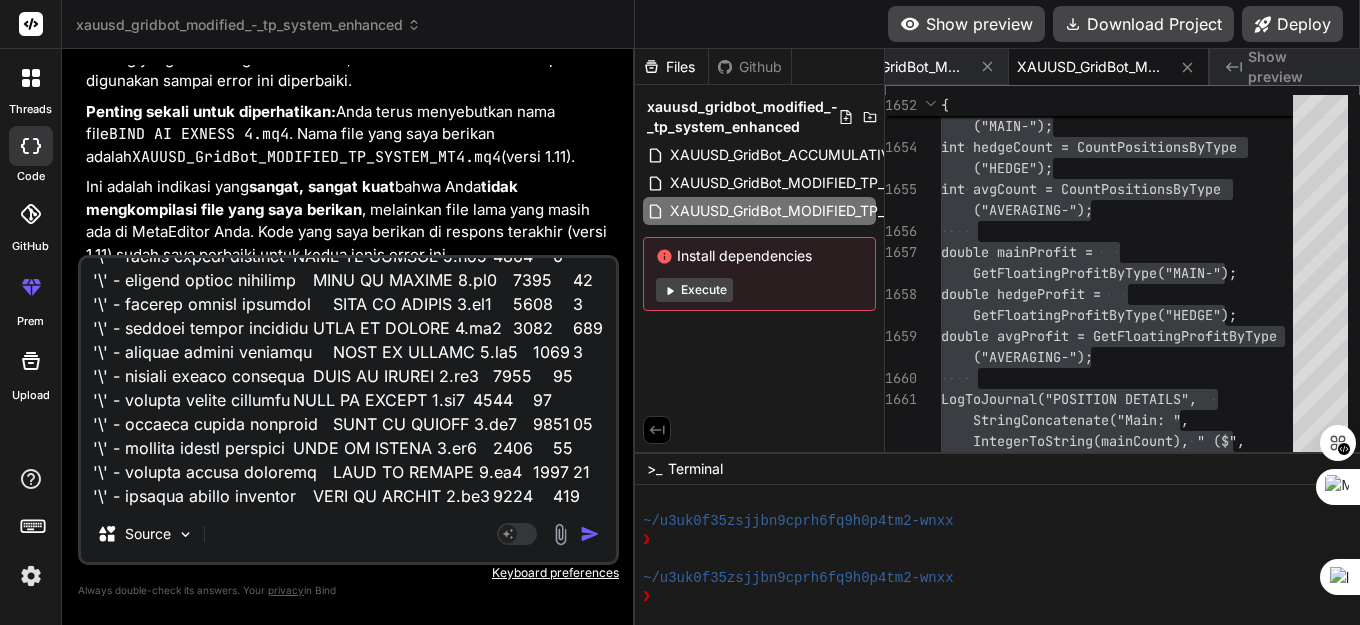 type on "'\' - illegal escape sequence	BIND AI EXNESS 4.mq4	1012	22
'\' - illegal escape sequence	BIND AI EXNESS 4.mq4	1013	18
'\' - illegal escape sequence	BIND AI EXNESS 4.mq4	1014	14
'\' - illegal escape sequence	BIND AI EXNESS 4.mq4	1015	10
'\' - illegal escape sequence	BIND AI EXNESS 4.mq4	1016	27
'\' - illegal escape sequence	BIND AI EXNESS 4.mq4	1017	10
'\' - illegal escape sequence	BIND AI EXNESS 4.mq4	1020	14
'\' - illegal escape sequence	BIND AI EXNESS 4.mq4	1021	73
'\' - illegal escape sequence	BIND AI EXNESS 4.mq4	1022	18
'\' - illegal escape sequence	BIND AI EXNESS 4.mq4	1023	57
'\' - illegal escape sequence	BIND AI EXNESS 4.mq4	1024	22
'\' - illegal escape sequence	BIND AI EXNESS 4.mq4	1025	105
'\' - illegal escape sequence	BIND AI EXNESS 4.mq4	1026	46
'\' - illegal escape sequence	BIND AI EXNESS 4.mq4	1027	291
'\' - illegal escape sequence	BIND AI EXNESS 4.mq4	1028	22
'\' - illegal escape sequence	BIND AI EXNESS 4.mq4	1029	25
'\' - illegal escape sequence	BIND AI EXNESS 4.mq4	1030	22
'\' - illegal es..." 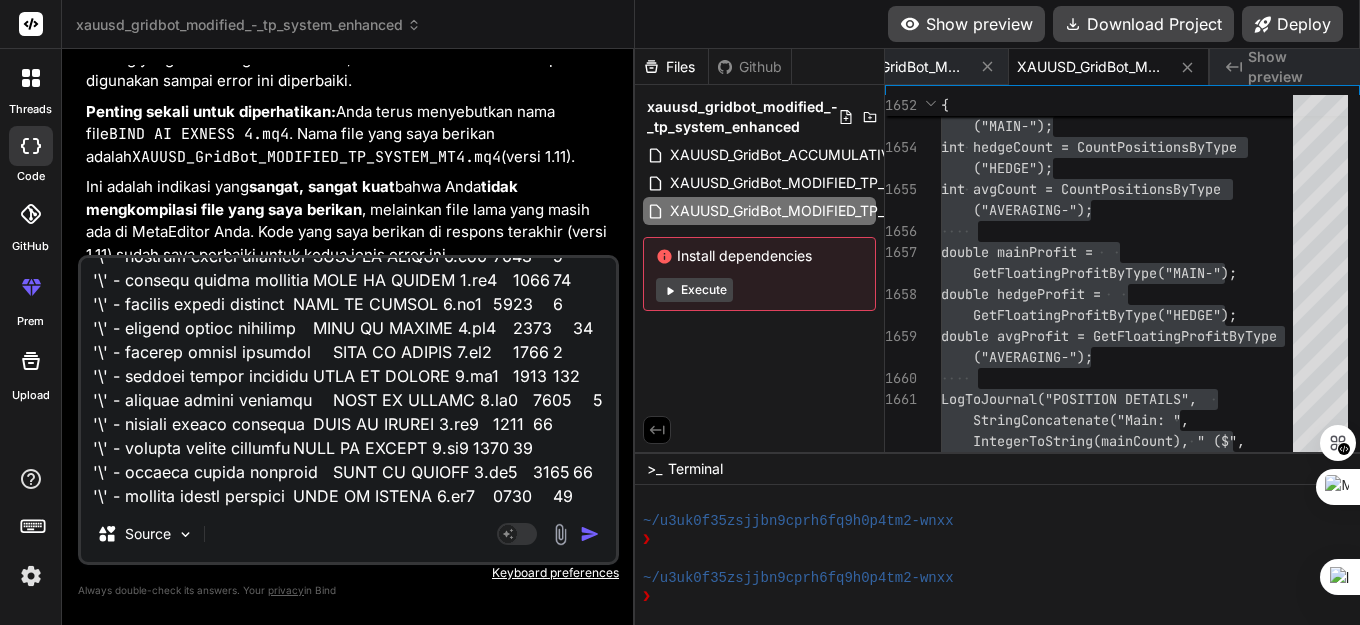 type on "'\' - illegal escape sequence	BIND AI EXNESS 4.mq4	1012	22
'\' - illegal escape sequence	BIND AI EXNESS 4.mq4	1013	18
'\' - illegal escape sequence	BIND AI EXNESS 4.mq4	1014	14
'\' - illegal escape sequence	BIND AI EXNESS 4.mq4	1015	10
'\' - illegal escape sequence	BIND AI EXNESS 4.mq4	1016	27
'\' - illegal escape sequence	BIND AI EXNESS 4.mq4	1017	10
'\' - illegal escape sequence	BIND AI EXNESS 4.mq4	1020	14
'\' - illegal escape sequence	BIND AI EXNESS 4.mq4	1021	73
'\' - illegal escape sequence	BIND AI EXNESS 4.mq4	1022	18
'\' - illegal escape sequence	BIND AI EXNESS 4.mq4	1023	57
'\' - illegal escape sequence	BIND AI EXNESS 4.mq4	1024	22
'\' - illegal escape sequence	BIND AI EXNESS 4.mq4	1025	105
'\' - illegal escape sequence	BIND AI EXNESS 4.mq4	1026	46
'\' - illegal escape sequence	BIND AI EXNESS 4.mq4	1027	291
'\' - illegal escape sequence	BIND AI EXNESS 4.mq4	1028	22
'\' - illegal escape sequence	BIND AI EXNESS 4.mq4	1029	25
'\' - illegal escape sequence	BIND AI EXNESS 4.mq4	1030	22
'\' - illegal es..." 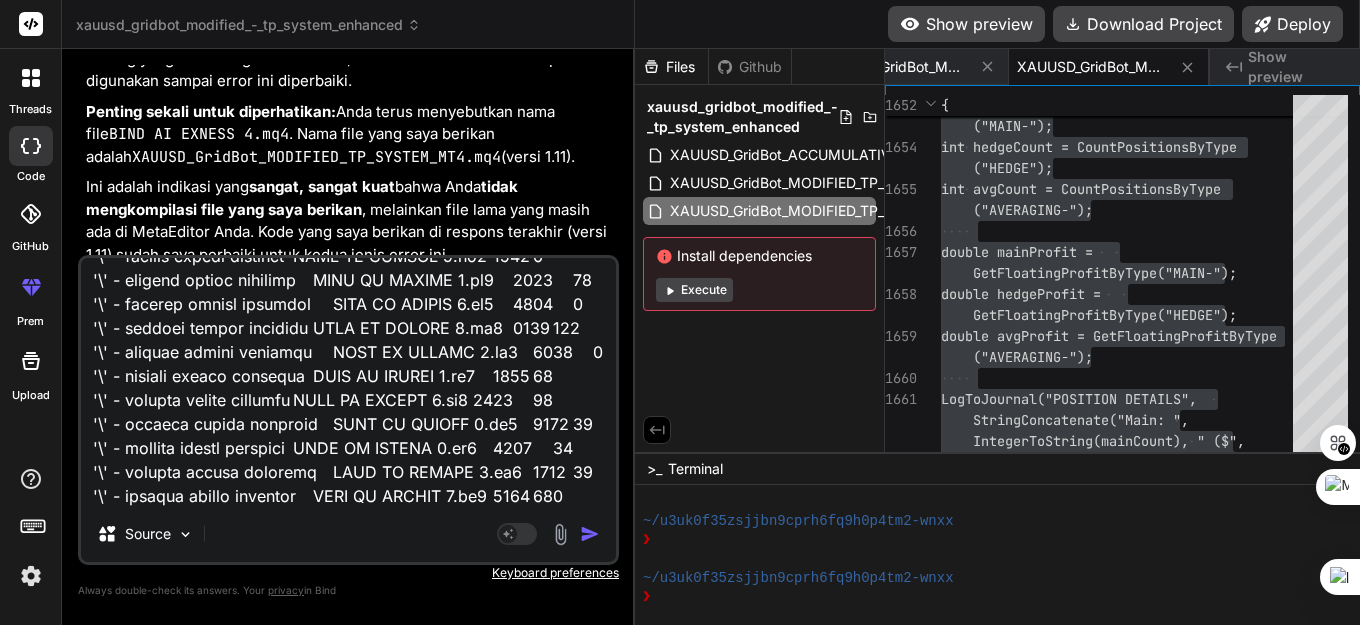 type on "x" 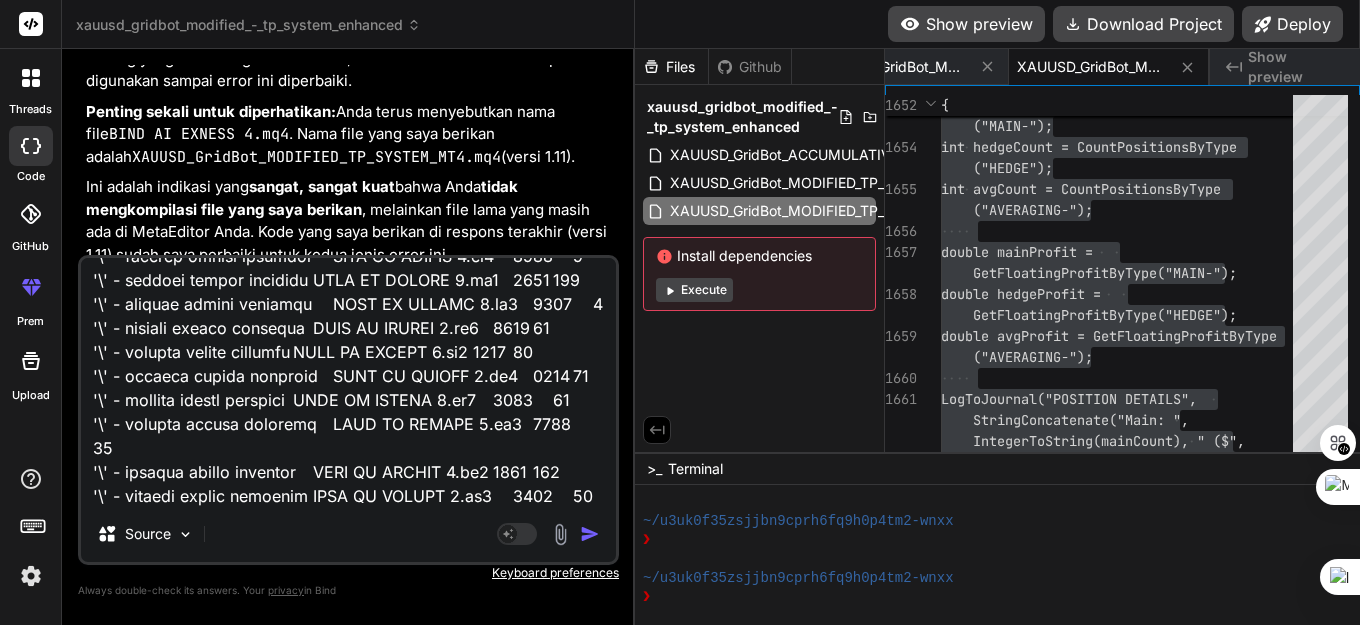 type on "'\' - illegal escape sequence	BIND AI EXNESS 4.mq4	1012	22
'\' - illegal escape sequence	BIND AI EXNESS 4.mq4	1013	18
'\' - illegal escape sequence	BIND AI EXNESS 4.mq4	1014	14
'\' - illegal escape sequence	BIND AI EXNESS 4.mq4	1015	10
'\' - illegal escape sequence	BIND AI EXNESS 4.mq4	1016	27
'\' - illegal escape sequence	BIND AI EXNESS 4.mq4	1017	10
'\' - illegal escape sequence	BIND AI EXNESS 4.mq4	1020	14
'\' - illegal escape sequence	BIND AI EXNESS 4.mq4	1021	73
'\' - illegal escape sequence	BIND AI EXNESS 4.mq4	1022	18
'\' - illegal escape sequence	BIND AI EXNESS 4.mq4	1023	57
'\' - illegal escape sequence	BIND AI EXNESS 4.mq4	1024	22
'\' - illegal escape sequence	BIND AI EXNESS 4.mq4	1025	105
'\' - illegal escape sequence	BIND AI EXNESS 4.mq4	1026	46
'\' - illegal escape sequence	BIND AI EXNESS 4.mq4	1027	291
'\' - illegal escape sequence	BIND AI EXNESS 4.mq4	1028	22
'\' - illegal escape sequence	BIND AI EXNESS 4.mq4	1029	25
'\' - illegal escape sequence	BIND AI EXNESS 4.mq4	1030	22
'\' - illegal es..." 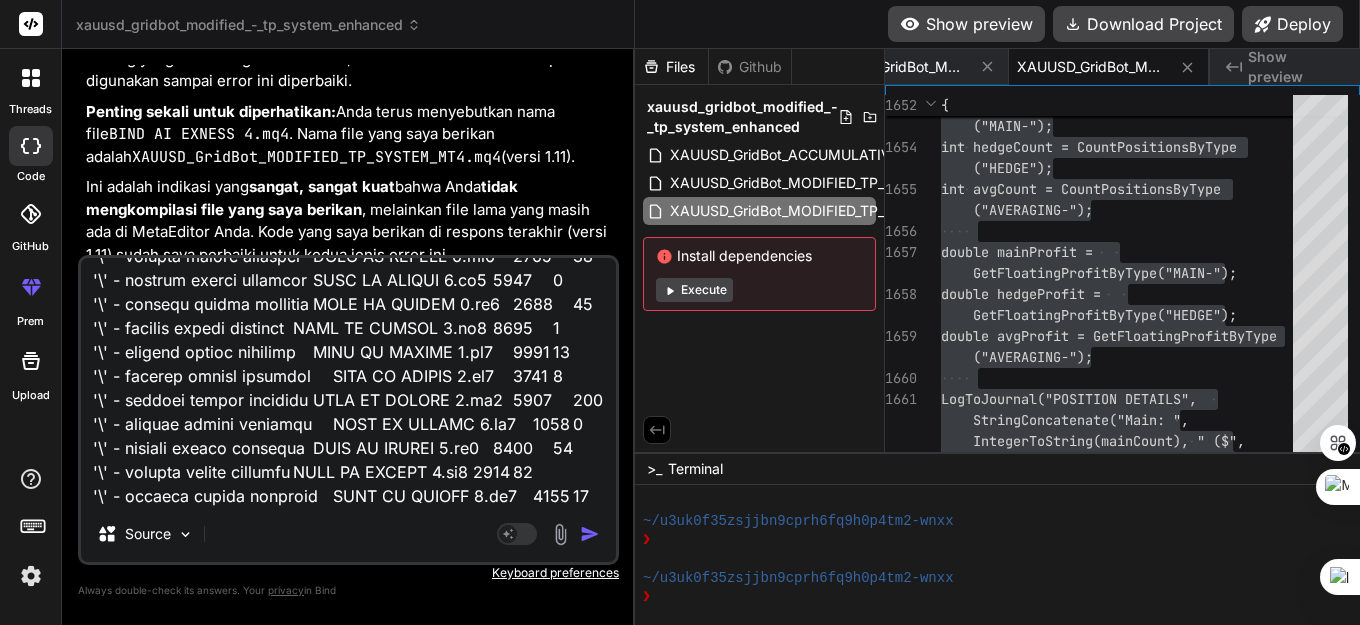 type on "x" 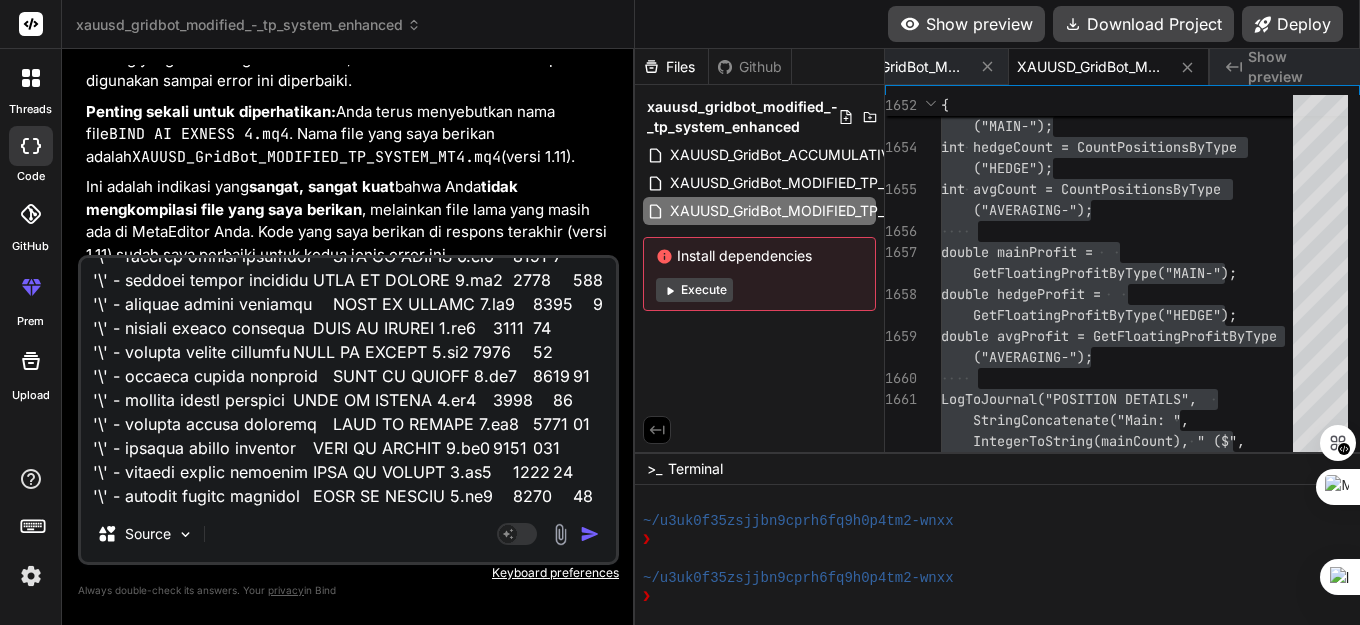 type on "x" 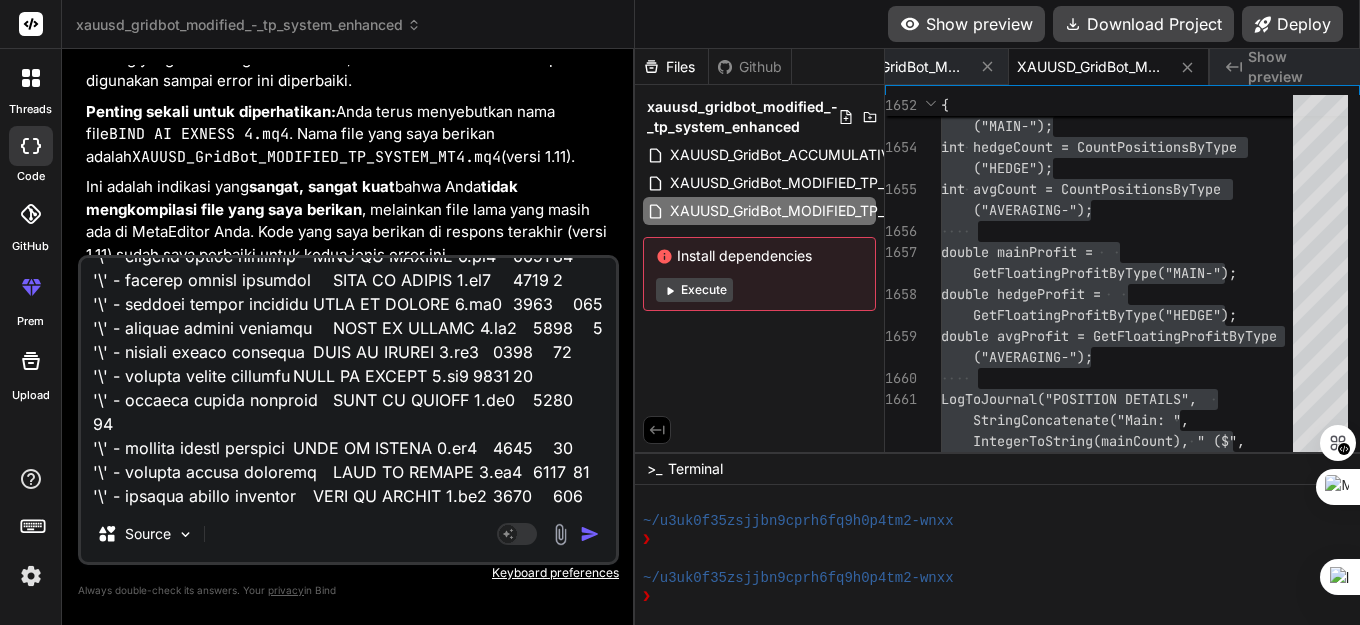 type on "x" 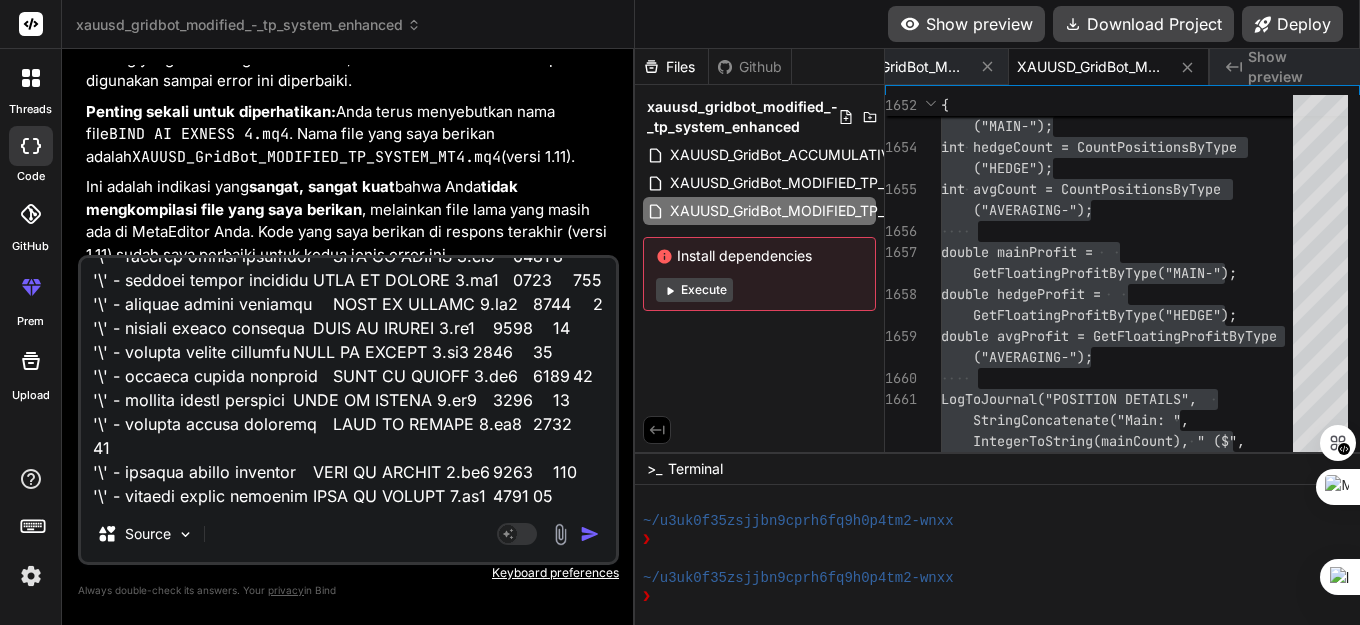 type on "'\' - illegal escape sequence	BIND AI EXNESS 4.mq4	1012	22
'\' - illegal escape sequence	BIND AI EXNESS 4.mq4	1013	18
'\' - illegal escape sequence	BIND AI EXNESS 4.mq4	1014	14
'\' - illegal escape sequence	BIND AI EXNESS 4.mq4	1015	10
'\' - illegal escape sequence	BIND AI EXNESS 4.mq4	1016	27
'\' - illegal escape sequence	BIND AI EXNESS 4.mq4	1017	10
'\' - illegal escape sequence	BIND AI EXNESS 4.mq4	1020	14
'\' - illegal escape sequence	BIND AI EXNESS 4.mq4	1021	73
'\' - illegal escape sequence	BIND AI EXNESS 4.mq4	1022	18
'\' - illegal escape sequence	BIND AI EXNESS 4.mq4	1023	57
'\' - illegal escape sequence	BIND AI EXNESS 4.mq4	1024	22
'\' - illegal escape sequence	BIND AI EXNESS 4.mq4	1025	105
'\' - illegal escape sequence	BIND AI EXNESS 4.mq4	1026	46
'\' - illegal escape sequence	BIND AI EXNESS 4.mq4	1027	291
'\' - illegal escape sequence	BIND AI EXNESS 4.mq4	1028	22
'\' - illegal escape sequence	BIND AI EXNESS 4.mq4	1029	25
'\' - illegal escape sequence	BIND AI EXNESS 4.mq4	1030	22
'\' - illegal es..." 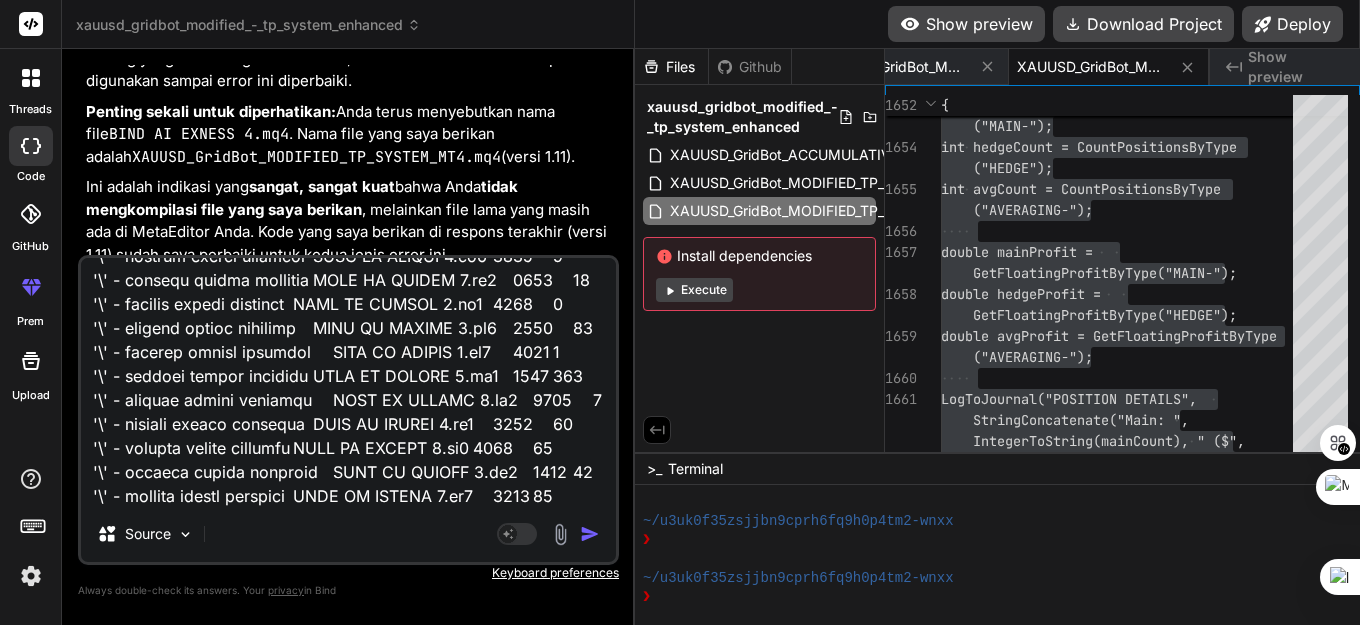 type on "'\' - illegal escape sequence	BIND AI EXNESS 4.mq4	1012	22
'\' - illegal escape sequence	BIND AI EXNESS 4.mq4	1013	18
'\' - illegal escape sequence	BIND AI EXNESS 4.mq4	1014	14
'\' - illegal escape sequence	BIND AI EXNESS 4.mq4	1015	10
'\' - illegal escape sequence	BIND AI EXNESS 4.mq4	1016	27
'\' - illegal escape sequence	BIND AI EXNESS 4.mq4	1017	10
'\' - illegal escape sequence	BIND AI EXNESS 4.mq4	1020	14
'\' - illegal escape sequence	BIND AI EXNESS 4.mq4	1021	73
'\' - illegal escape sequence	BIND AI EXNESS 4.mq4	1022	18
'\' - illegal escape sequence	BIND AI EXNESS 4.mq4	1023	57
'\' - illegal escape sequence	BIND AI EXNESS 4.mq4	1024	22
'\' - illegal escape sequence	BIND AI EXNESS 4.mq4	1025	105
'\' - illegal escape sequence	BIND AI EXNESS 4.mq4	1026	46
'\' - illegal escape sequence	BIND AI EXNESS 4.mq4	1027	291
'\' - illegal escape sequence	BIND AI EXNESS 4.mq4	1028	22
'\' - illegal escape sequence	BIND AI EXNESS 4.mq4	1029	25
'\' - illegal escape sequence	BIND AI EXNESS 4.mq4	1030	22
'\' - illegal es..." 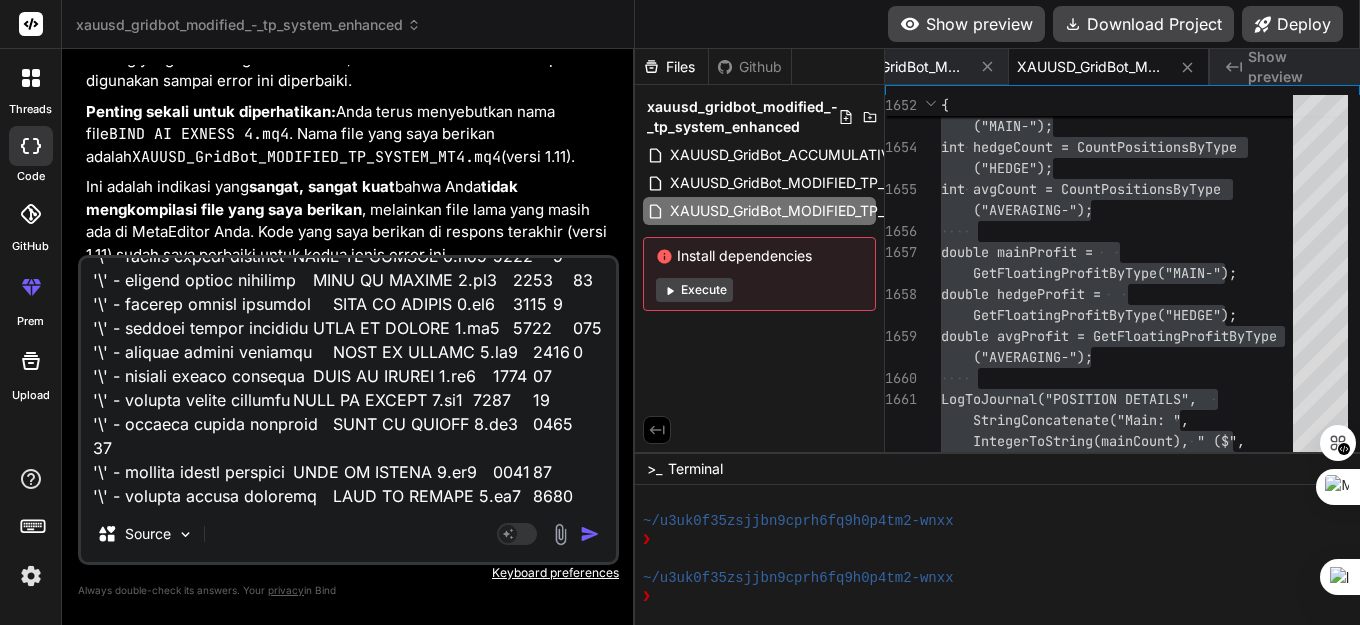 type on "x" 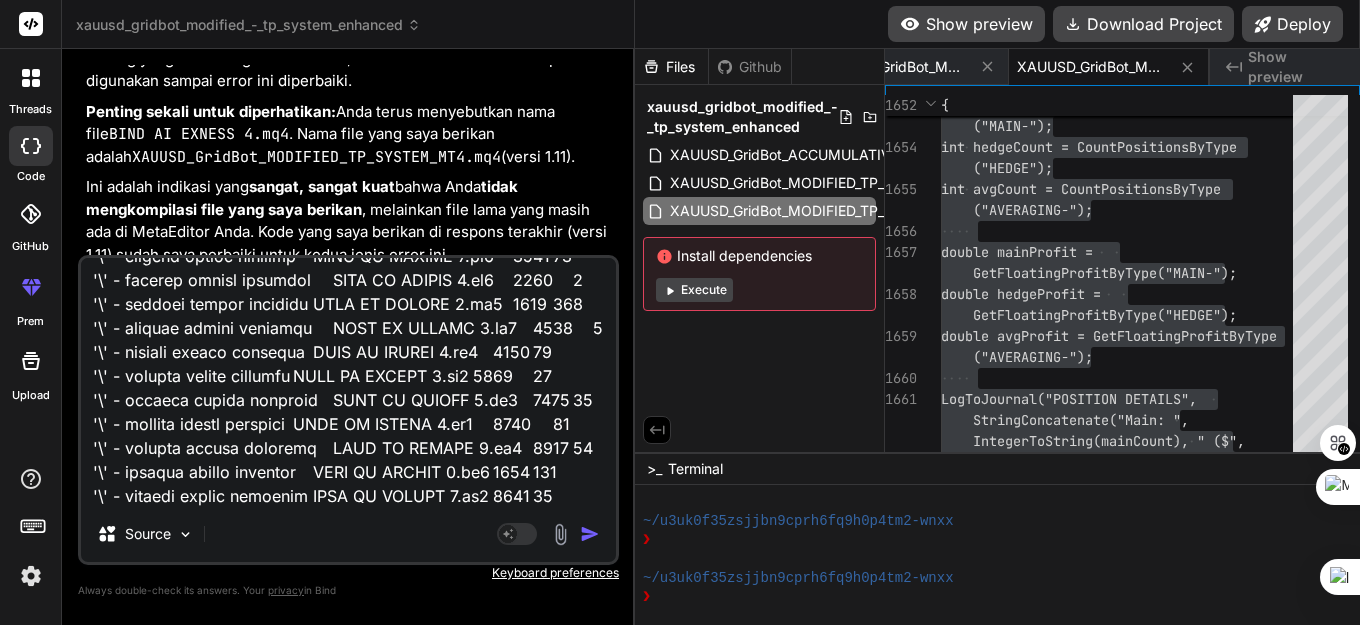 type on "'\' - illegal escape sequence	BIND AI EXNESS 4.mq4	1012	22
'\' - illegal escape sequence	BIND AI EXNESS 4.mq4	1013	18
'\' - illegal escape sequence	BIND AI EXNESS 4.mq4	1014	14
'\' - illegal escape sequence	BIND AI EXNESS 4.mq4	1015	10
'\' - illegal escape sequence	BIND AI EXNESS 4.mq4	1016	27
'\' - illegal escape sequence	BIND AI EXNESS 4.mq4	1017	10
'\' - illegal escape sequence	BIND AI EXNESS 4.mq4	1020	14
'\' - illegal escape sequence	BIND AI EXNESS 4.mq4	1021	73
'\' - illegal escape sequence	BIND AI EXNESS 4.mq4	1022	18
'\' - illegal escape sequence	BIND AI EXNESS 4.mq4	1023	57
'\' - illegal escape sequence	BIND AI EXNESS 4.mq4	1024	22
'\' - illegal escape sequence	BIND AI EXNESS 4.mq4	1025	105
'\' - illegal escape sequence	BIND AI EXNESS 4.mq4	1026	46
'\' - illegal escape sequence	BIND AI EXNESS 4.mq4	1027	291
'\' - illegal escape sequence	BIND AI EXNESS 4.mq4	1028	22
'\' - illegal escape sequence	BIND AI EXNESS 4.mq4	1029	25
'\' - illegal escape sequence	BIND AI EXNESS 4.mq4	1030	22
'\' - illegal es..." 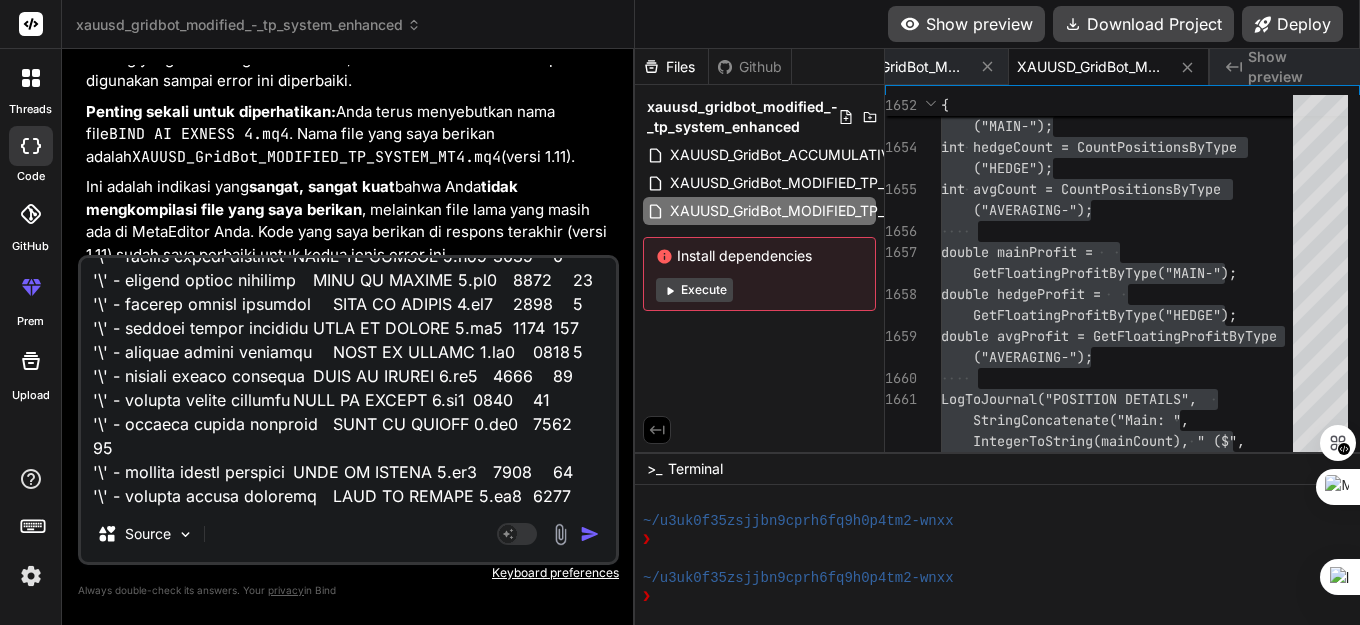 type on "'\' - illegal escape sequence	BIND AI EXNESS 4.mq4	1012	22
'\' - illegal escape sequence	BIND AI EXNESS 4.mq4	1013	18
'\' - illegal escape sequence	BIND AI EXNESS 4.mq4	1014	14
'\' - illegal escape sequence	BIND AI EXNESS 4.mq4	1015	10
'\' - illegal escape sequence	BIND AI EXNESS 4.mq4	1016	27
'\' - illegal escape sequence	BIND AI EXNESS 4.mq4	1017	10
'\' - illegal escape sequence	BIND AI EXNESS 4.mq4	1020	14
'\' - illegal escape sequence	BIND AI EXNESS 4.mq4	1021	73
'\' - illegal escape sequence	BIND AI EXNESS 4.mq4	1022	18
'\' - illegal escape sequence	BIND AI EXNESS 4.mq4	1023	57
'\' - illegal escape sequence	BIND AI EXNESS 4.mq4	1024	22
'\' - illegal escape sequence	BIND AI EXNESS 4.mq4	1025	105
'\' - illegal escape sequence	BIND AI EXNESS 4.mq4	1026	46
'\' - illegal escape sequence	BIND AI EXNESS 4.mq4	1027	291
'\' - illegal escape sequence	BIND AI EXNESS 4.mq4	1028	22
'\' - illegal escape sequence	BIND AI EXNESS 4.mq4	1029	25
'\' - illegal escape sequence	BIND AI EXNESS 4.mq4	1030	22
'\' - illegal es..." 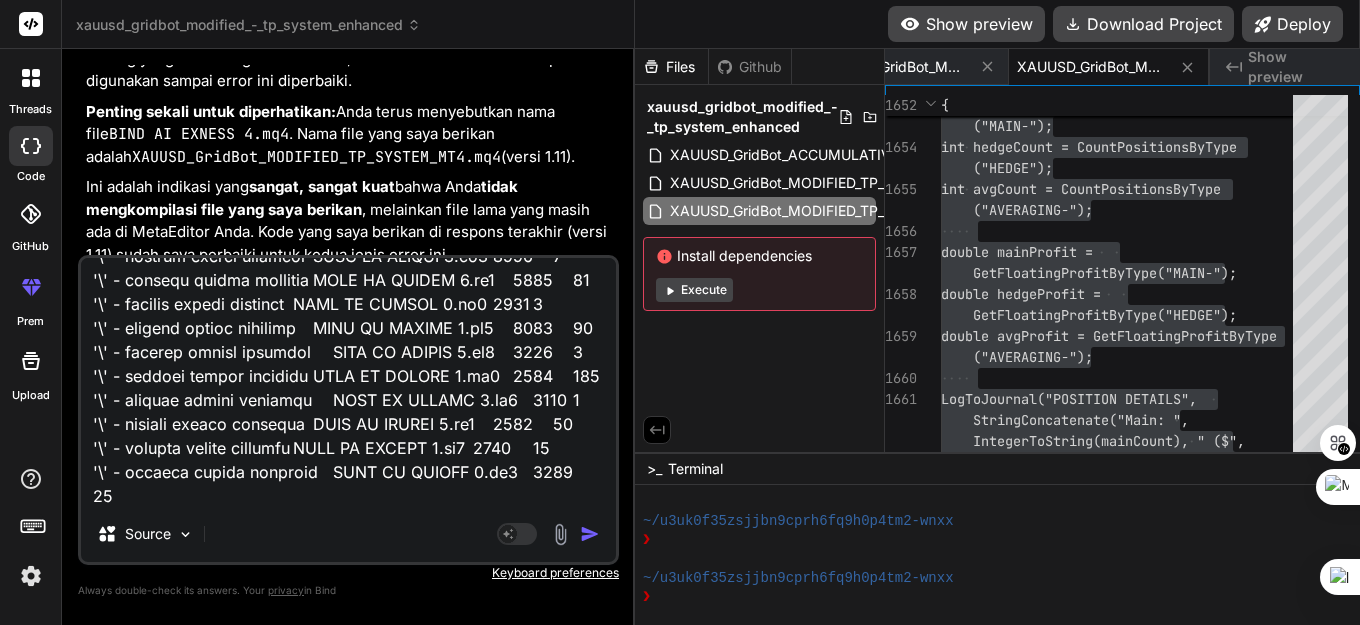 type on "'\' - illegal escape sequence	BIND AI EXNESS 4.mq4	1012	22
'\' - illegal escape sequence	BIND AI EXNESS 4.mq4	1013	18
'\' - illegal escape sequence	BIND AI EXNESS 4.mq4	1014	14
'\' - illegal escape sequence	BIND AI EXNESS 4.mq4	1015	10
'\' - illegal escape sequence	BIND AI EXNESS 4.mq4	1016	27
'\' - illegal escape sequence	BIND AI EXNESS 4.mq4	1017	10
'\' - illegal escape sequence	BIND AI EXNESS 4.mq4	1020	14
'\' - illegal escape sequence	BIND AI EXNESS 4.mq4	1021	73
'\' - illegal escape sequence	BIND AI EXNESS 4.mq4	1022	18
'\' - illegal escape sequence	BIND AI EXNESS 4.mq4	1023	57
'\' - illegal escape sequence	BIND AI EXNESS 4.mq4	1024	22
'\' - illegal escape sequence	BIND AI EXNESS 4.mq4	1025	105
'\' - illegal escape sequence	BIND AI EXNESS 4.mq4	1026	46
'\' - illegal escape sequence	BIND AI EXNESS 4.mq4	1027	291
'\' - illegal escape sequence	BIND AI EXNESS 4.mq4	1028	22
'\' - illegal escape sequence	BIND AI EXNESS 4.mq4	1029	25
'\' - illegal escape sequence	BIND AI EXNESS 4.mq4	1030	22
'\' - illegal es..." 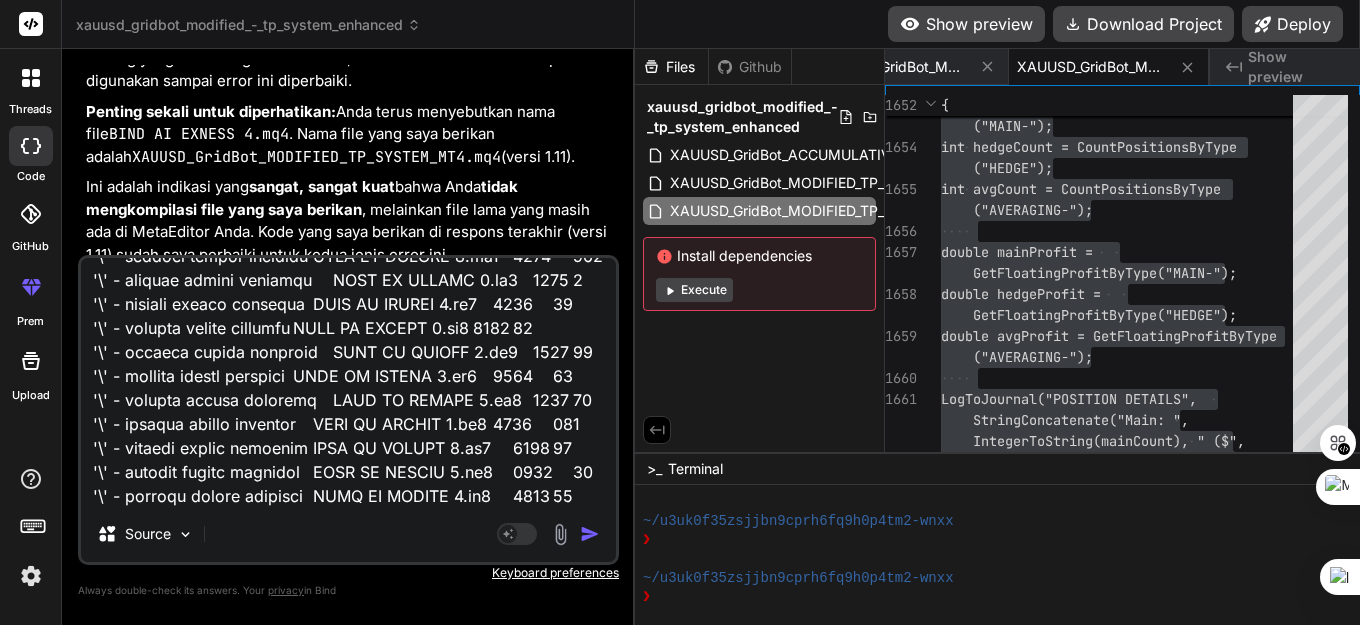 type on "'\' - illegal escape sequence	BIND AI EXNESS 4.mq4	1012	22
'\' - illegal escape sequence	BIND AI EXNESS 4.mq4	1013	18
'\' - illegal escape sequence	BIND AI EXNESS 4.mq4	1014	14
'\' - illegal escape sequence	BIND AI EXNESS 4.mq4	1015	10
'\' - illegal escape sequence	BIND AI EXNESS 4.mq4	1016	27
'\' - illegal escape sequence	BIND AI EXNESS 4.mq4	1017	10
'\' - illegal escape sequence	BIND AI EXNESS 4.mq4	1020	14
'\' - illegal escape sequence	BIND AI EXNESS 4.mq4	1021	73
'\' - illegal escape sequence	BIND AI EXNESS 4.mq4	1022	18
'\' - illegal escape sequence	BIND AI EXNESS 4.mq4	1023	57
'\' - illegal escape sequence	BIND AI EXNESS 4.mq4	1024	22
'\' - illegal escape sequence	BIND AI EXNESS 4.mq4	1025	105
'\' - illegal escape sequence	BIND AI EXNESS 4.mq4	1026	46
'\' - illegal escape sequence	BIND AI EXNESS 4.mq4	1027	291
'\' - illegal escape sequence	BIND AI EXNESS 4.mq4	1028	22
'\' - illegal escape sequence	BIND AI EXNESS 4.mq4	1029	25
'\' - illegal escape sequence	BIND AI EXNESS 4.mq4	1030	22
'\' - illegal es..." 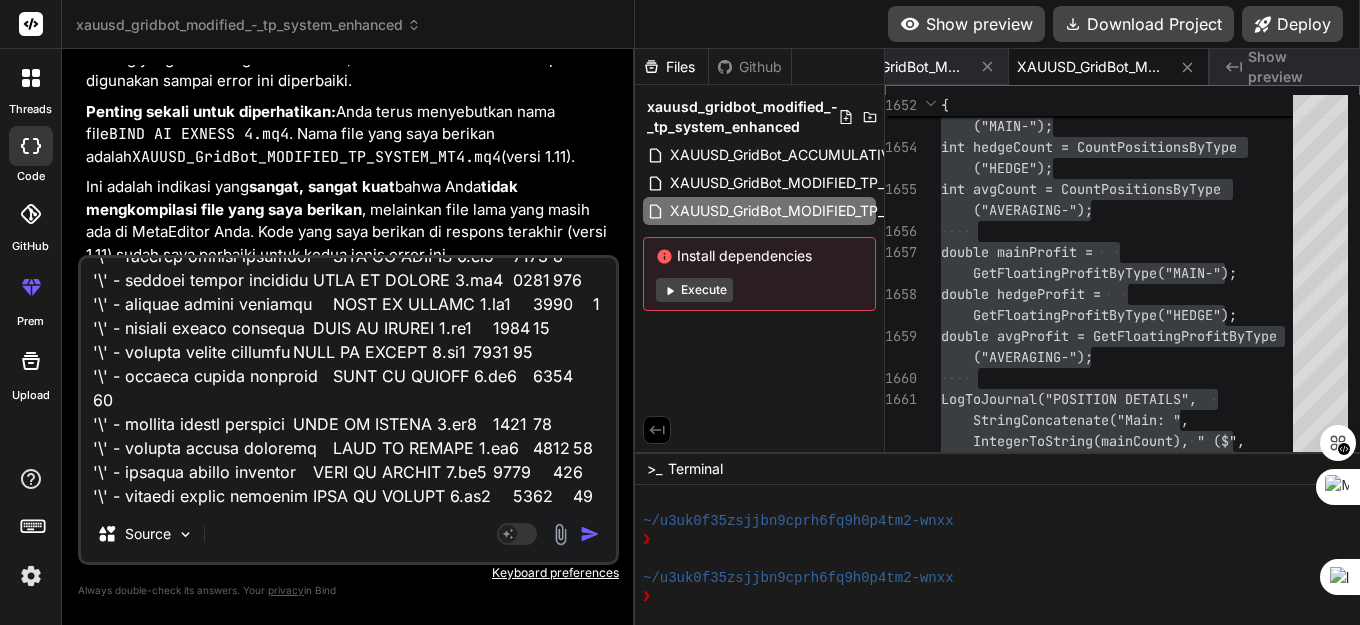 type on "x" 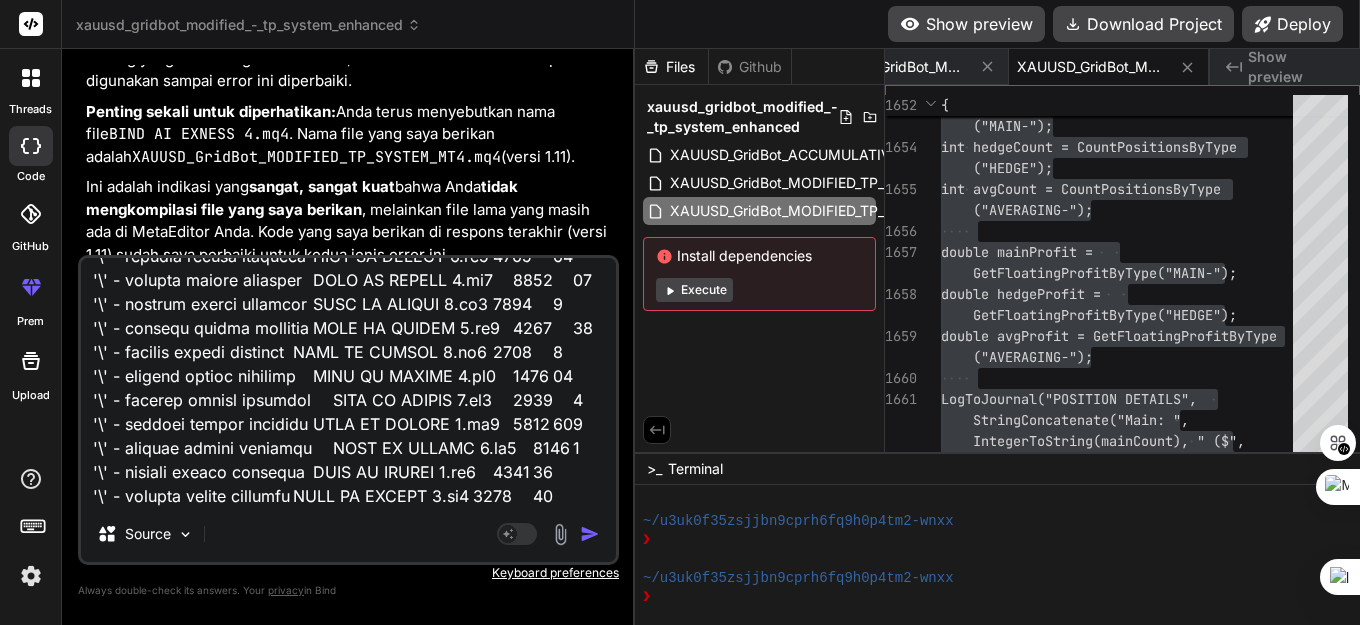 type on "'\' - illegal escape sequence	BIND AI EXNESS 4.mq4	1012	22
'\' - illegal escape sequence	BIND AI EXNESS 4.mq4	1013	18
'\' - illegal escape sequence	BIND AI EXNESS 4.mq4	1014	14
'\' - illegal escape sequence	BIND AI EXNESS 4.mq4	1015	10
'\' - illegal escape sequence	BIND AI EXNESS 4.mq4	1016	27
'\' - illegal escape sequence	BIND AI EXNESS 4.mq4	1017	10
'\' - illegal escape sequence	BIND AI EXNESS 4.mq4	1020	14
'\' - illegal escape sequence	BIND AI EXNESS 4.mq4	1021	73
'\' - illegal escape sequence	BIND AI EXNESS 4.mq4	1022	18
'\' - illegal escape sequence	BIND AI EXNESS 4.mq4	1023	57
'\' - illegal escape sequence	BIND AI EXNESS 4.mq4	1024	22
'\' - illegal escape sequence	BIND AI EXNESS 4.mq4	1025	105
'\' - illegal escape sequence	BIND AI EXNESS 4.mq4	1026	46
'\' - illegal escape sequence	BIND AI EXNESS 4.mq4	1027	291
'\' - illegal escape sequence	BIND AI EXNESS 4.mq4	1028	22
'\' - illegal escape sequence	BIND AI EXNESS 4.mq4	1029	25
'\' - illegal escape sequence	BIND AI EXNESS 4.mq4	1030	22
'\' - illegal es..." 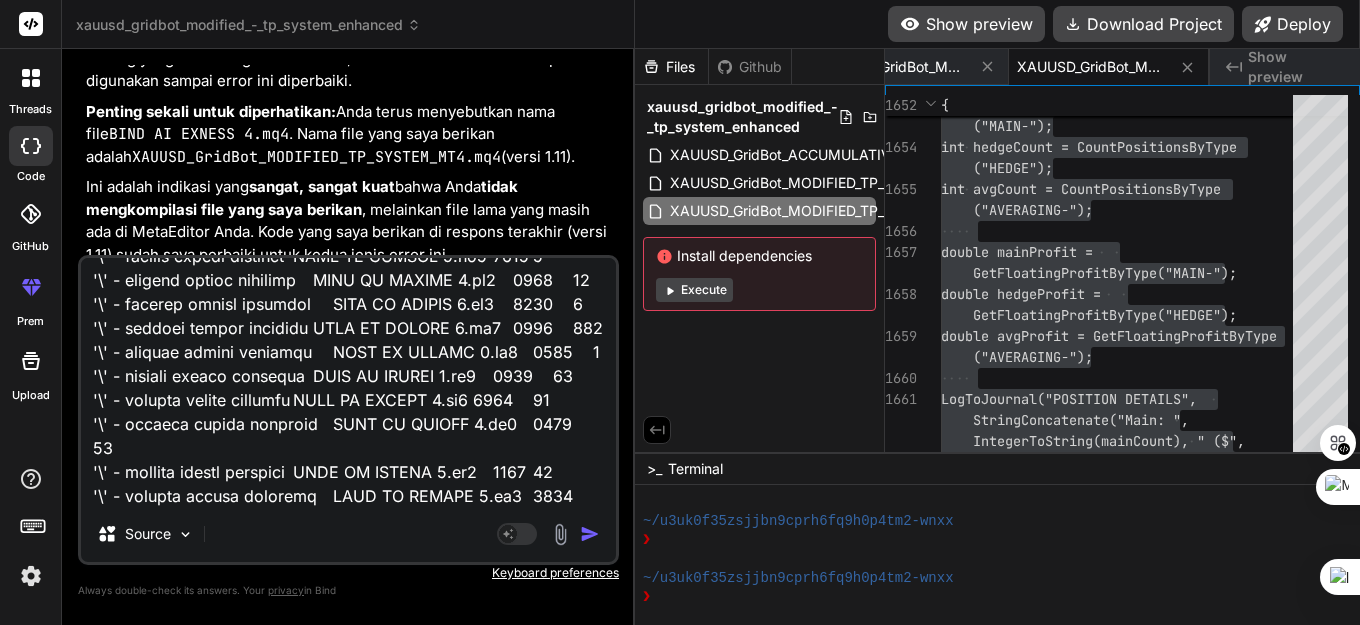 type on "'\' - illegal escape sequence	BIND AI EXNESS 4.mq4	1012	22
'\' - illegal escape sequence	BIND AI EXNESS 4.mq4	1013	18
'\' - illegal escape sequence	BIND AI EXNESS 4.mq4	1014	14
'\' - illegal escape sequence	BIND AI EXNESS 4.mq4	1015	10
'\' - illegal escape sequence	BIND AI EXNESS 4.mq4	1016	27
'\' - illegal escape sequence	BIND AI EXNESS 4.mq4	1017	10
'\' - illegal escape sequence	BIND AI EXNESS 4.mq4	1020	14
'\' - illegal escape sequence	BIND AI EXNESS 4.mq4	1021	73
'\' - illegal escape sequence	BIND AI EXNESS 4.mq4	1022	18
'\' - illegal escape sequence	BIND AI EXNESS 4.mq4	1023	57
'\' - illegal escape sequence	BIND AI EXNESS 4.mq4	1024	22
'\' - illegal escape sequence	BIND AI EXNESS 4.mq4	1025	105
'\' - illegal escape sequence	BIND AI EXNESS 4.mq4	1026	46
'\' - illegal escape sequence	BIND AI EXNESS 4.mq4	1027	291
'\' - illegal escape sequence	BIND AI EXNESS 4.mq4	1028	22
'\' - illegal escape sequence	BIND AI EXNESS 4.mq4	1029	25
'\' - illegal escape sequence	BIND AI EXNESS 4.mq4	1030	22
'\' - illegal es..." 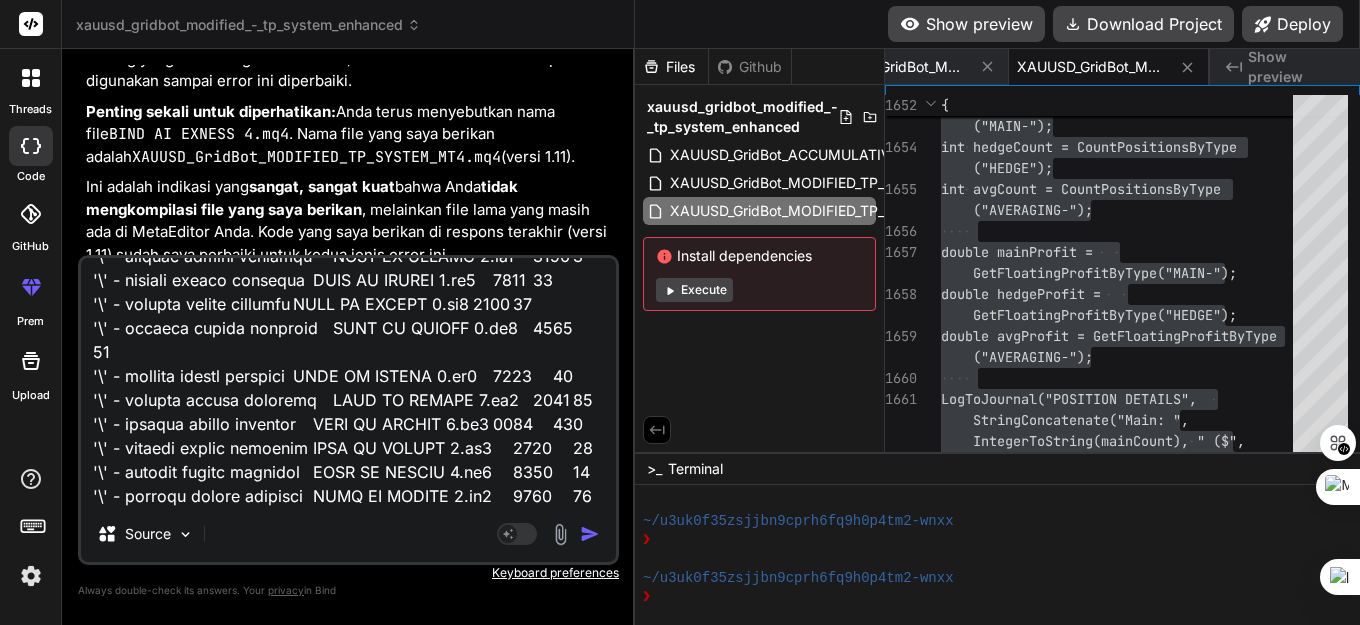 type on "'\' - illegal escape sequence	BIND AI EXNESS 4.mq4	1012	22
'\' - illegal escape sequence	BIND AI EXNESS 4.mq4	1013	18
'\' - illegal escape sequence	BIND AI EXNESS 4.mq4	1014	14
'\' - illegal escape sequence	BIND AI EXNESS 4.mq4	1015	10
'\' - illegal escape sequence	BIND AI EXNESS 4.mq4	1016	27
'\' - illegal escape sequence	BIND AI EXNESS 4.mq4	1017	10
'\' - illegal escape sequence	BIND AI EXNESS 4.mq4	1020	14
'\' - illegal escape sequence	BIND AI EXNESS 4.mq4	1021	73
'\' - illegal escape sequence	BIND AI EXNESS 4.mq4	1022	18
'\' - illegal escape sequence	BIND AI EXNESS 4.mq4	1023	57
'\' - illegal escape sequence	BIND AI EXNESS 4.mq4	1024	22
'\' - illegal escape sequence	BIND AI EXNESS 4.mq4	1025	105
'\' - illegal escape sequence	BIND AI EXNESS 4.mq4	1026	46
'\' - illegal escape sequence	BIND AI EXNESS 4.mq4	1027	291
'\' - illegal escape sequence	BIND AI EXNESS 4.mq4	1028	22
'\' - illegal escape sequence	BIND AI EXNESS 4.mq4	1029	25
'\' - illegal escape sequence	BIND AI EXNESS 4.mq4	1030	22
'\' - illegal es..." 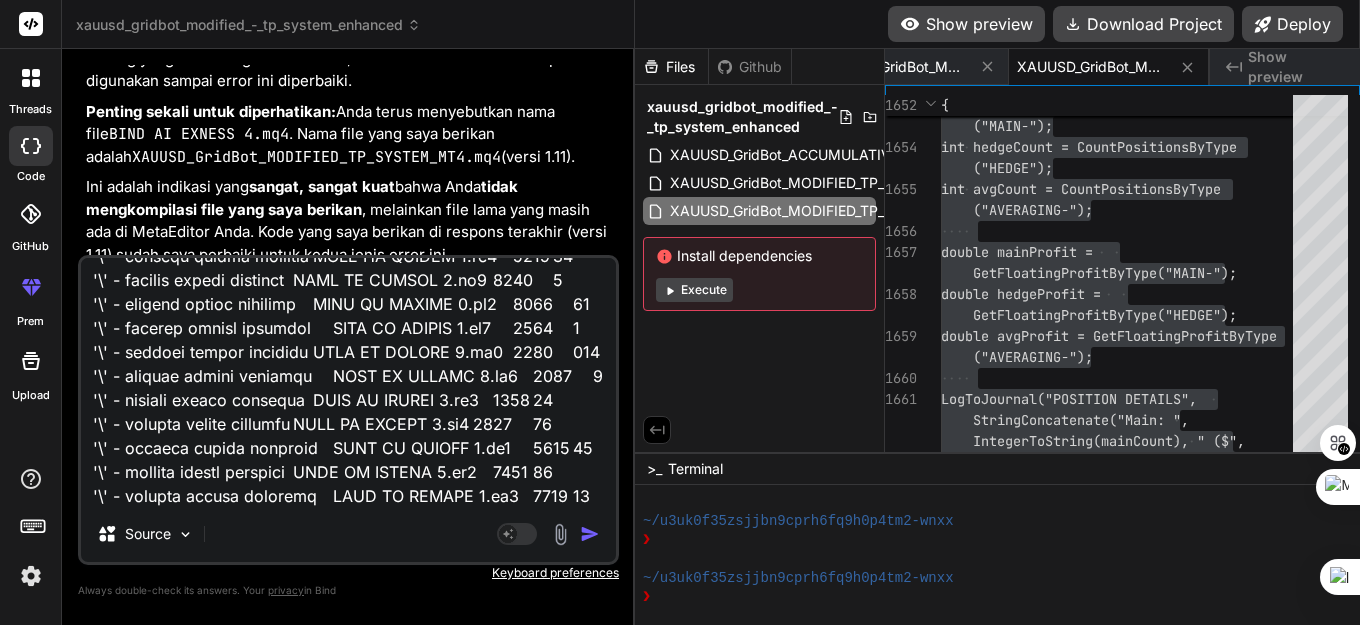 type on "'\' - illegal escape sequence	BIND AI EXNESS 4.mq4	1012	22
'\' - illegal escape sequence	BIND AI EXNESS 4.mq4	1013	18
'\' - illegal escape sequence	BIND AI EXNESS 4.mq4	1014	14
'\' - illegal escape sequence	BIND AI EXNESS 4.mq4	1015	10
'\' - illegal escape sequence	BIND AI EXNESS 4.mq4	1016	27
'\' - illegal escape sequence	BIND AI EXNESS 4.mq4	1017	10
'\' - illegal escape sequence	BIND AI EXNESS 4.mq4	1020	14
'\' - illegal escape sequence	BIND AI EXNESS 4.mq4	1021	73
'\' - illegal escape sequence	BIND AI EXNESS 4.mq4	1022	18
'\' - illegal escape sequence	BIND AI EXNESS 4.mq4	1023	57
'\' - illegal escape sequence	BIND AI EXNESS 4.mq4	1024	22
'\' - illegal escape sequence	BIND AI EXNESS 4.mq4	1025	105
'\' - illegal escape sequence	BIND AI EXNESS 4.mq4	1026	46
'\' - illegal escape sequence	BIND AI EXNESS 4.mq4	1027	291
'\' - illegal escape sequence	BIND AI EXNESS 4.mq4	1028	22
'\' - illegal escape sequence	BIND AI EXNESS 4.mq4	1029	25
'\' - illegal escape sequence	BIND AI EXNESS 4.mq4	1030	22
'\' - illegal es..." 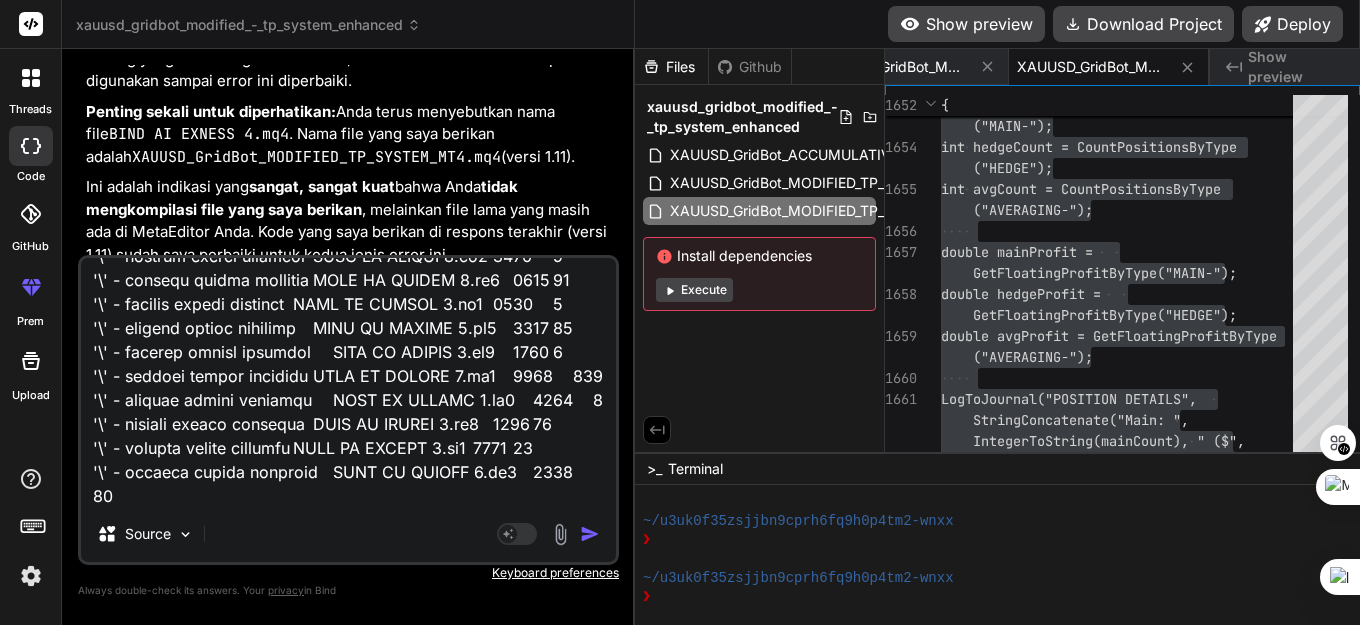type on "x" 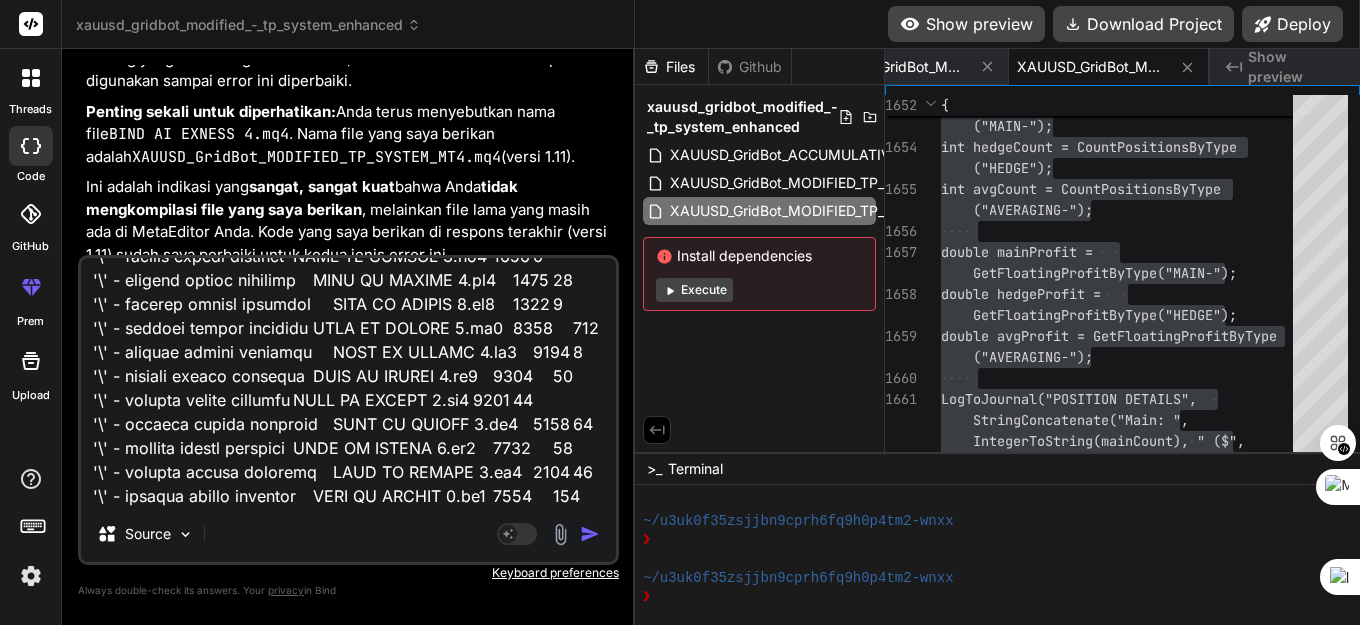 type on "x" 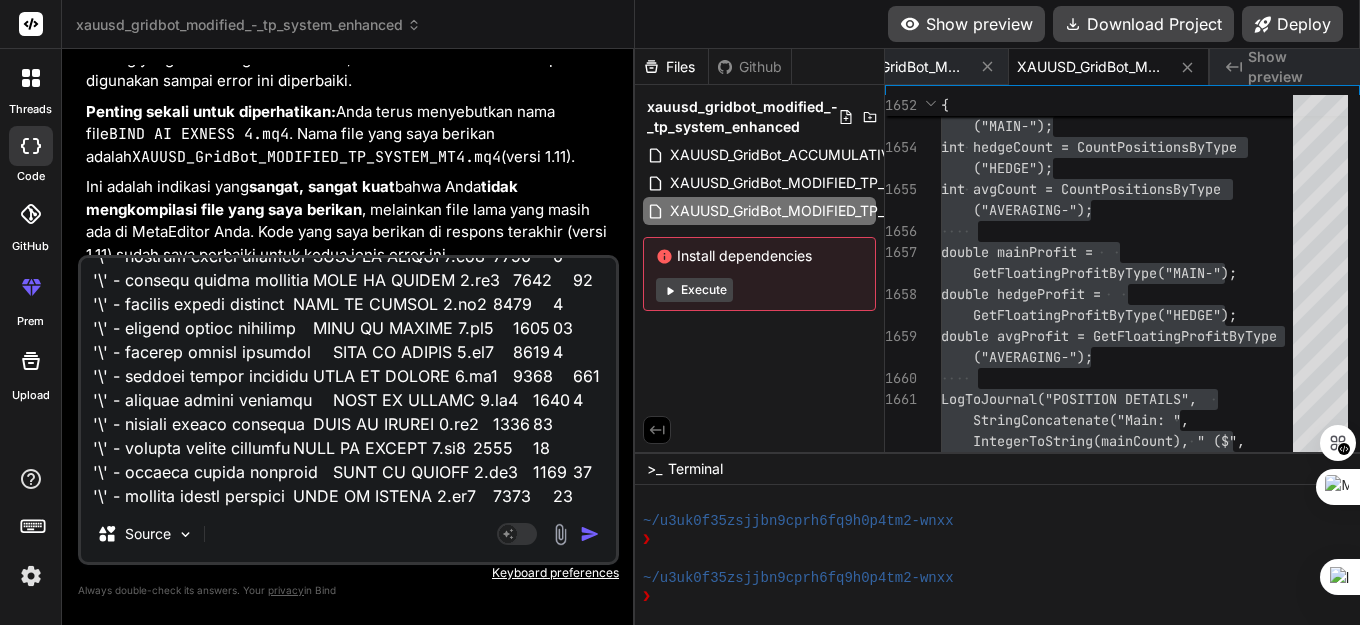 type on "'\' - illegal escape sequence	BIND AI EXNESS 4.mq4	1012	22
'\' - illegal escape sequence	BIND AI EXNESS 4.mq4	1013	18
'\' - illegal escape sequence	BIND AI EXNESS 4.mq4	1014	14
'\' - illegal escape sequence	BIND AI EXNESS 4.mq4	1015	10
'\' - illegal escape sequence	BIND AI EXNESS 4.mq4	1016	27
'\' - illegal escape sequence	BIND AI EXNESS 4.mq4	1017	10
'\' - illegal escape sequence	BIND AI EXNESS 4.mq4	1020	14
'\' - illegal escape sequence	BIND AI EXNESS 4.mq4	1021	73
'\' - illegal escape sequence	BIND AI EXNESS 4.mq4	1022	18
'\' - illegal escape sequence	BIND AI EXNESS 4.mq4	1023	57
'\' - illegal escape sequence	BIND AI EXNESS 4.mq4	1024	22
'\' - illegal escape sequence	BIND AI EXNESS 4.mq4	1025	105
'\' - illegal escape sequence	BIND AI EXNESS 4.mq4	1026	46
'\' - illegal escape sequence	BIND AI EXNESS 4.mq4	1027	291
'\' - illegal escape sequence	BIND AI EXNESS 4.mq4	1028	22
'\' - illegal escape sequence	BIND AI EXNESS 4.mq4	1029	25
'\' - illegal escape sequence	BIND AI EXNESS 4.mq4	1030	22
'\' - illegal es..." 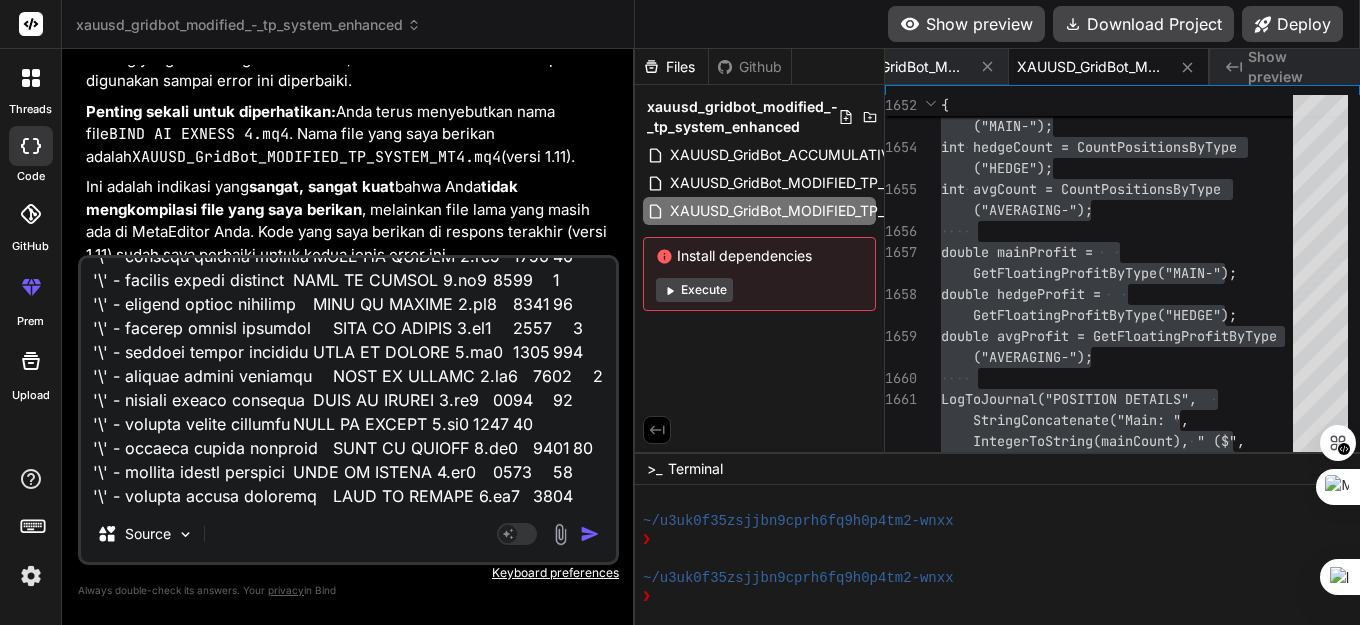 type on "x" 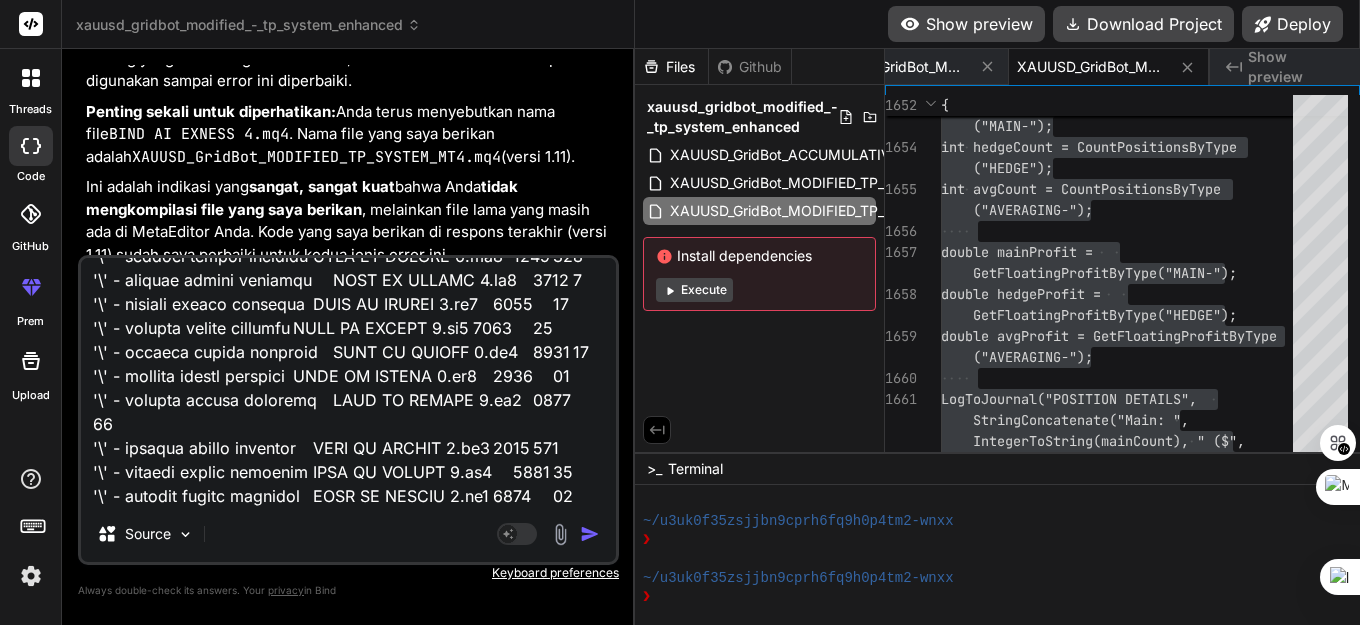 type on "x" 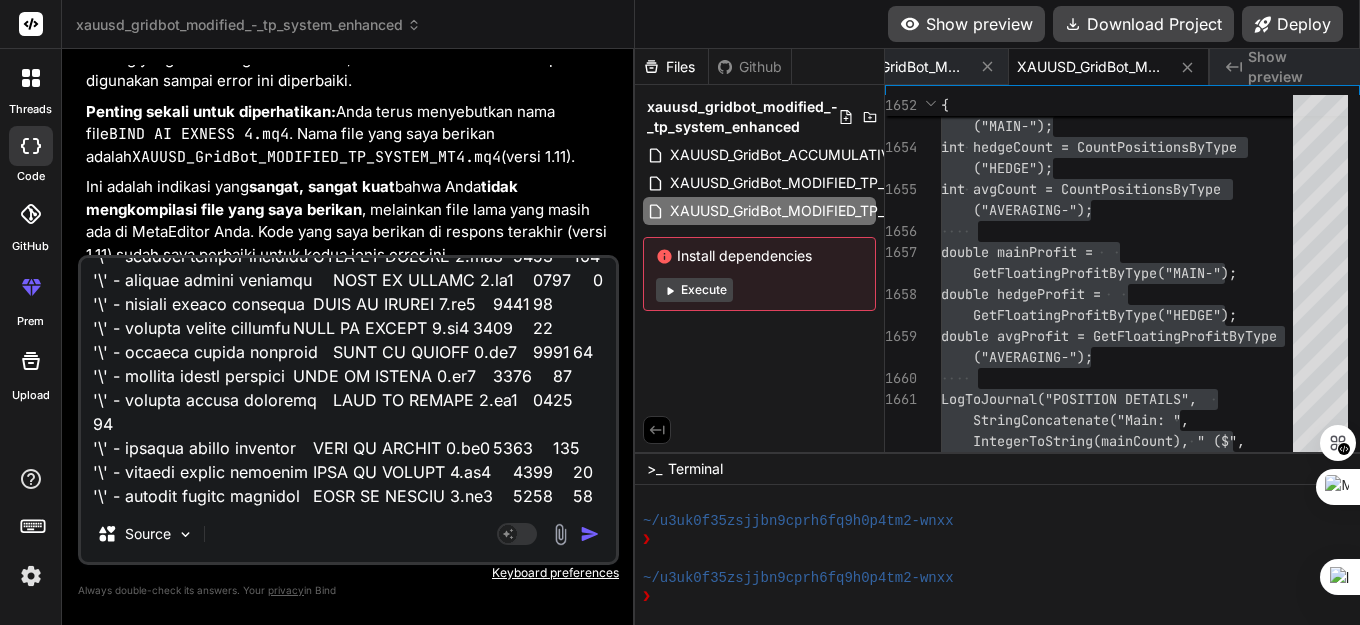 type on "'\' - illegal escape sequence	BIND AI EXNESS 4.mq4	1012	22
'\' - illegal escape sequence	BIND AI EXNESS 4.mq4	1013	18
'\' - illegal escape sequence	BIND AI EXNESS 4.mq4	1014	14
'\' - illegal escape sequence	BIND AI EXNESS 4.mq4	1015	10
'\' - illegal escape sequence	BIND AI EXNESS 4.mq4	1016	27
'\' - illegal escape sequence	BIND AI EXNESS 4.mq4	1017	10
'\' - illegal escape sequence	BIND AI EXNESS 4.mq4	1020	14
'\' - illegal escape sequence	BIND AI EXNESS 4.mq4	1021	73
'\' - illegal escape sequence	BIND AI EXNESS 4.mq4	1022	18
'\' - illegal escape sequence	BIND AI EXNESS 4.mq4	1023	57
'\' - illegal escape sequence	BIND AI EXNESS 4.mq4	1024	22
'\' - illegal escape sequence	BIND AI EXNESS 4.mq4	1025	105
'\' - illegal escape sequence	BIND AI EXNESS 4.mq4	1026	46
'\' - illegal escape sequence	BIND AI EXNESS 4.mq4	1027	291
'\' - illegal escape sequence	BIND AI EXNESS 4.mq4	1028	22
'\' - illegal escape sequence	BIND AI EXNESS 4.mq4	1029	25
'\' - illegal escape sequence	BIND AI EXNESS 4.mq4	1030	22
'\' - illegal es..." 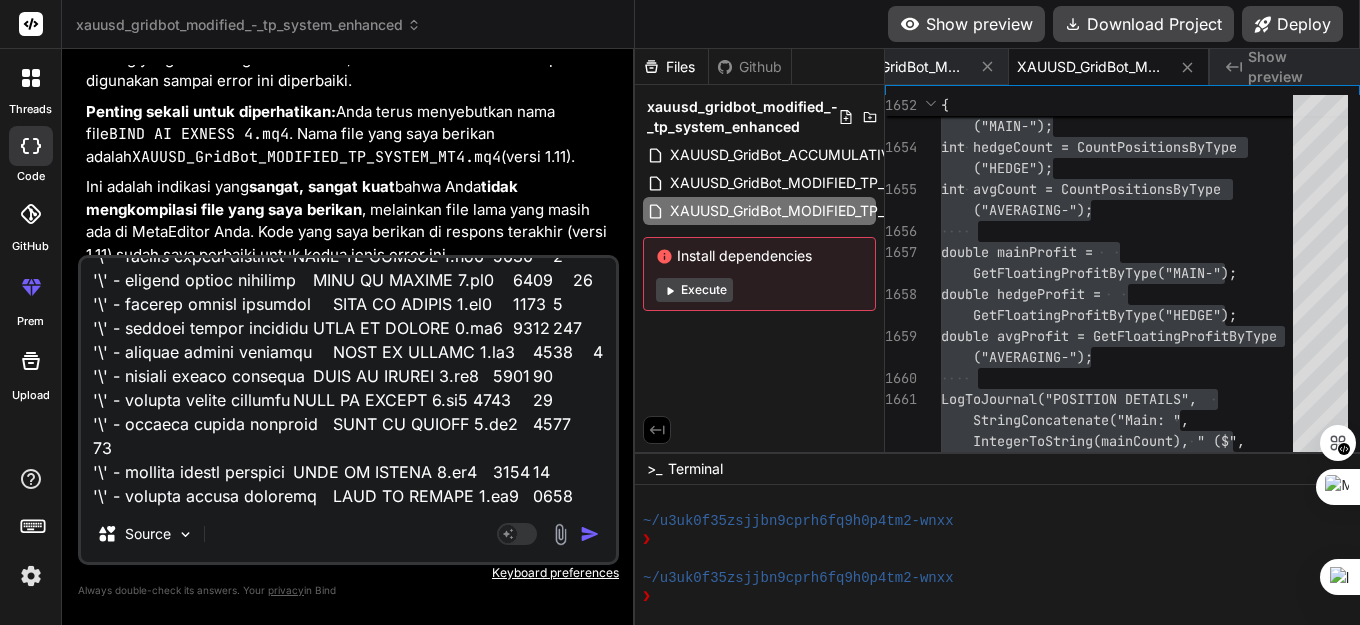 type on "x" 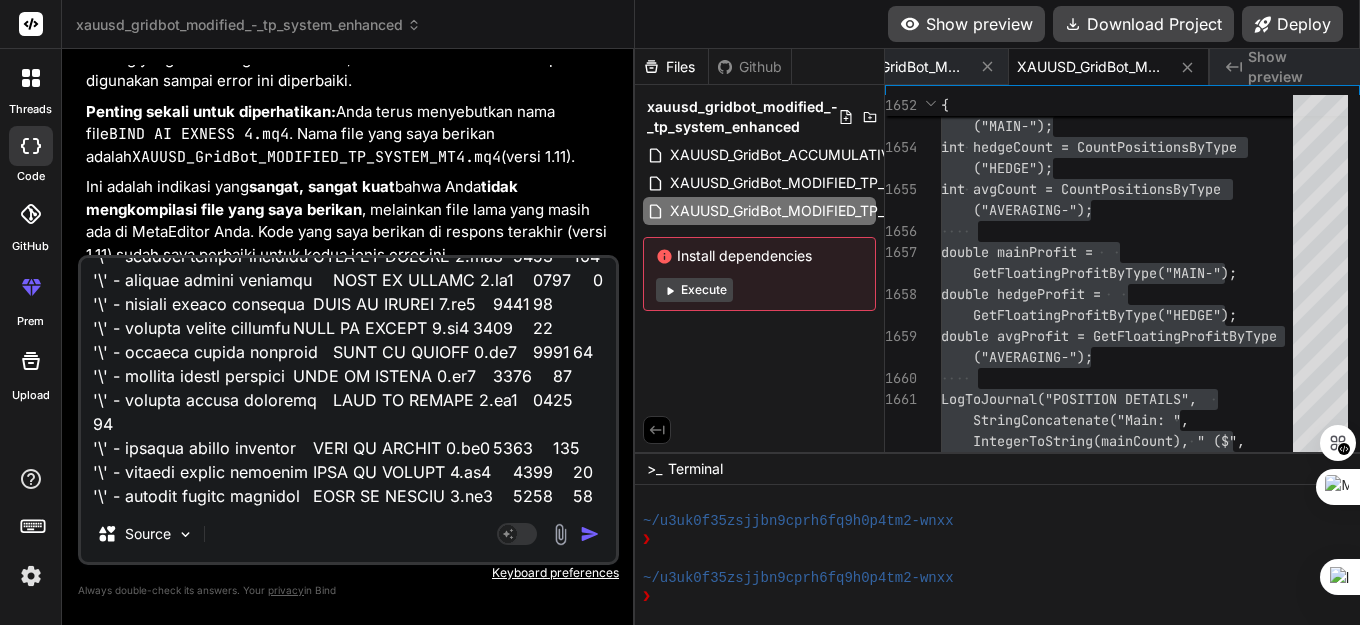 type on "'\' - illegal escape sequence	BIND AI EXNESS 4.mq4	1012	22
'\' - illegal escape sequence	BIND AI EXNESS 4.mq4	1013	18
'\' - illegal escape sequence	BIND AI EXNESS 4.mq4	1014	14
'\' - illegal escape sequence	BIND AI EXNESS 4.mq4	1015	10
'\' - illegal escape sequence	BIND AI EXNESS 4.mq4	1016	27
'\' - illegal escape sequence	BIND AI EXNESS 4.mq4	1017	10
'\' - illegal escape sequence	BIND AI EXNESS 4.mq4	1020	14
'\' - illegal escape sequence	BIND AI EXNESS 4.mq4	1021	73
'\' - illegal escape sequence	BIND AI EXNESS 4.mq4	1022	18
'\' - illegal escape sequence	BIND AI EXNESS 4.mq4	1023	57
'\' - illegal escape sequence	BIND AI EXNESS 4.mq4	1024	22
'\' - illegal escape sequence	BIND AI EXNESS 4.mq4	1025	105
'\' - illegal escape sequence	BIND AI EXNESS 4.mq4	1026	46
'\' - illegal escape sequence	BIND AI EXNESS 4.mq4	1027	291
'\' - illegal escape sequence	BIND AI EXNESS 4.mq4	1028	22
'\' - illegal escape sequence	BIND AI EXNESS 4.mq4	1029	25
'\' - illegal escape sequence	BIND AI EXNESS 4.mq4	1030	22
'\' - illegal es..." 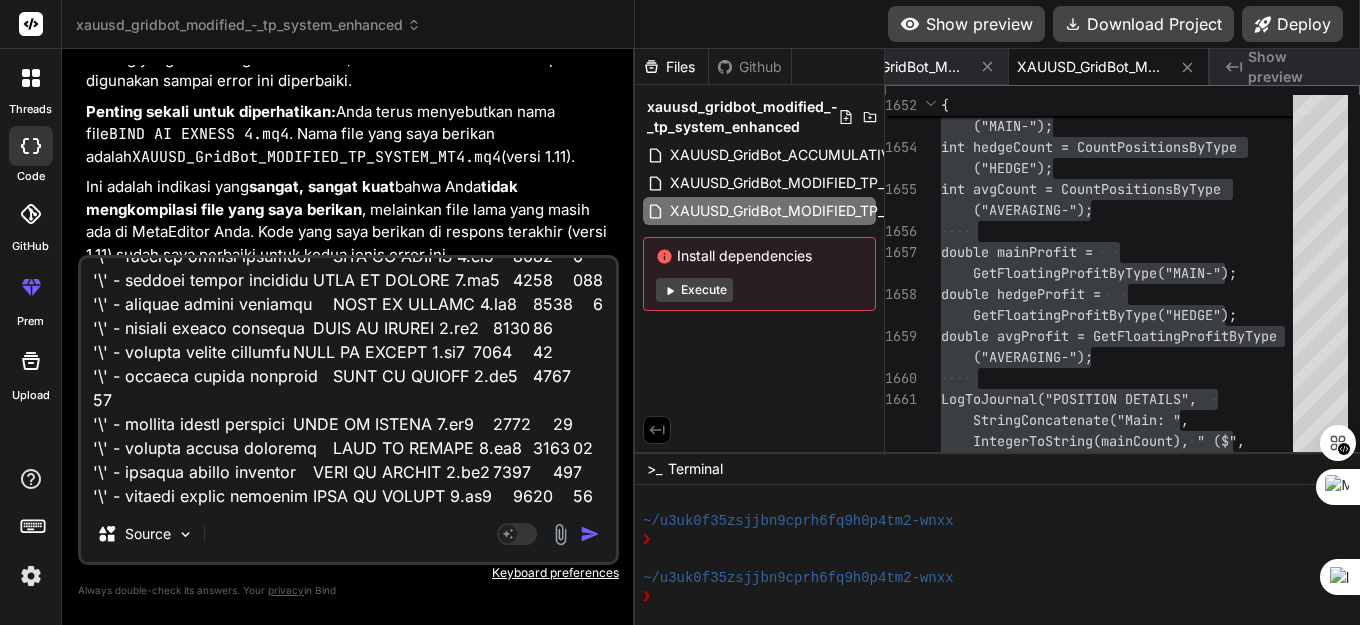 type on "'\' - illegal escape sequence	BIND AI EXNESS 4.mq4	1012	22
'\' - illegal escape sequence	BIND AI EXNESS 4.mq4	1013	18
'\' - illegal escape sequence	BIND AI EXNESS 4.mq4	1014	14
'\' - illegal escape sequence	BIND AI EXNESS 4.mq4	1015	10
'\' - illegal escape sequence	BIND AI EXNESS 4.mq4	1016	27
'\' - illegal escape sequence	BIND AI EXNESS 4.mq4	1017	10
'\' - illegal escape sequence	BIND AI EXNESS 4.mq4	1020	14
'\' - illegal escape sequence	BIND AI EXNESS 4.mq4	1021	73
'\' - illegal escape sequence	BIND AI EXNESS 4.mq4	1022	18
'\' - illegal escape sequence	BIND AI EXNESS 4.mq4	1023	57
'\' - illegal escape sequence	BIND AI EXNESS 4.mq4	1024	22
'\' - illegal escape sequence	BIND AI EXNESS 4.mq4	1025	105
'\' - illegal escape sequence	BIND AI EXNESS 4.mq4	1026	46
'\' - illegal escape sequence	BIND AI EXNESS 4.mq4	1027	291
'\' - illegal escape sequence	BIND AI EXNESS 4.mq4	1028	22
'\' - illegal escape sequence	BIND AI EXNESS 4.mq4	1029	25
'\' - illegal escape sequence	BIND AI EXNESS 4.mq4	1030	22
'\' - illegal es..." 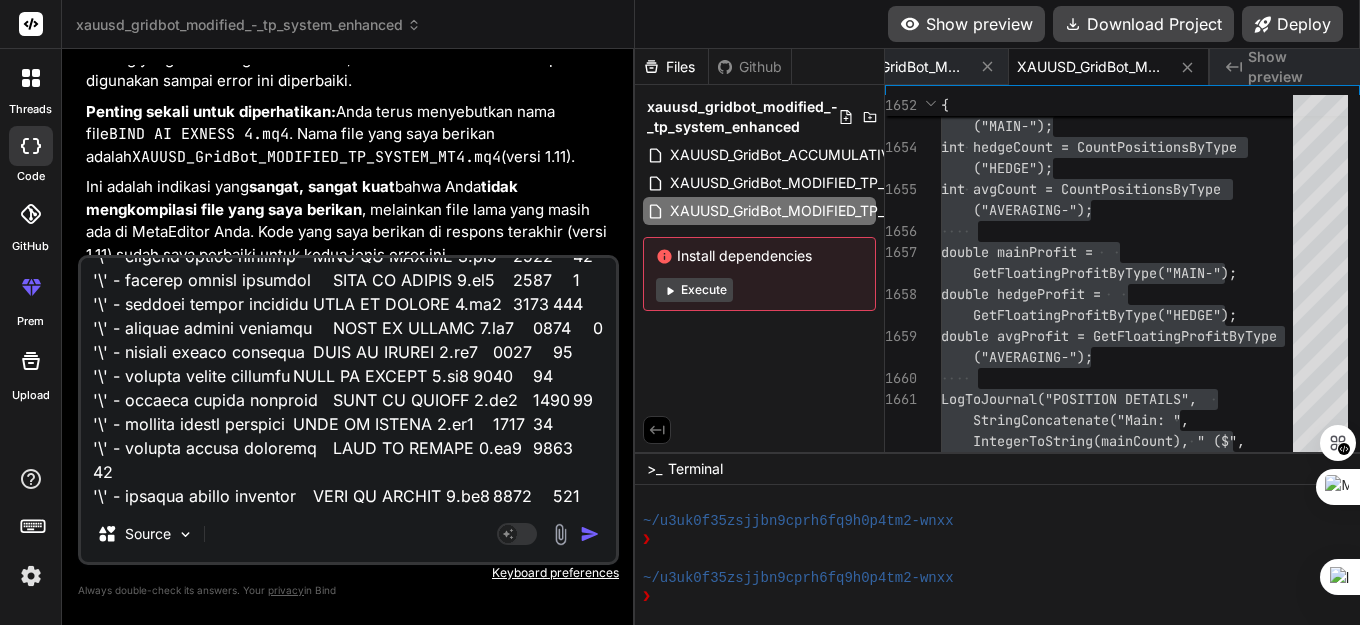 type on "'\' - illegal escape sequence	BIND AI EXNESS 4.mq4	1012	22
'\' - illegal escape sequence	BIND AI EXNESS 4.mq4	1013	18
'\' - illegal escape sequence	BIND AI EXNESS 4.mq4	1014	14
'\' - illegal escape sequence	BIND AI EXNESS 4.mq4	1015	10
'\' - illegal escape sequence	BIND AI EXNESS 4.mq4	1016	27
'\' - illegal escape sequence	BIND AI EXNESS 4.mq4	1017	10
'\' - illegal escape sequence	BIND AI EXNESS 4.mq4	1020	14
'\' - illegal escape sequence	BIND AI EXNESS 4.mq4	1021	73
'\' - illegal escape sequence	BIND AI EXNESS 4.mq4	1022	18
'\' - illegal escape sequence	BIND AI EXNESS 4.mq4	1023	57
'\' - illegal escape sequence	BIND AI EXNESS 4.mq4	1024	22
'\' - illegal escape sequence	BIND AI EXNESS 4.mq4	1025	105
'\' - illegal escape sequence	BIND AI EXNESS 4.mq4	1026	46
'\' - illegal escape sequence	BIND AI EXNESS 4.mq4	1027	291
'\' - illegal escape sequence	BIND AI EXNESS 4.mq4	1028	22
'\' - illegal escape sequence	BIND AI EXNESS 4.mq4	1029	25
'\' - illegal escape sequence	BIND AI EXNESS 4.mq4	1030	22
'\' - illegal es..." 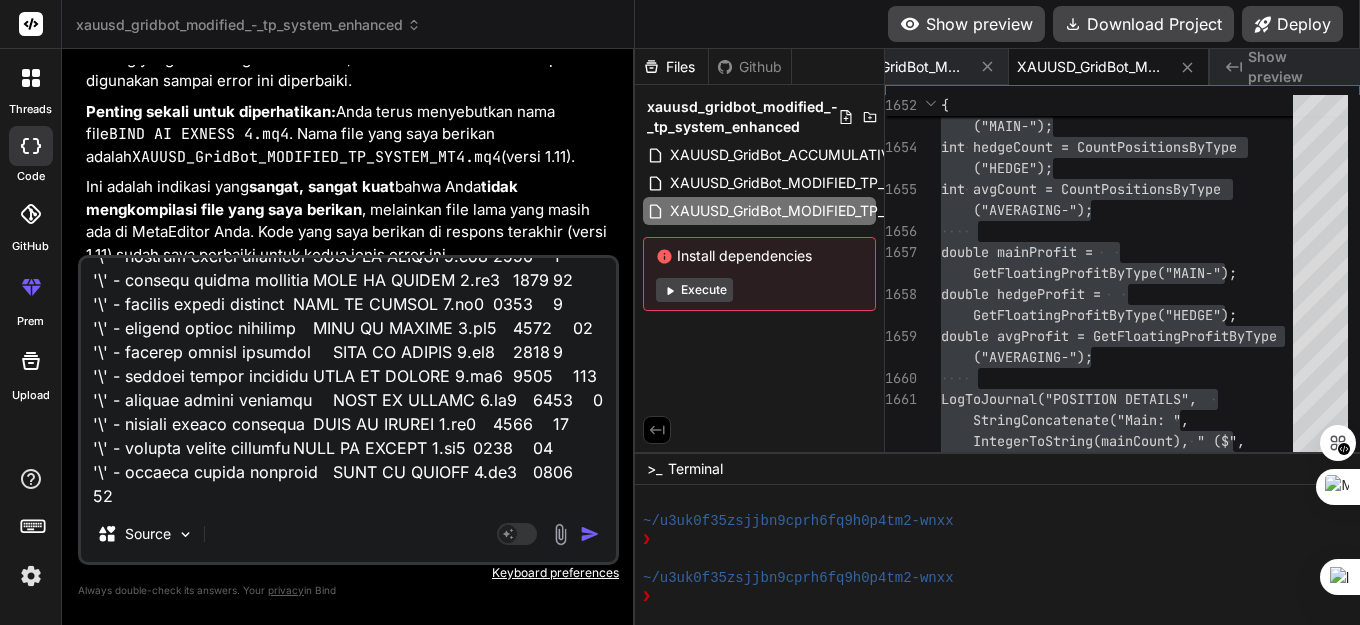 type on "'\' - illegal escape sequence	BIND AI EXNESS 4.mq4	1012	22
'\' - illegal escape sequence	BIND AI EXNESS 4.mq4	1013	18
'\' - illegal escape sequence	BIND AI EXNESS 4.mq4	1014	14
'\' - illegal escape sequence	BIND AI EXNESS 4.mq4	1015	10
'\' - illegal escape sequence	BIND AI EXNESS 4.mq4	1016	27
'\' - illegal escape sequence	BIND AI EXNESS 4.mq4	1017	10
'\' - illegal escape sequence	BIND AI EXNESS 4.mq4	1020	14
'\' - illegal escape sequence	BIND AI EXNESS 4.mq4	1021	73
'\' - illegal escape sequence	BIND AI EXNESS 4.mq4	1022	18
'\' - illegal escape sequence	BIND AI EXNESS 4.mq4	1023	57
'\' - illegal escape sequence	BIND AI EXNESS 4.mq4	1024	22
'\' - illegal escape sequence	BIND AI EXNESS 4.mq4	1025	105
'\' - illegal escape sequence	BIND AI EXNESS 4.mq4	1026	46
'\' - illegal escape sequence	BIND AI EXNESS 4.mq4	1027	291
'\' - illegal escape sequence	BIND AI EXNESS 4.mq4	1028	22
'\' - illegal escape sequence	BIND AI EXNESS 4.mq4	1029	25
'\' - illegal escape sequence	BIND AI EXNESS 4.mq4	1030	22
'\' - illegal es..." 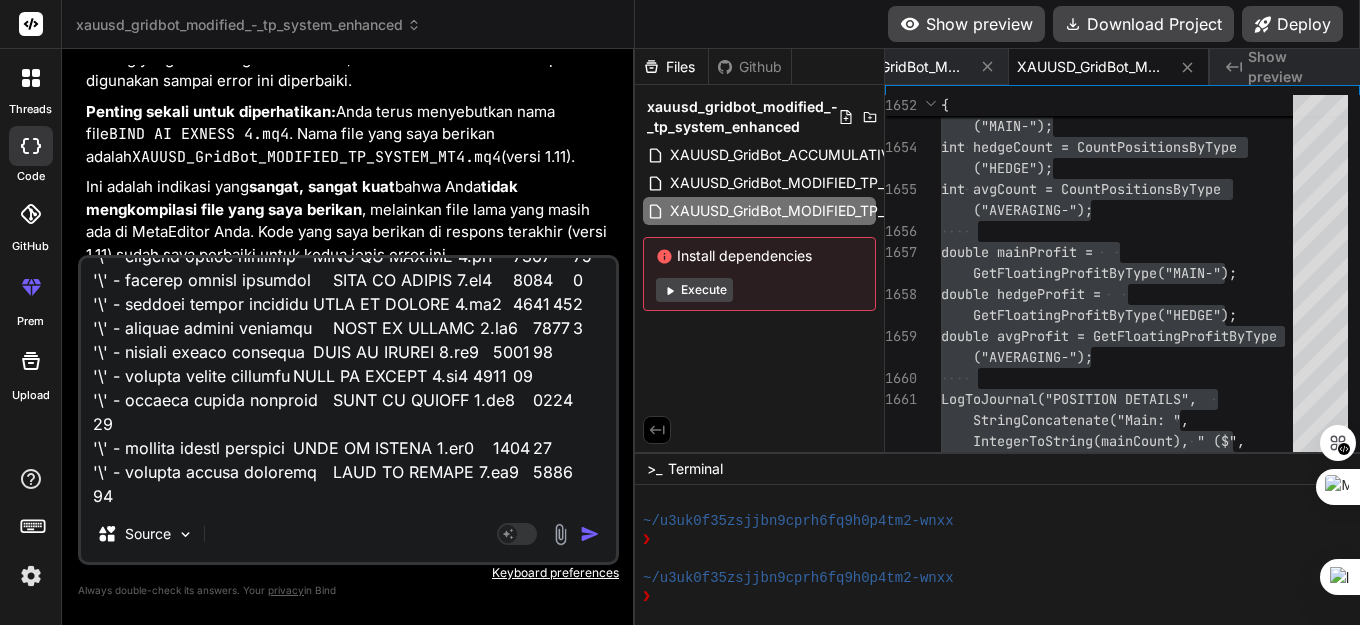 type on "x" 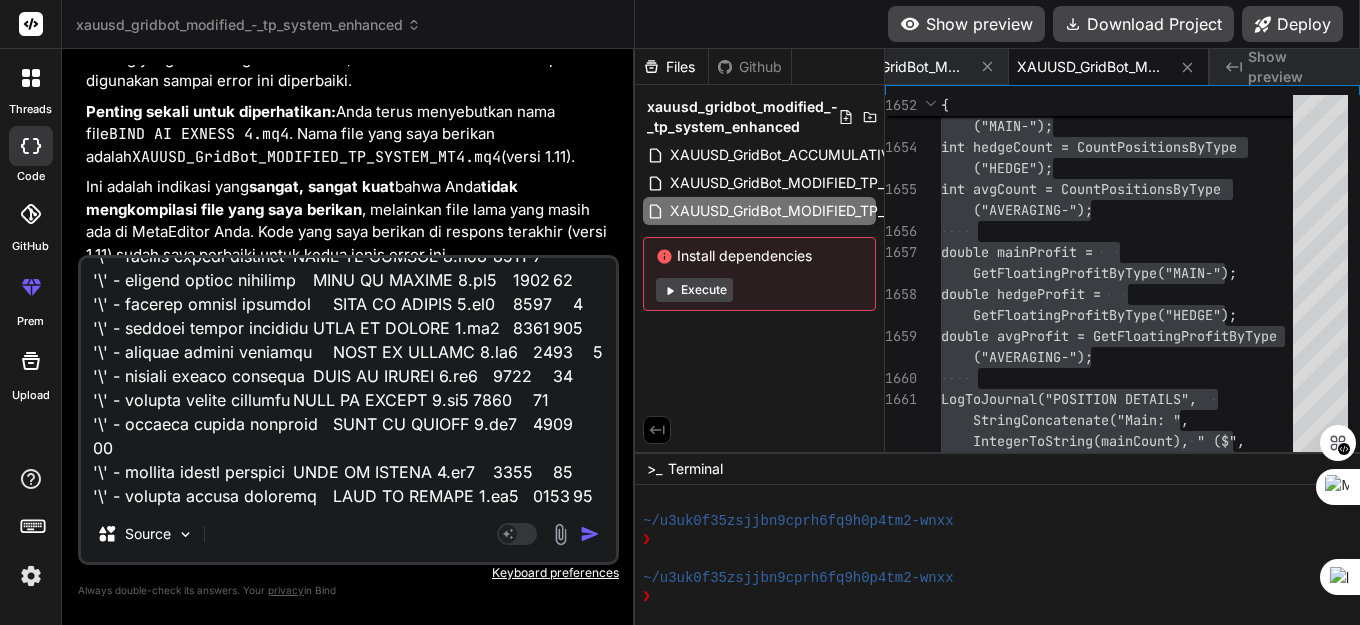 type on "'\' - illegal escape sequence	BIND AI EXNESS 4.mq4	1012	22
'\' - illegal escape sequence	BIND AI EXNESS 4.mq4	1013	18
'\' - illegal escape sequence	BIND AI EXNESS 4.mq4	1014	14
'\' - illegal escape sequence	BIND AI EXNESS 4.mq4	1015	10
'\' - illegal escape sequence	BIND AI EXNESS 4.mq4	1016	27
'\' - illegal escape sequence	BIND AI EXNESS 4.mq4	1017	10
'\' - illegal escape sequence	BIND AI EXNESS 4.mq4	1020	14
'\' - illegal escape sequence	BIND AI EXNESS 4.mq4	1021	73
'\' - illegal escape sequence	BIND AI EXNESS 4.mq4	1022	18
'\' - illegal escape sequence	BIND AI EXNESS 4.mq4	1023	57
'\' - illegal escape sequence	BIND AI EXNESS 4.mq4	1024	22
'\' - illegal escape sequence	BIND AI EXNESS 4.mq4	1025	105
'\' - illegal escape sequence	BIND AI EXNESS 4.mq4	1026	46
'\' - illegal escape sequence	BIND AI EXNESS 4.mq4	1027	291
'\' - illegal escape sequence	BIND AI EXNESS 4.mq4	1028	22
'\' - illegal escape sequence	BIND AI EXNESS 4.mq4	1029	25
'\' - illegal escape sequence	BIND AI EXNESS 4.mq4	1030	22
'\' - illegal es..." 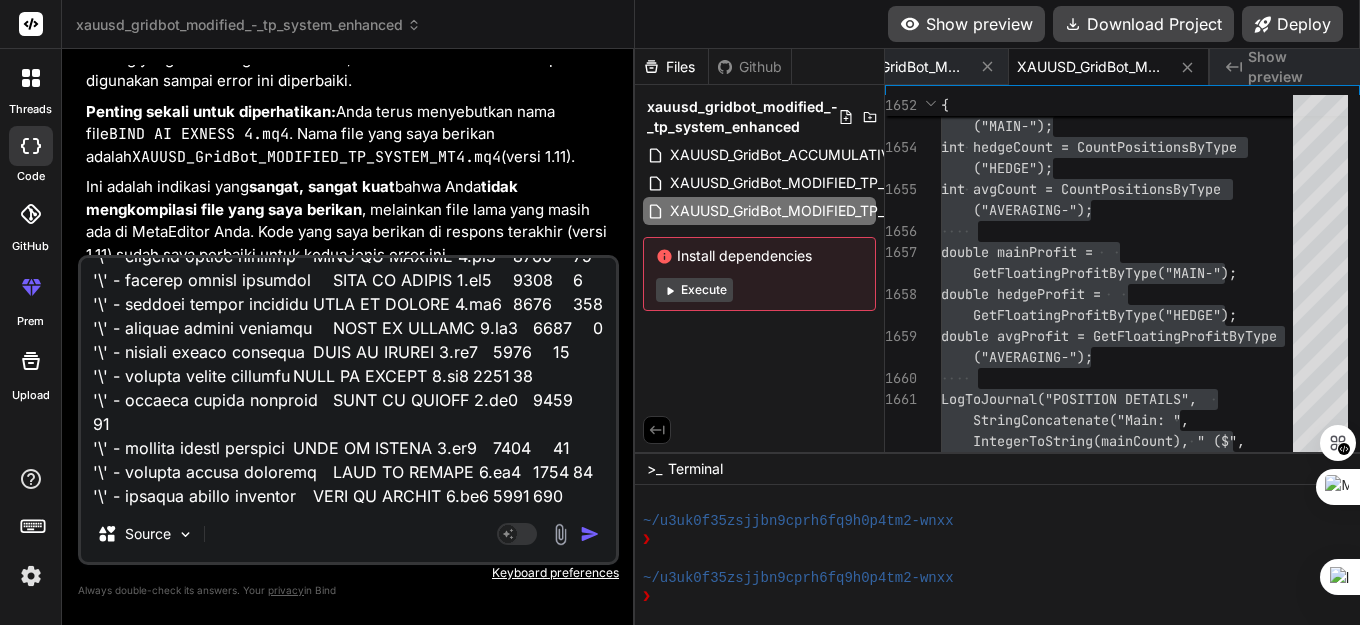 type on "'\' - illegal escape sequence	BIND AI EXNESS 4.mq4	1012	22
'\' - illegal escape sequence	BIND AI EXNESS 4.mq4	1013	18
'\' - illegal escape sequence	BIND AI EXNESS 4.mq4	1014	14
'\' - illegal escape sequence	BIND AI EXNESS 4.mq4	1015	10
'\' - illegal escape sequence	BIND AI EXNESS 4.mq4	1016	27
'\' - illegal escape sequence	BIND AI EXNESS 4.mq4	1017	10
'\' - illegal escape sequence	BIND AI EXNESS 4.mq4	1020	14
'\' - illegal escape sequence	BIND AI EXNESS 4.mq4	1021	73
'\' - illegal escape sequence	BIND AI EXNESS 4.mq4	1022	18
'\' - illegal escape sequence	BIND AI EXNESS 4.mq4	1023	57
'\' - illegal escape sequence	BIND AI EXNESS 4.mq4	1024	22
'\' - illegal escape sequence	BIND AI EXNESS 4.mq4	1025	105
'\' - illegal escape sequence	BIND AI EXNESS 4.mq4	1026	46
'\' - illegal escape sequence	BIND AI EXNESS 4.mq4	1027	291
'\' - illegal escape sequence	BIND AI EXNESS 4.mq4	1028	22
'\' - illegal escape sequence	BIND AI EXNESS 4.mq4	1029	25
'\' - illegal escape sequence	BIND AI EXNESS 4.mq4	1030	22
'\' - illegal es..." 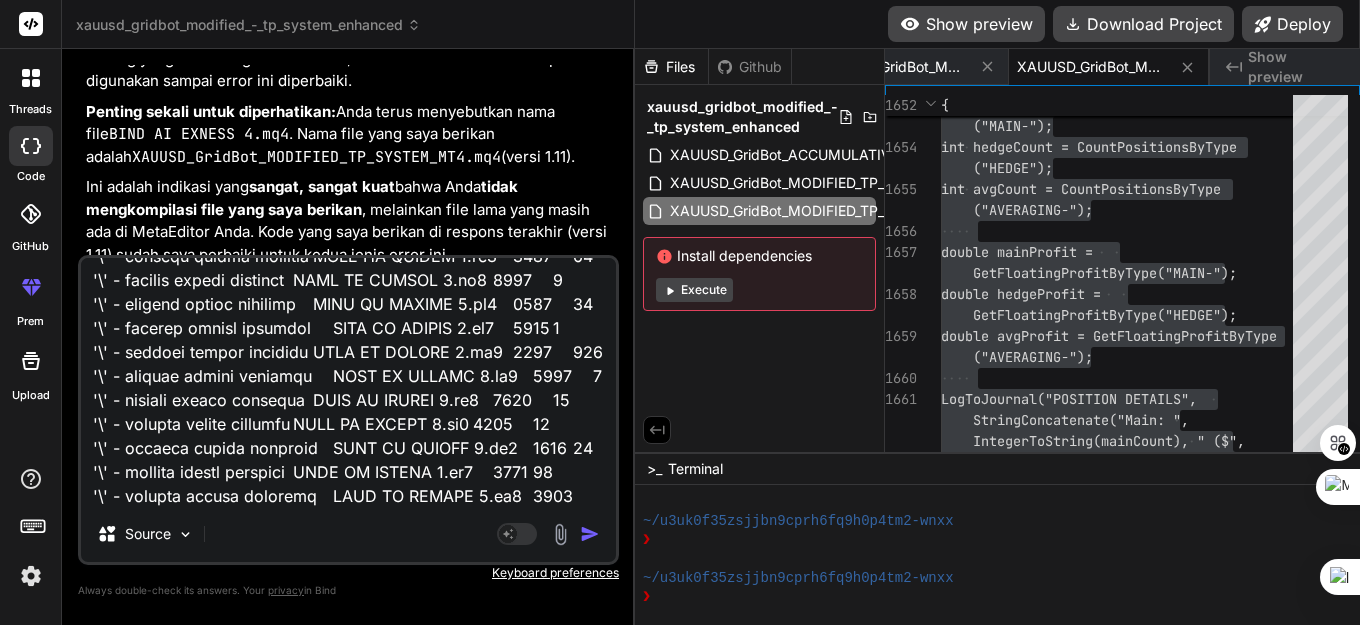 type on "x" 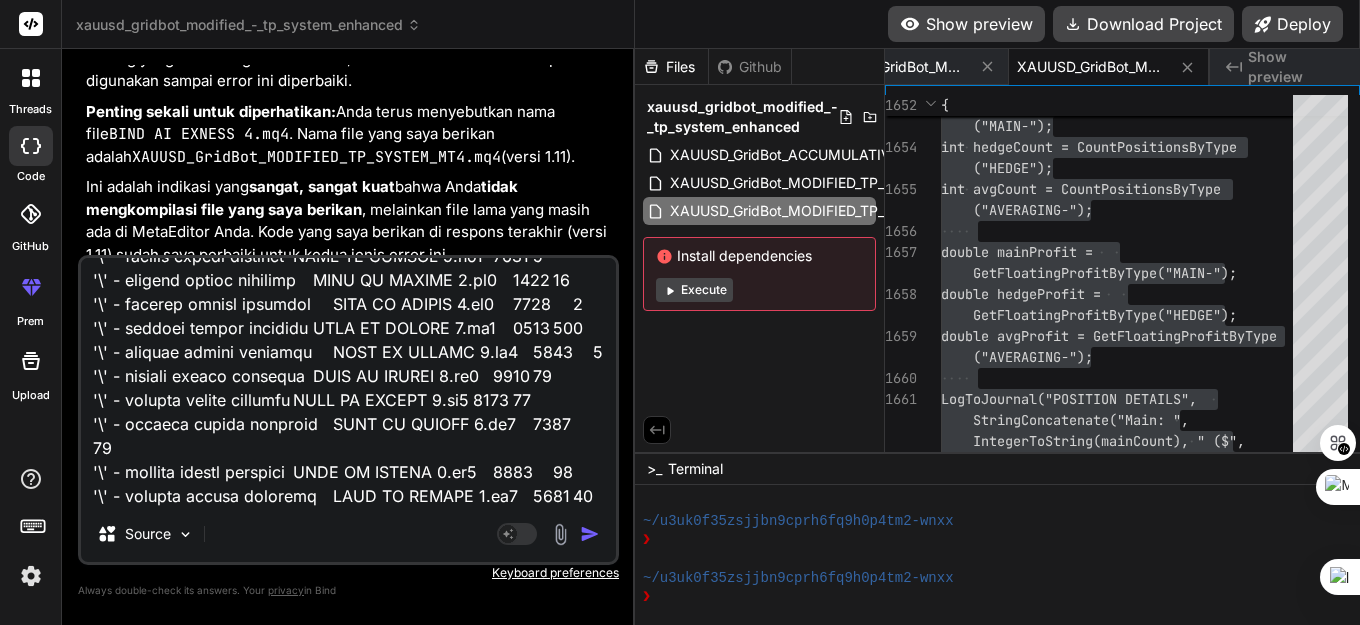type on "'\' - illegal escape sequence	BIND AI EXNESS 4.mq4	1012	22
'\' - illegal escape sequence	BIND AI EXNESS 4.mq4	1013	18
'\' - illegal escape sequence	BIND AI EXNESS 4.mq4	1014	14
'\' - illegal escape sequence	BIND AI EXNESS 4.mq4	1015	10
'\' - illegal escape sequence	BIND AI EXNESS 4.mq4	1016	27
'\' - illegal escape sequence	BIND AI EXNESS 4.mq4	1017	10
'\' - illegal escape sequence	BIND AI EXNESS 4.mq4	1020	14
'\' - illegal escape sequence	BIND AI EXNESS 4.mq4	1021	73
'\' - illegal escape sequence	BIND AI EXNESS 4.mq4	1022	18
'\' - illegal escape sequence	BIND AI EXNESS 4.mq4	1023	57
'\' - illegal escape sequence	BIND AI EXNESS 4.mq4	1024	22
'\' - illegal escape sequence	BIND AI EXNESS 4.mq4	1025	105
'\' - illegal escape sequence	BIND AI EXNESS 4.mq4	1026	46
'\' - illegal escape sequence	BIND AI EXNESS 4.mq4	1027	291
'\' - illegal escape sequence	BIND AI EXNESS 4.mq4	1028	22
'\' - illegal escape sequence	BIND AI EXNESS 4.mq4	1029	25
'\' - illegal escape sequence	BIND AI EXNESS 4.mq4	1030	22
'\' - illegal es..." 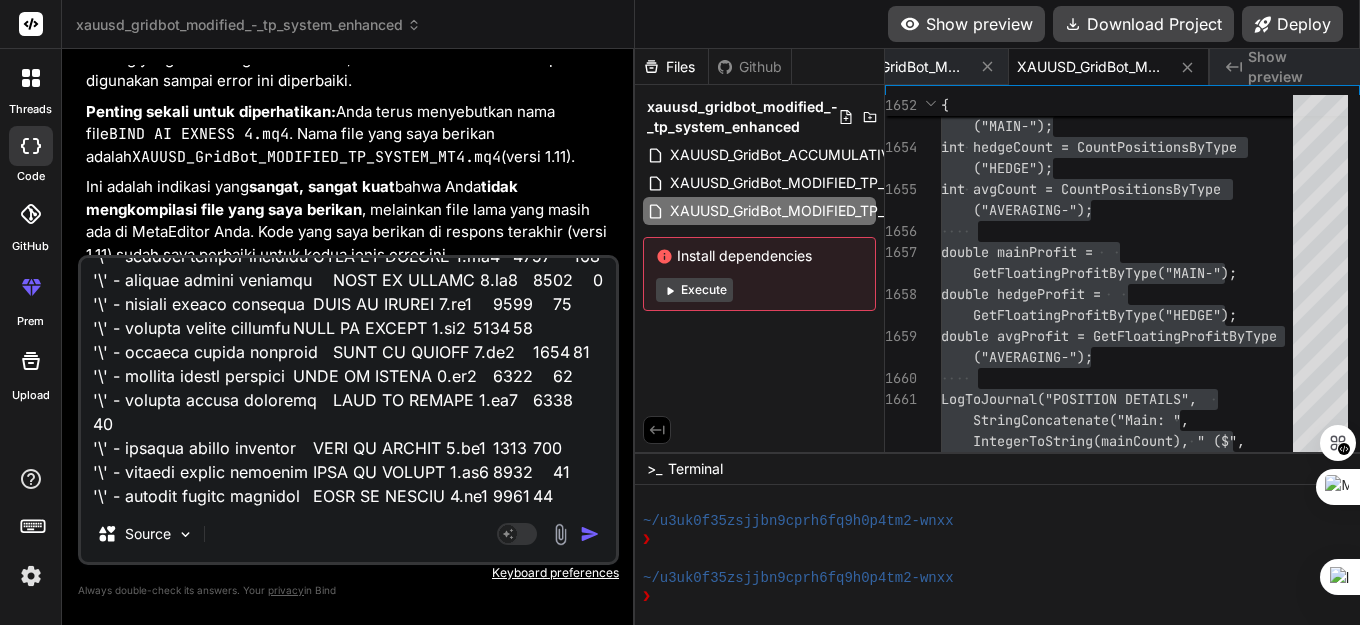 type on "x" 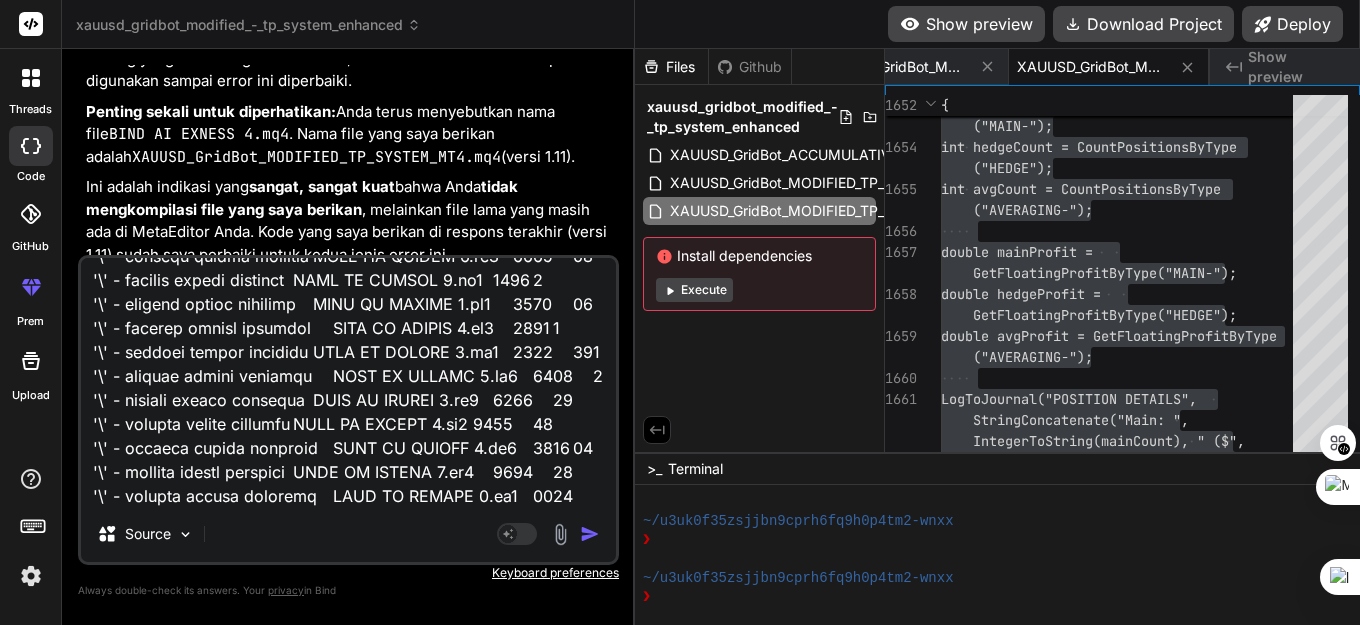 type on "x" 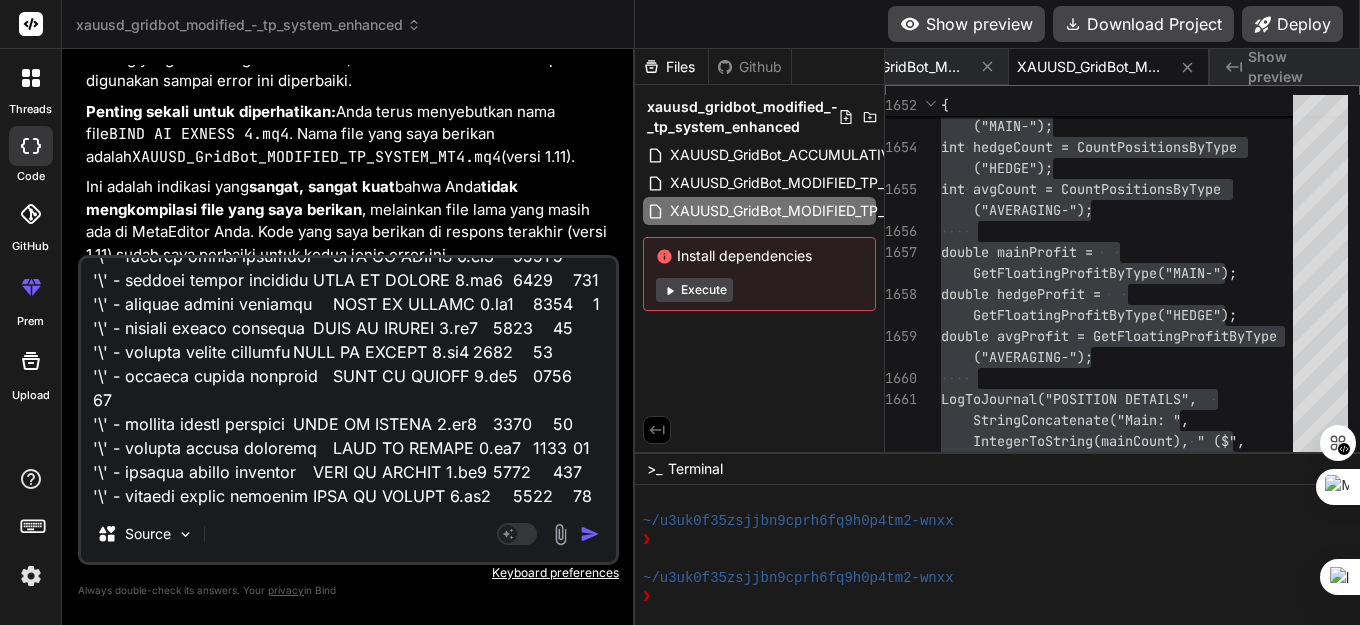 type on "x" 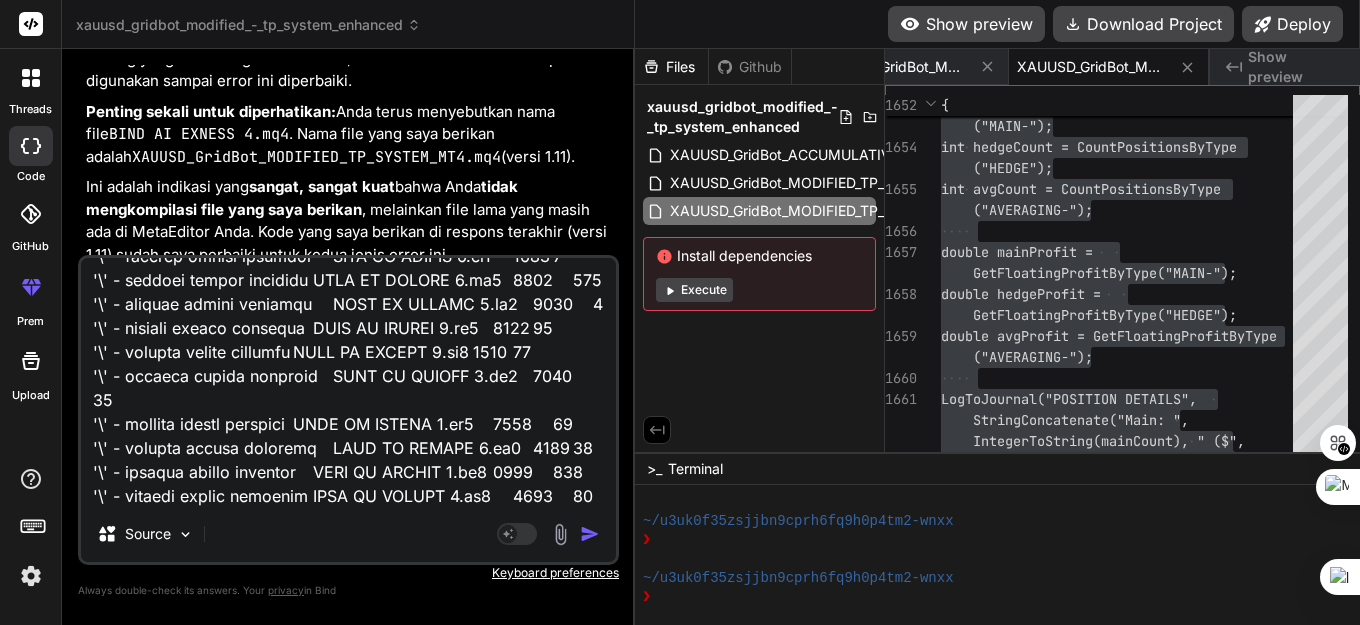 type on "x" 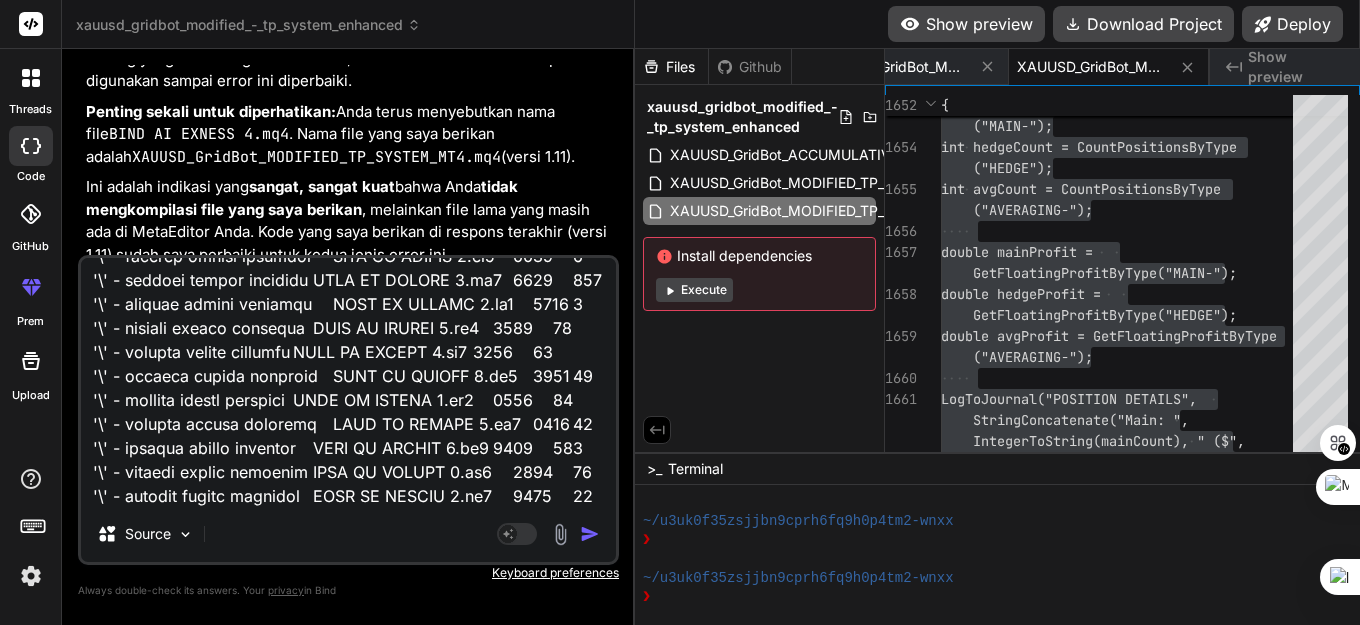 type on "x" 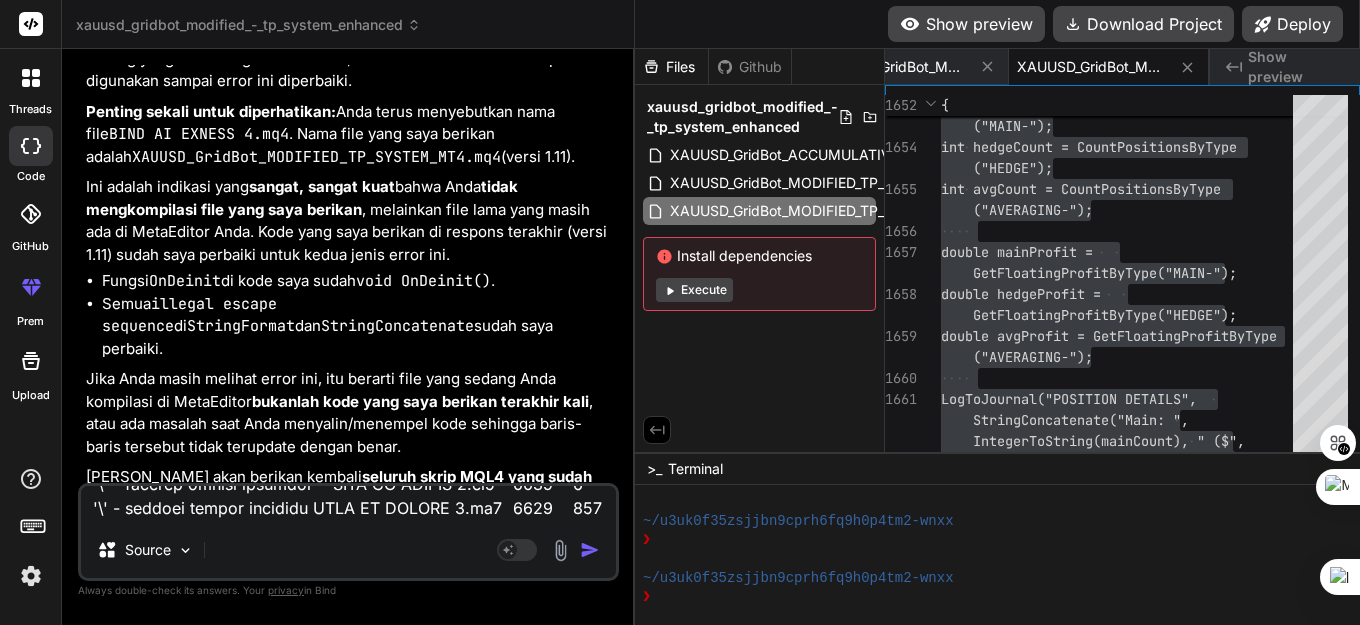 scroll, scrollTop: 0, scrollLeft: 0, axis: both 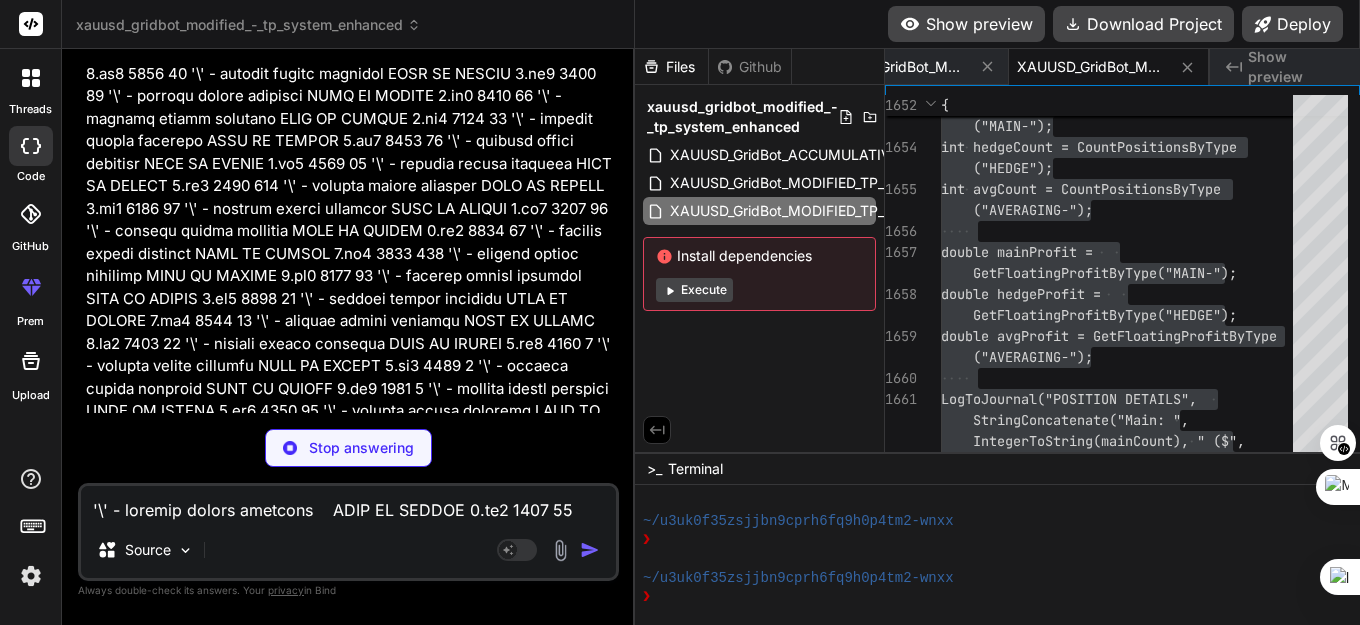 type on "x" 